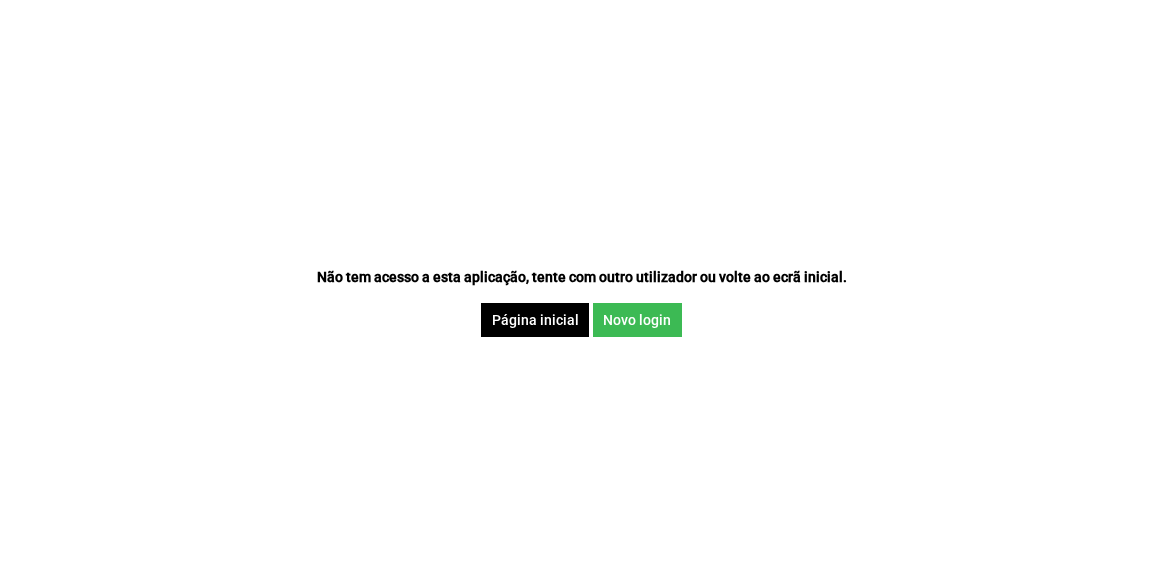 scroll, scrollTop: 0, scrollLeft: 0, axis: both 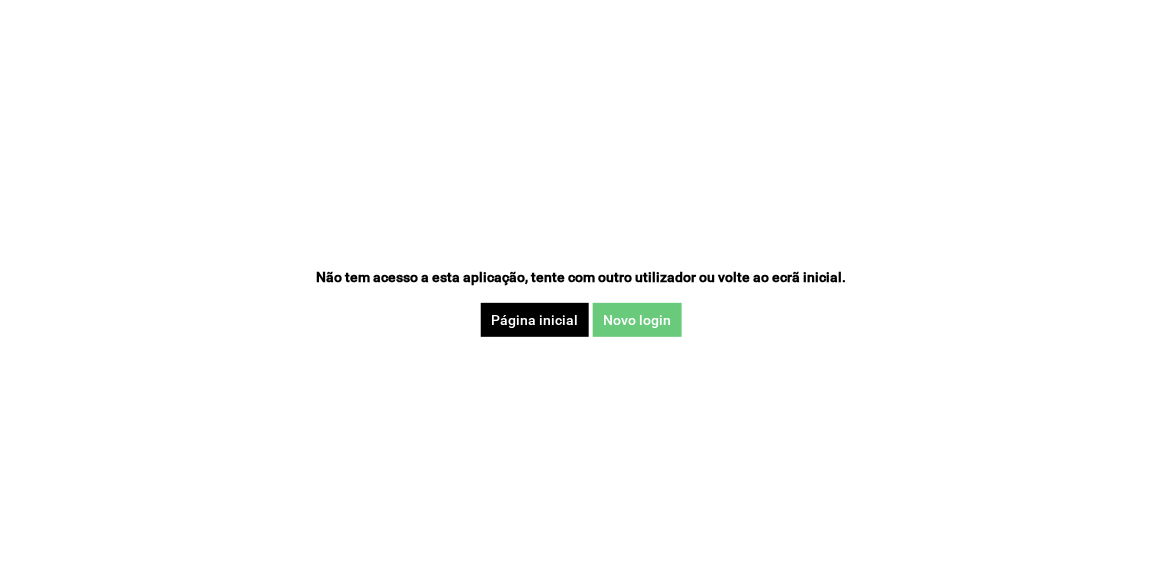 click on "Novo login" 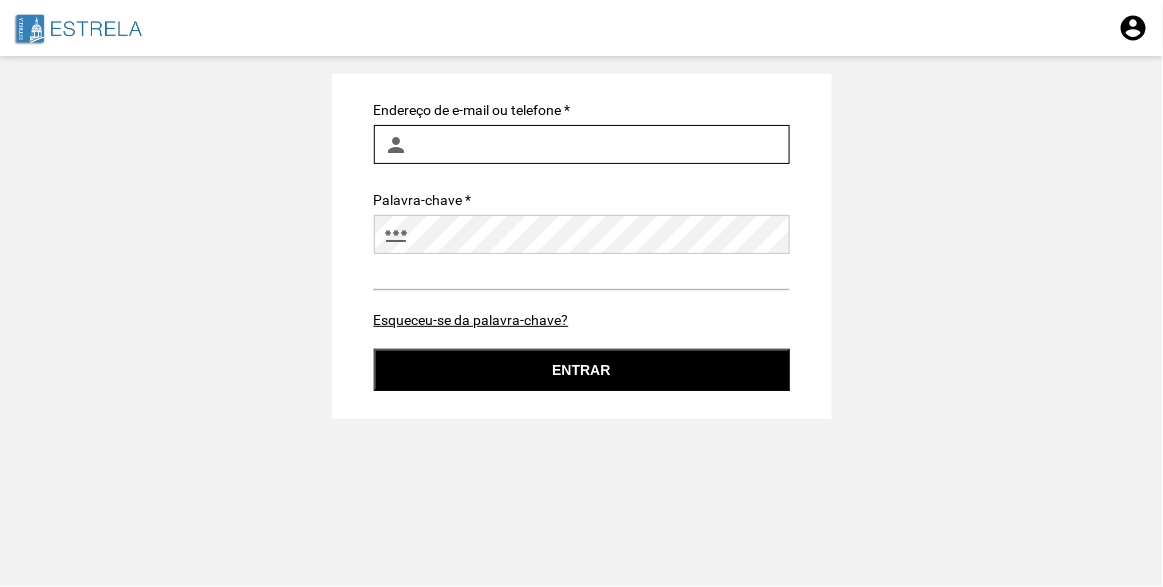click on "Endereço de e-mail ou telefone *" at bounding box center [582, 144] 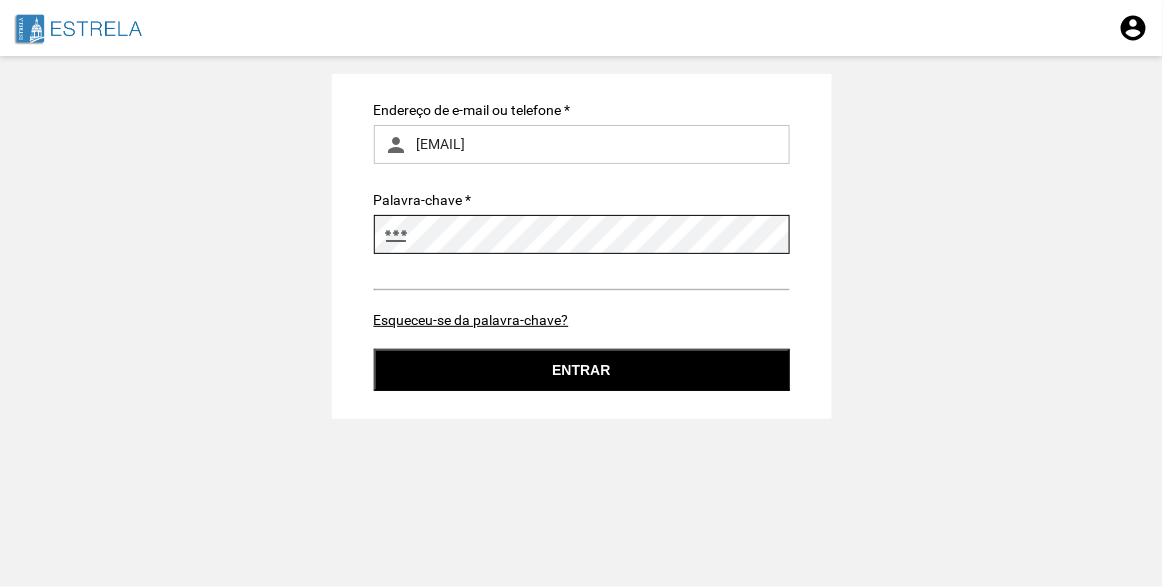 click on "Entrar" 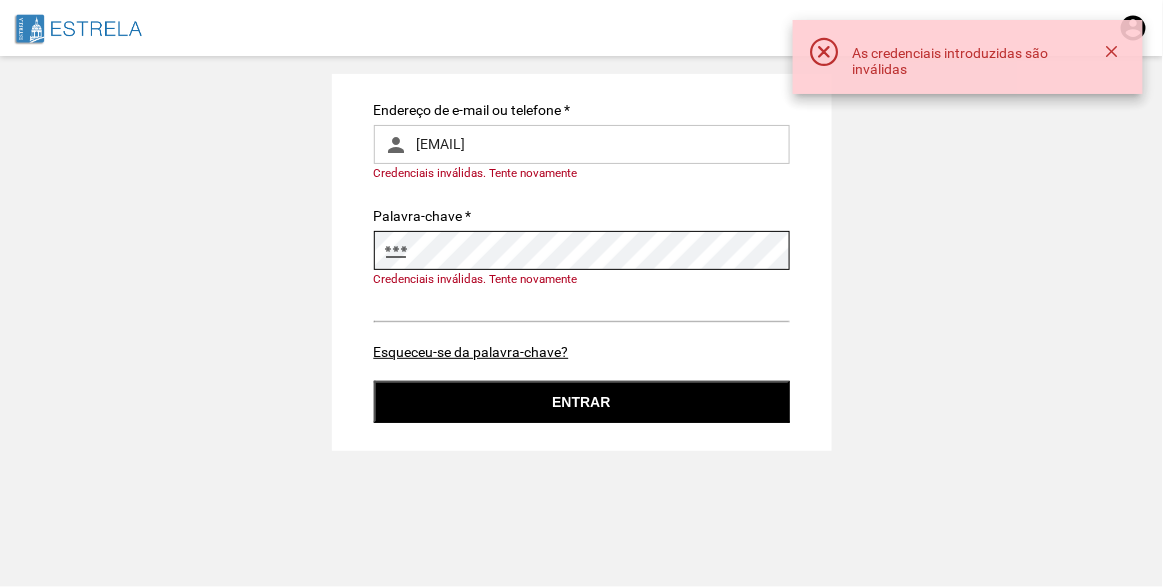 click on "Endereço de e-mail ou telefone * person [EMAIL] Credenciais inválidas. Tente novamente Palavra-chave * password Credenciais inválidas. Tente novamente Esqueceu-se da palavra-chave? Entrar" 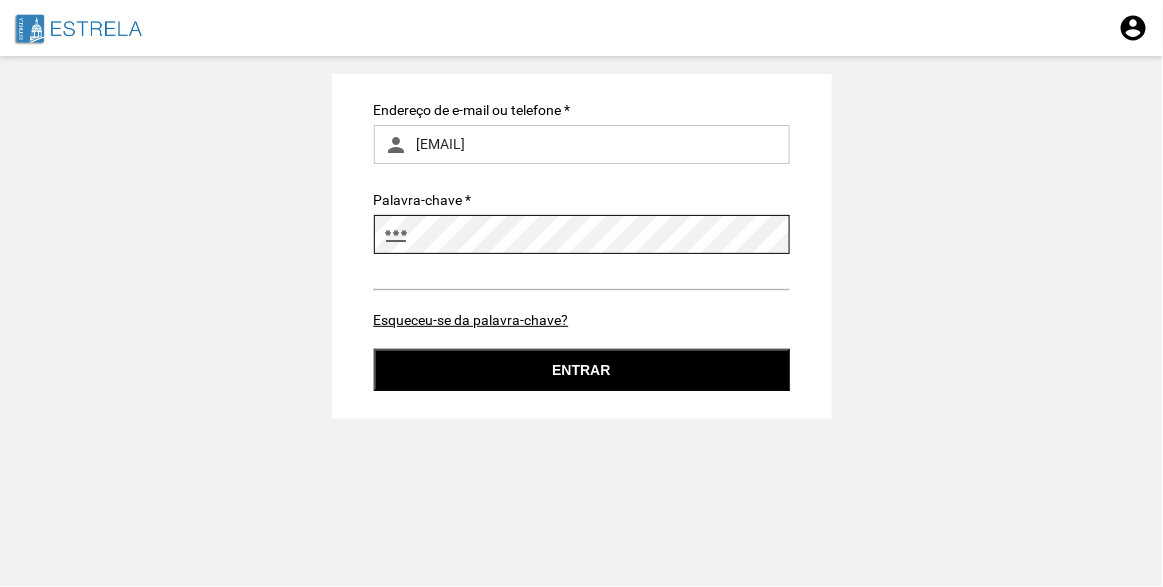 click on "Entrar" 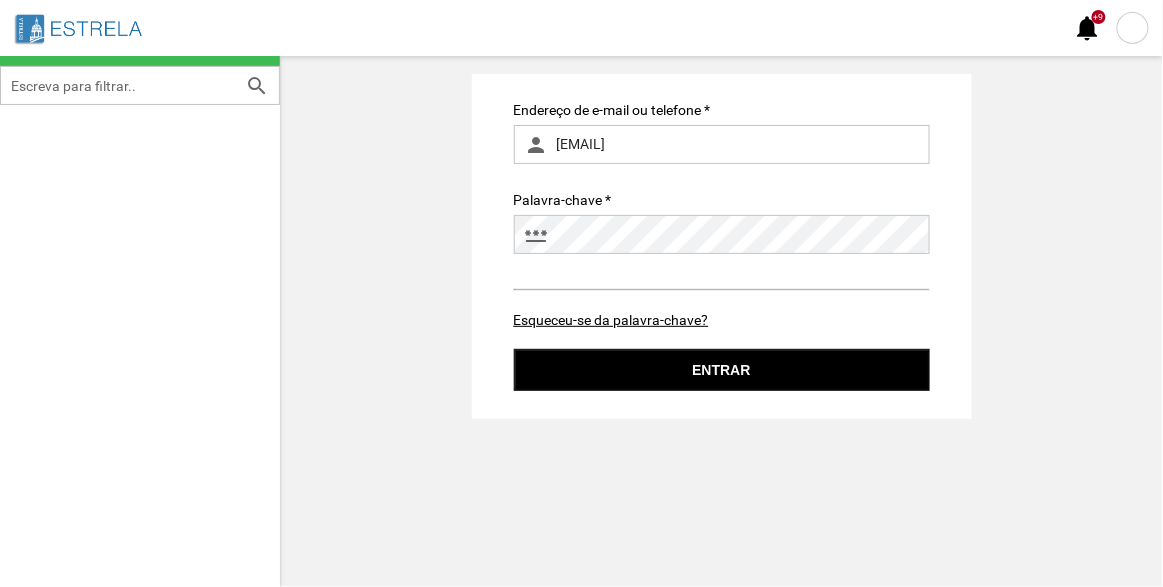 click on "+9   notifications" 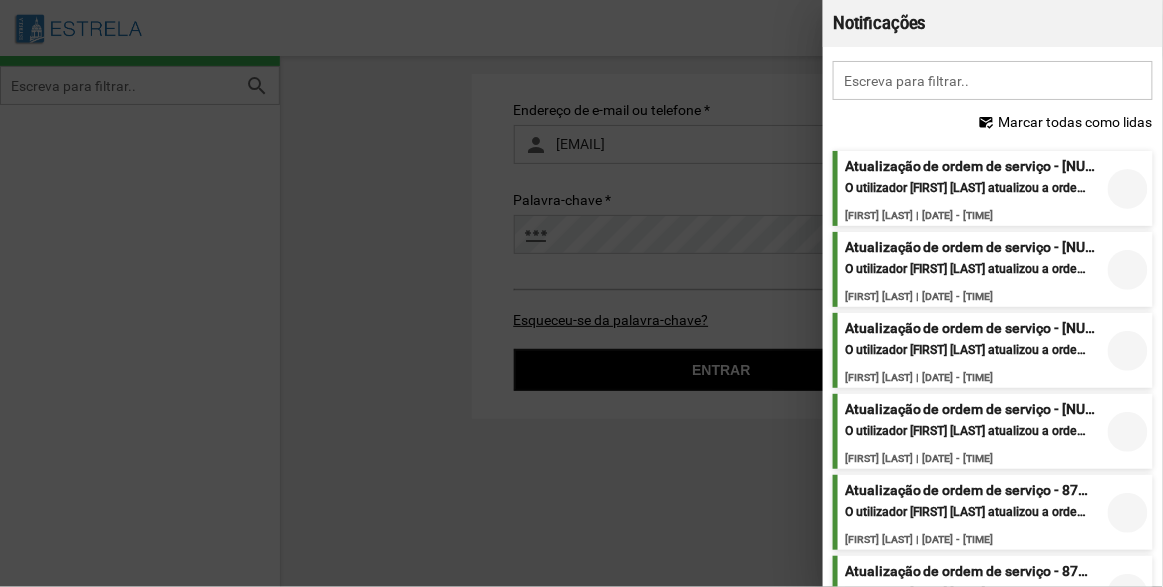 click at bounding box center (581, 293) 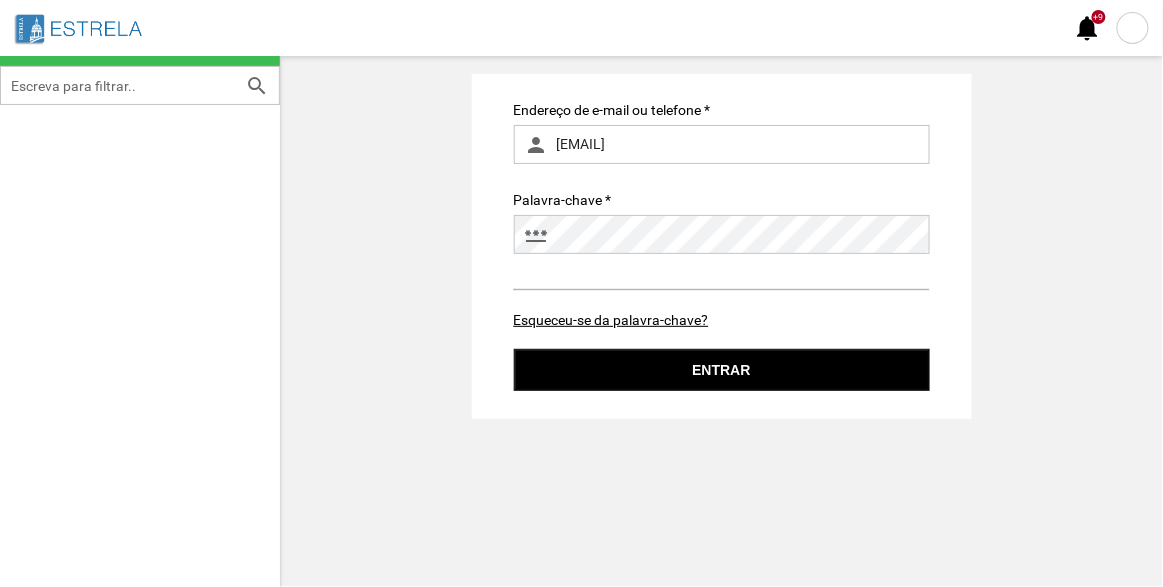 click 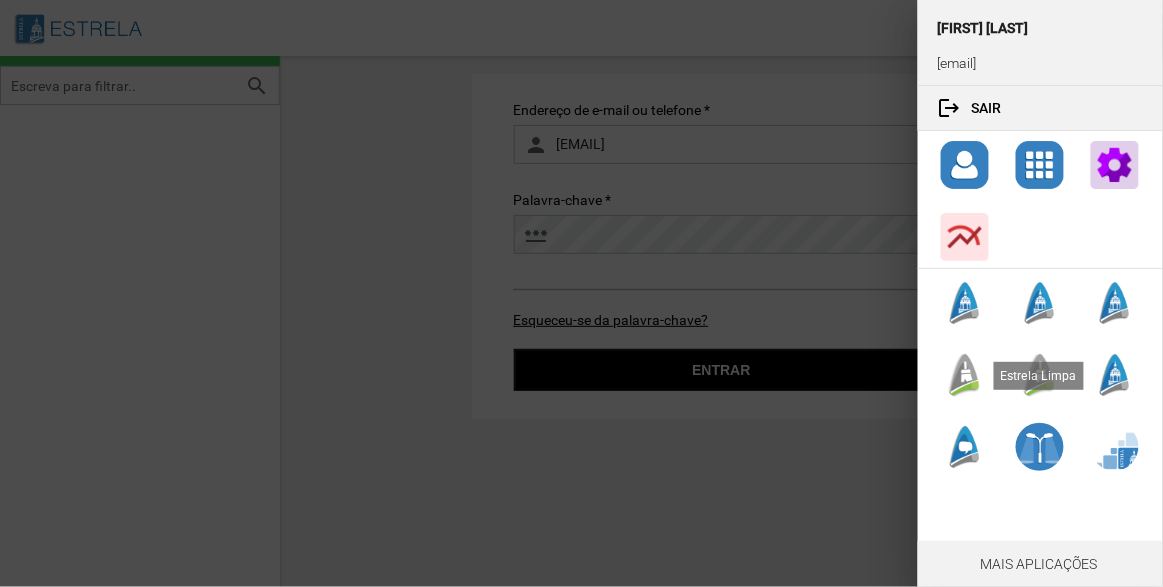 click 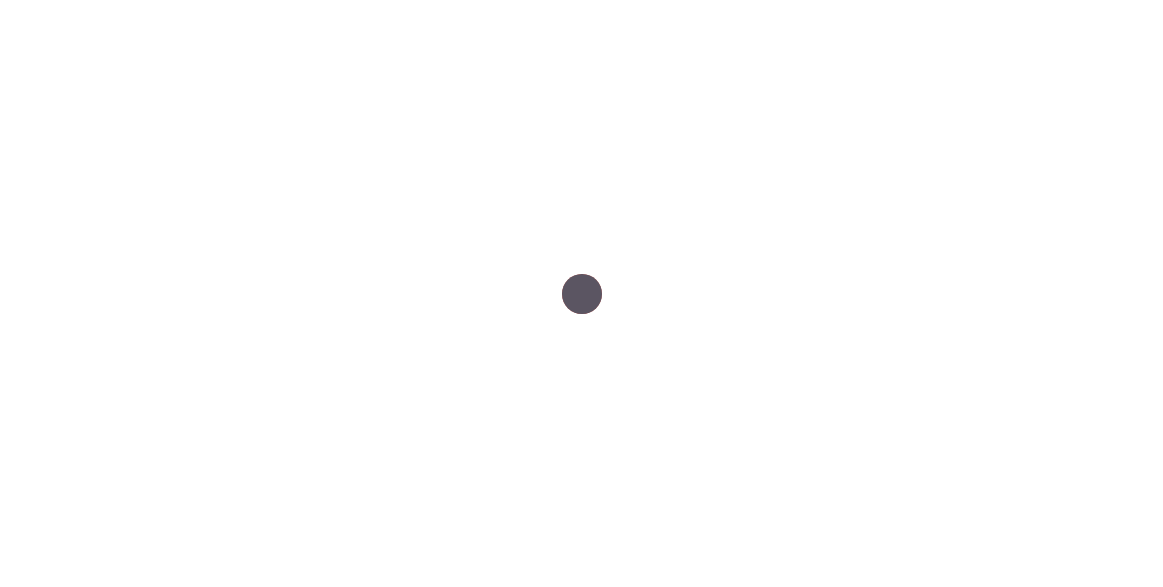 scroll, scrollTop: 0, scrollLeft: 0, axis: both 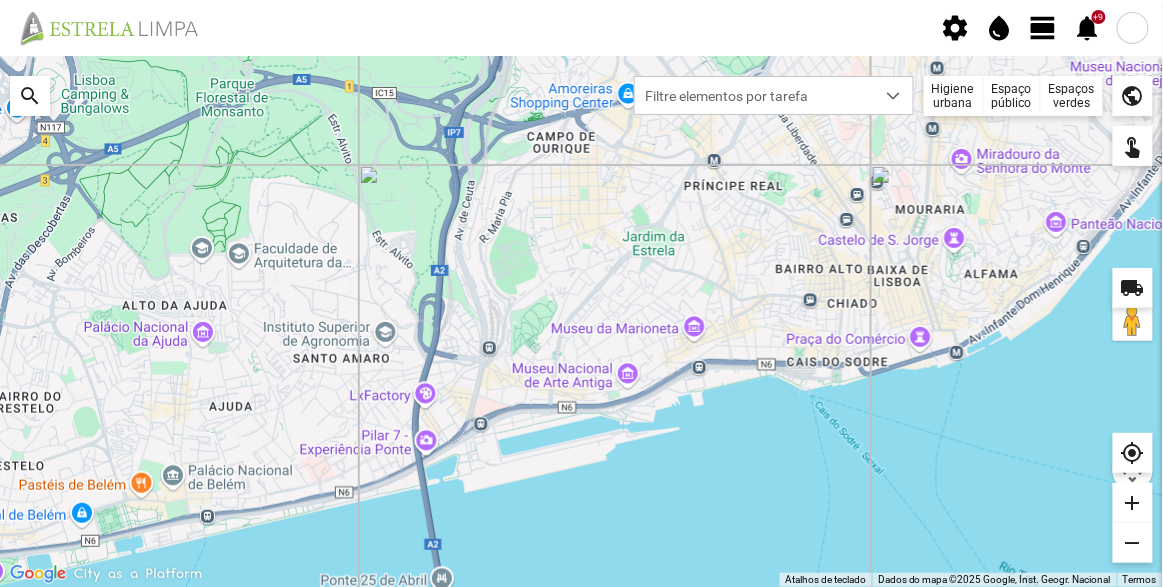 click on "view_day" 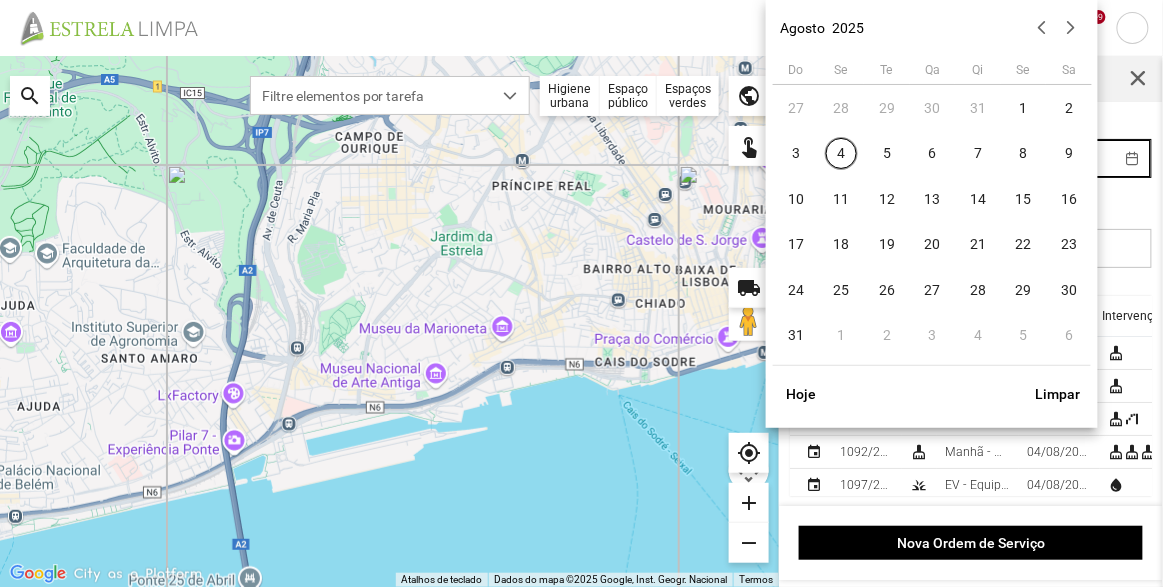 click on "settings  water_drop   view_day   +9   notifications
Para navegar no mapa com gestos de toque, toque duas vezes sem soltar no mapa e, em seguida, arraste-o. ← Mover para a esquerda → Mover para a direita ↑ Mover para cima ↓ Mover para baixo + Aumentar (zoom) - Diminuir (zoom) Casa Avançar 75% para a esquerda Fim Avançar 75% para a direita Página para cima Avançar 75% para cima Página para baixo Avançar 75% para baixo Atalhos de teclado Dados do mapa Dados do mapa ©2025 Google, Inst. Geogr. Nacional Dados do mapa ©2025 Google, Inst. Geogr. Nacional 500 m  Clique no botão para alternar entre as unidades métricas e imperiais Termos Comunicar um erro no mapa local_shipping  search
Filtre elementos por tarefa  Higiene urbana   Espaço público   Espaços verdes  public  touch_app  my_location add remove Ordens de Serviço Início   Fim   Pesquise em qualquer campo Id  A.F  Turno Data Intervenções  event   1108/2025   cleaning_services   Noite   05/08/2025   cleaning_services      1" at bounding box center [581, 293] 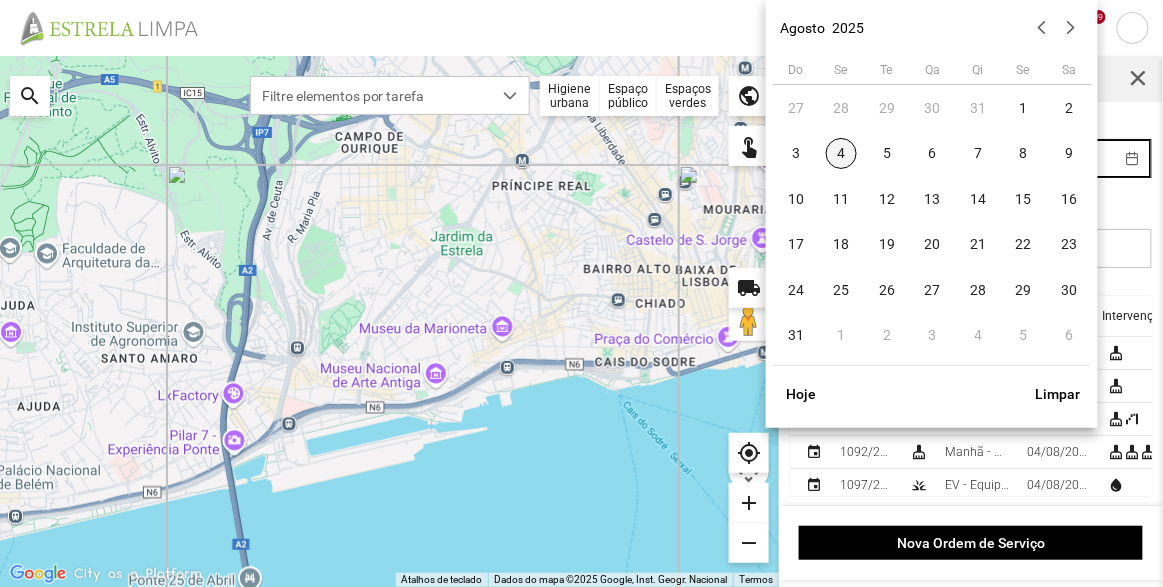 click on "4" at bounding box center (842, 154) 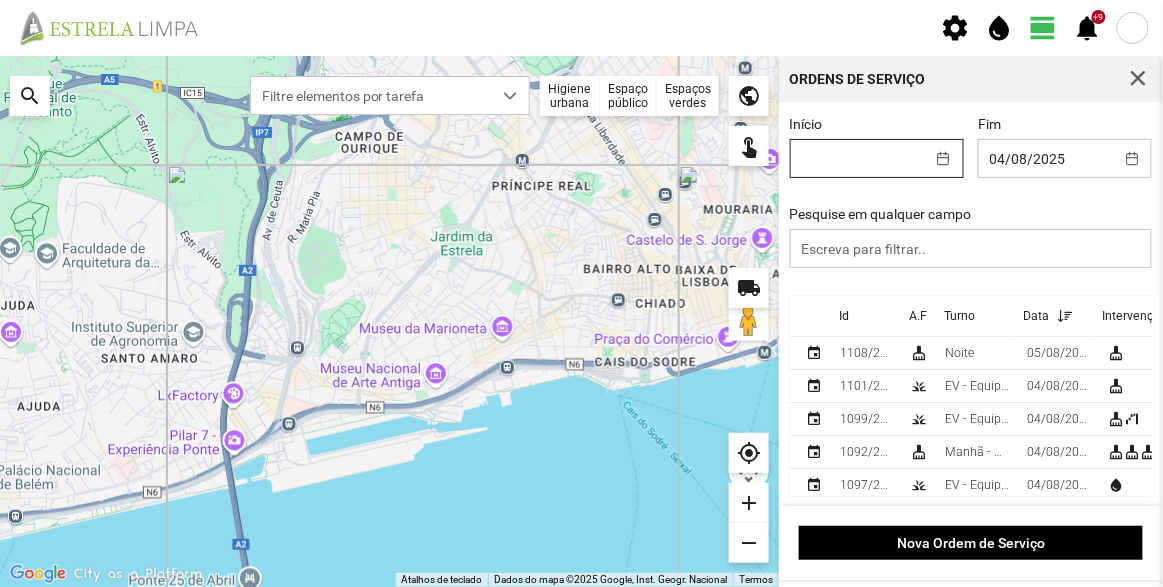 click on "settings  water_drop   view_day   +9   notifications
Para navegar no mapa com gestos de toque, toque duas vezes sem soltar no mapa e, em seguida, arraste-o. ← Mover para a esquerda → Mover para a direita ↑ Mover para cima ↓ Mover para baixo + Aumentar (zoom) - Diminuir (zoom) Casa Avançar 75% para a esquerda Fim Avançar 75% para a direita Página para cima Avançar 75% para cima Página para baixo Avançar 75% para baixo Atalhos de teclado Dados do mapa Dados do mapa ©2025 Google, Inst. Geogr. Nacional Dados do mapa ©2025 Google, Inst. Geogr. Nacional 500 m  Clique no botão para alternar entre as unidades métricas e imperiais Termos Comunicar um erro no mapa local_shipping  search
Filtre elementos por tarefa  Higiene urbana   Espaço público   Espaços verdes  public  touch_app  my_location add remove Ordens de Serviço Início   Fim 04/08/2025   Pesquise em qualquer campo Id  A.F  Turno Data Intervenções  event   1108/2025   cleaning_services   Noite   05/08/2025  content_copy" at bounding box center (581, 293) 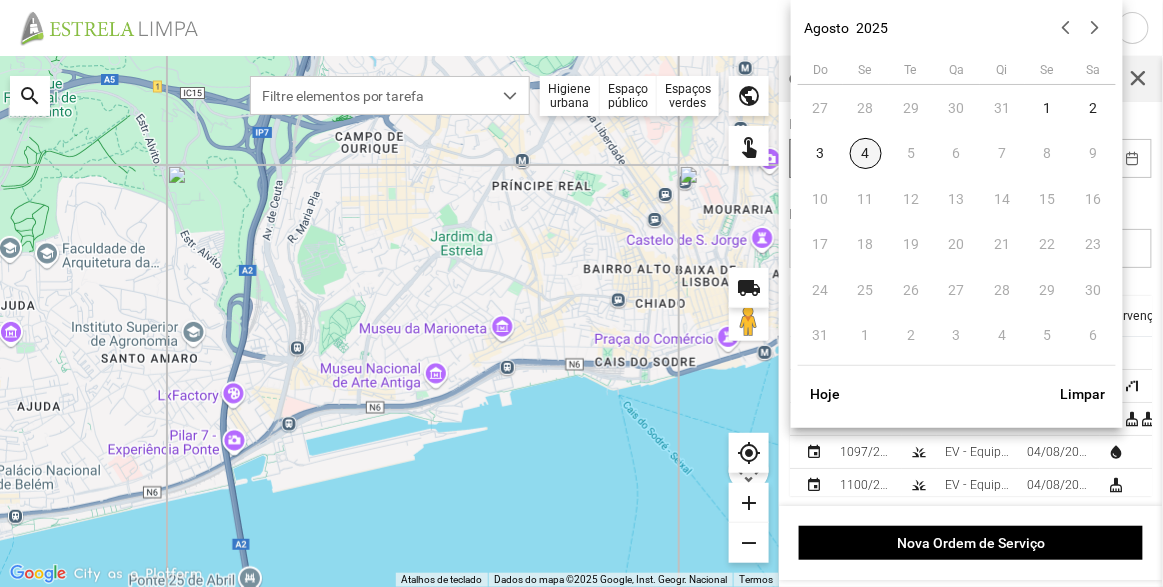 click on "4" at bounding box center (866, 154) 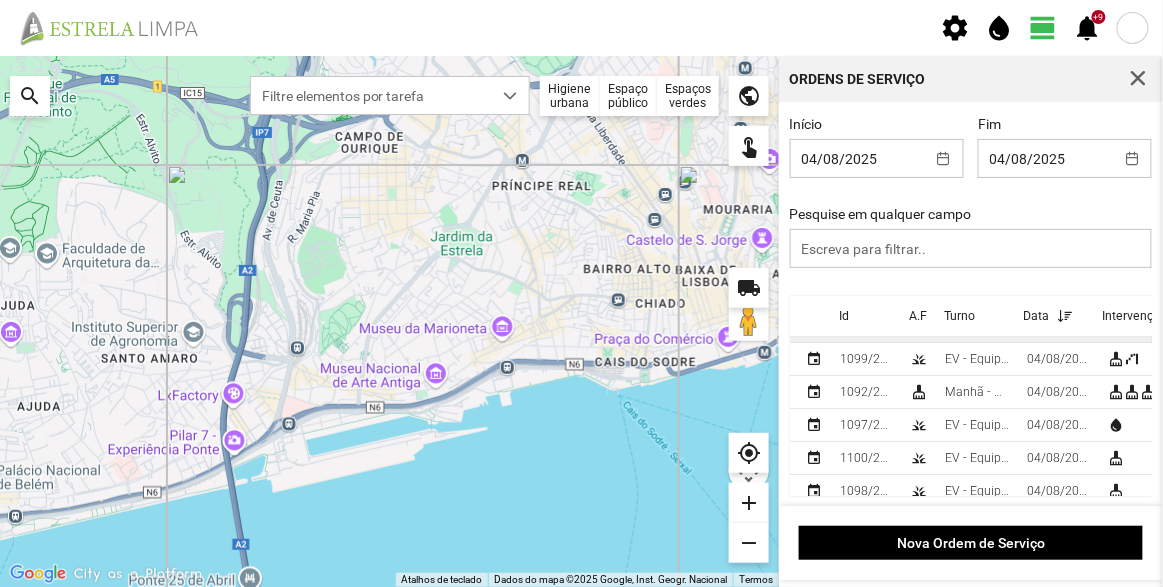 scroll, scrollTop: 0, scrollLeft: 0, axis: both 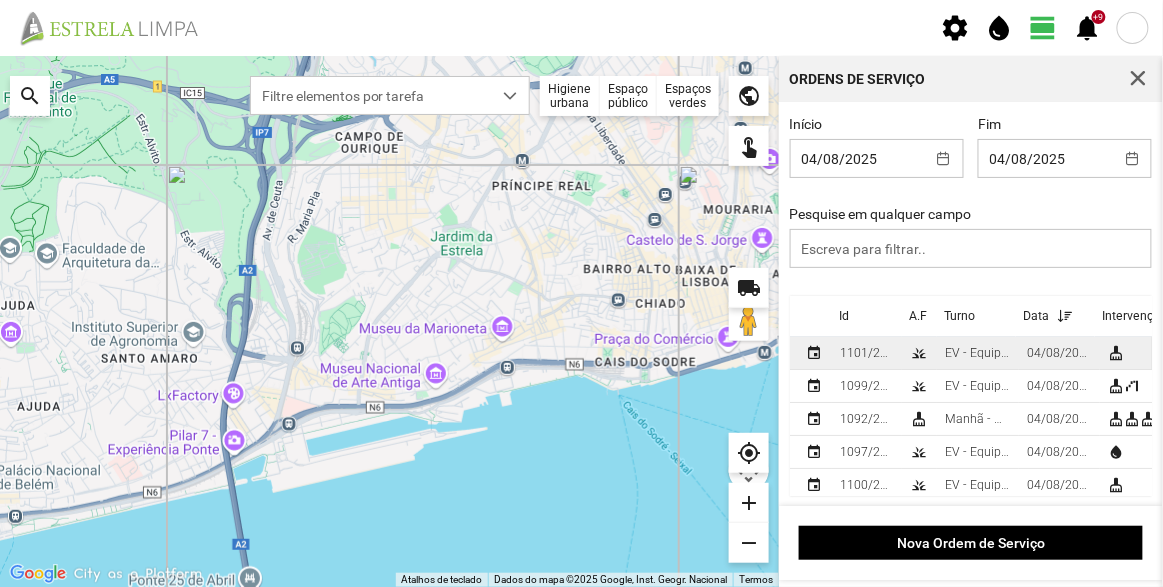 click on "EV - Equipa B" at bounding box center [978, 353] 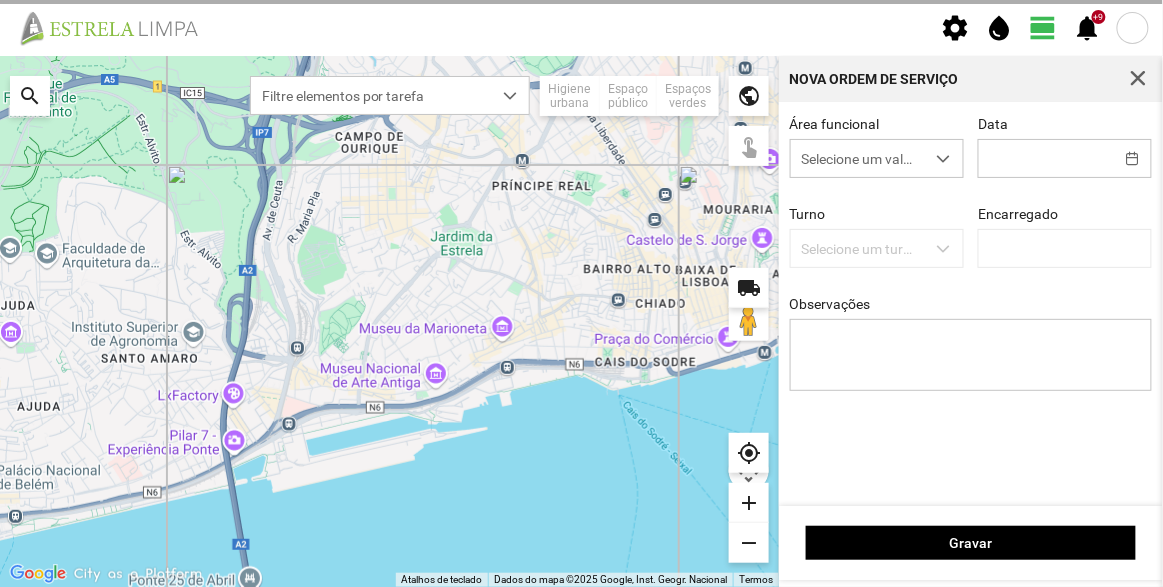 type on "04/08/2025" 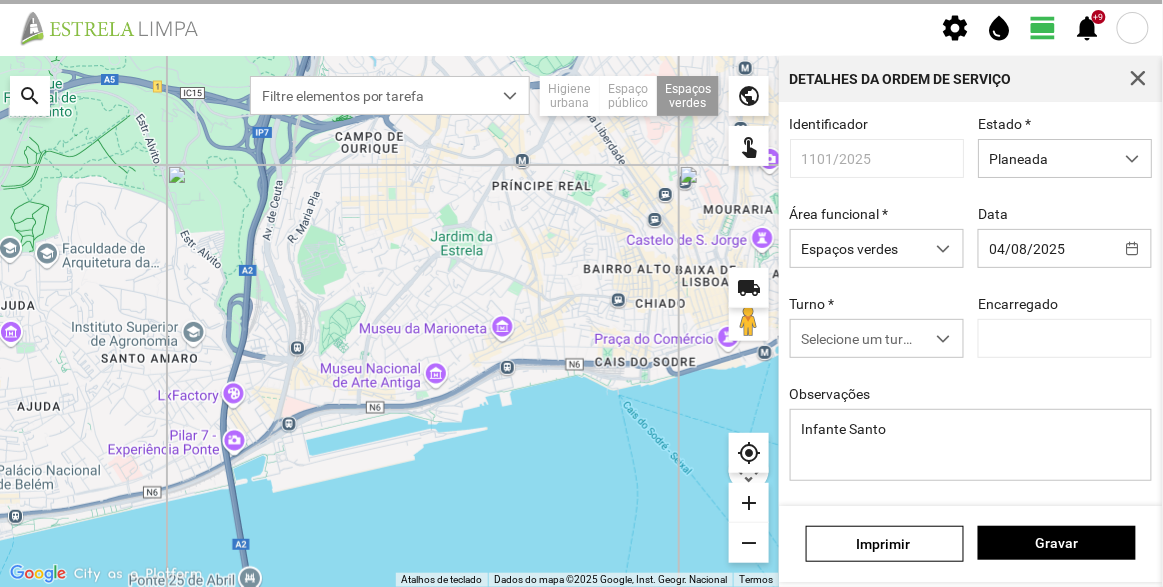 type on "[NAME]" 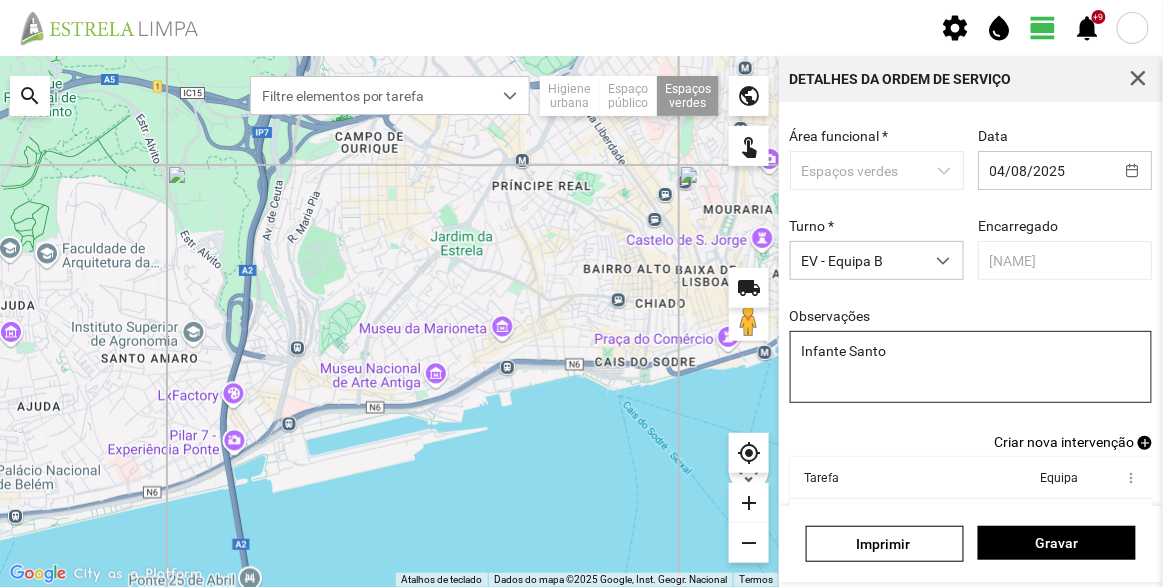 scroll, scrollTop: 174, scrollLeft: 0, axis: vertical 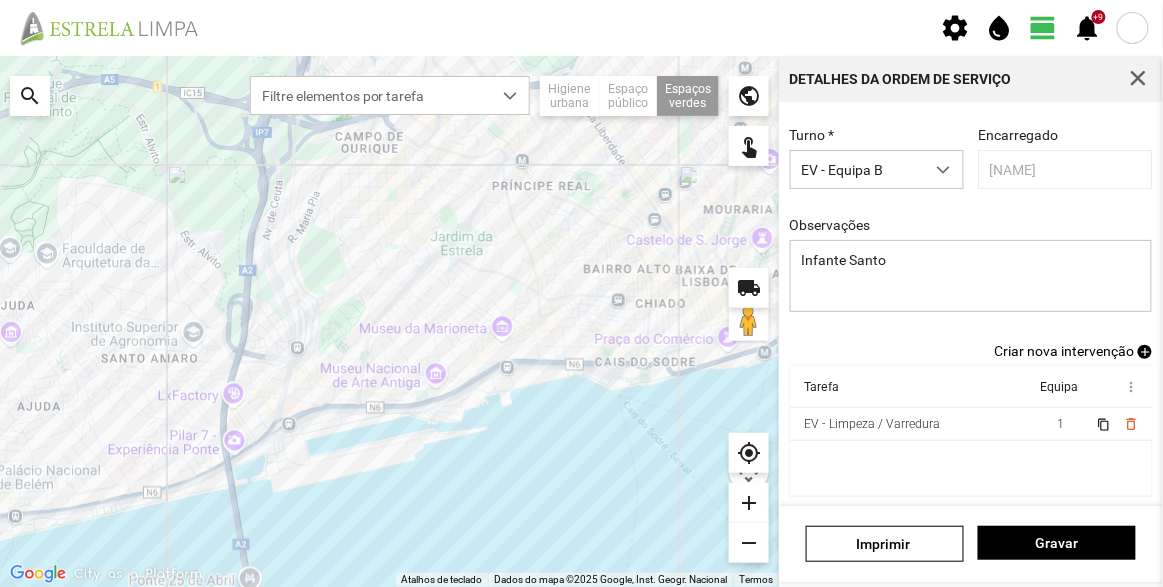 click on "Criar nova intervenção" at bounding box center [1064, 351] 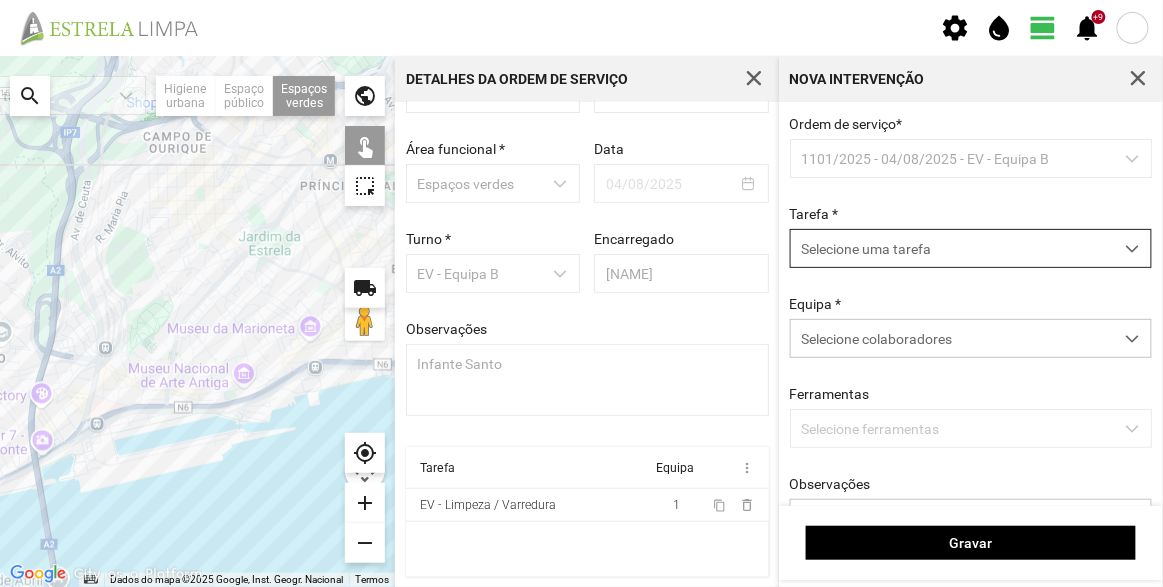 click on "Selecione uma tarefa" at bounding box center [952, 248] 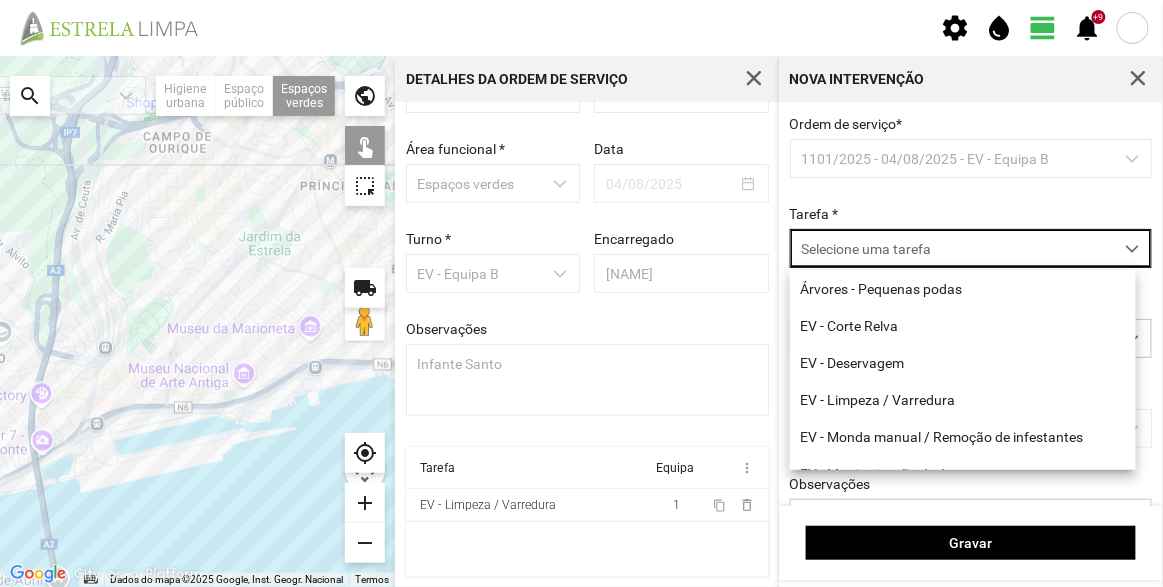 scroll, scrollTop: 10, scrollLeft: 84, axis: both 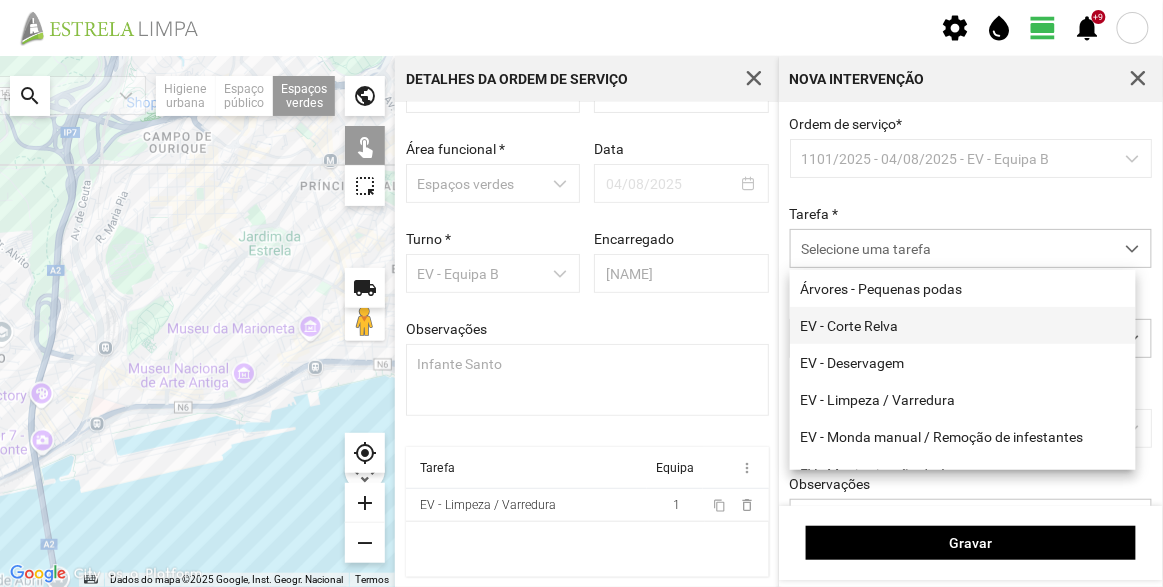 click on "EV - Corte Relva" at bounding box center [963, 325] 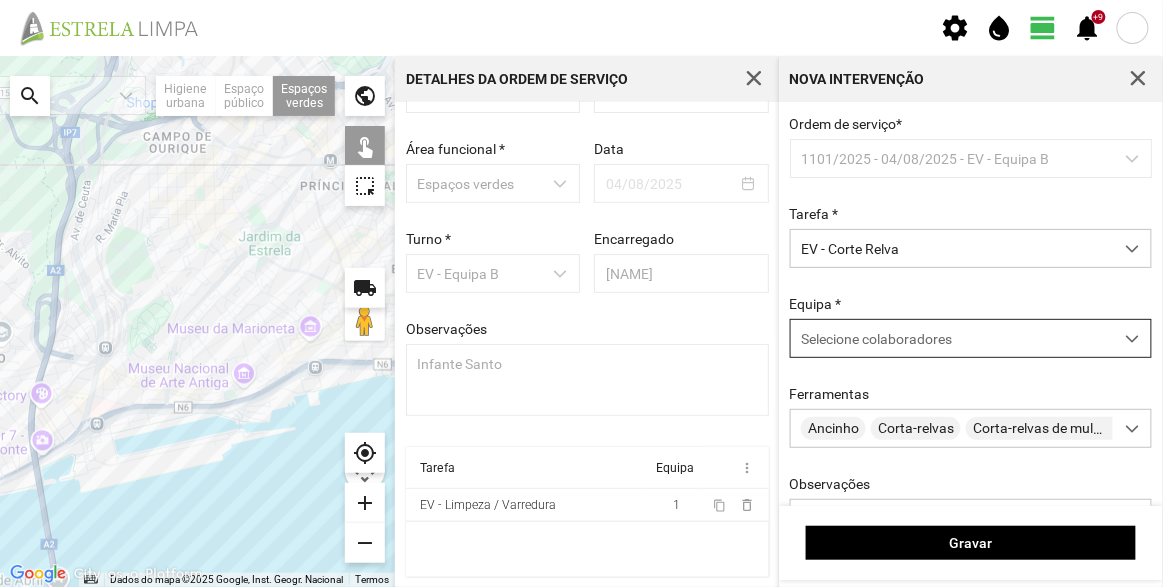 click on "Selecione colaboradores" at bounding box center [876, 339] 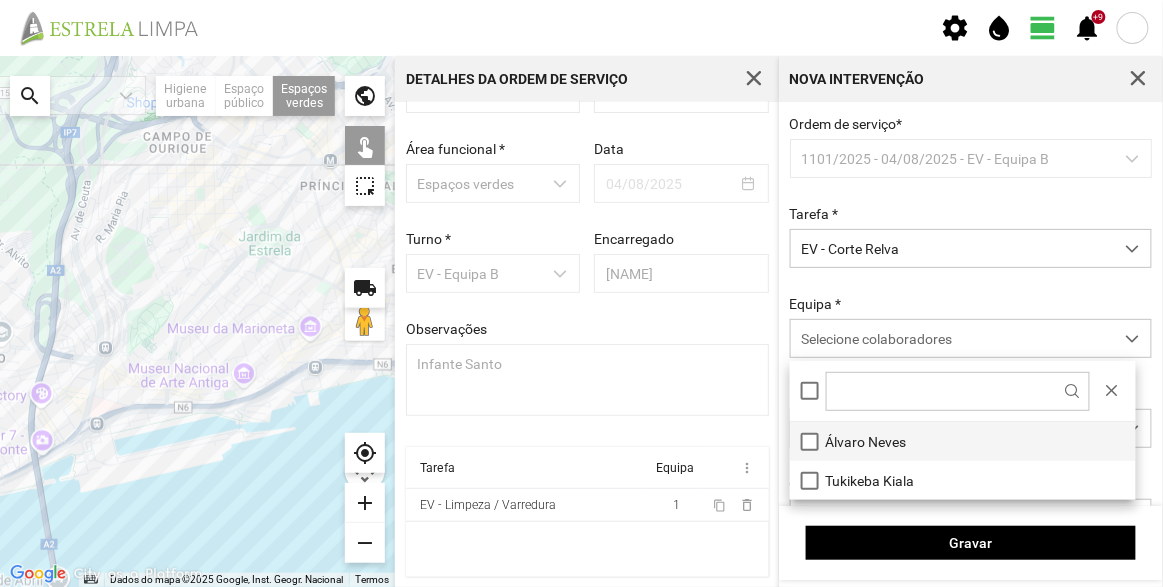 click on "Álvaro Neves" at bounding box center [963, 441] 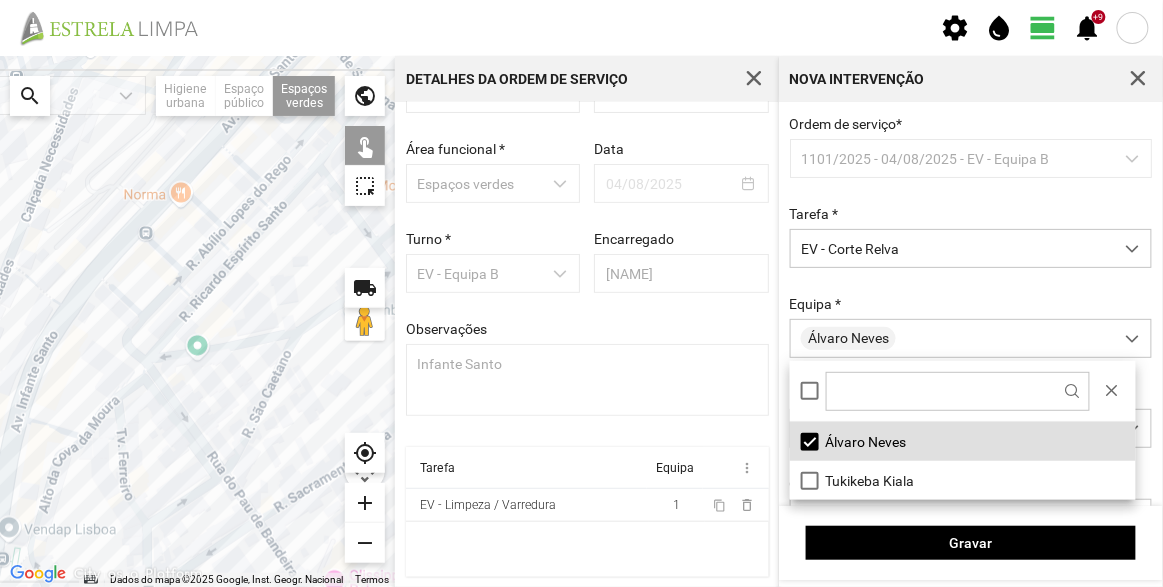 click 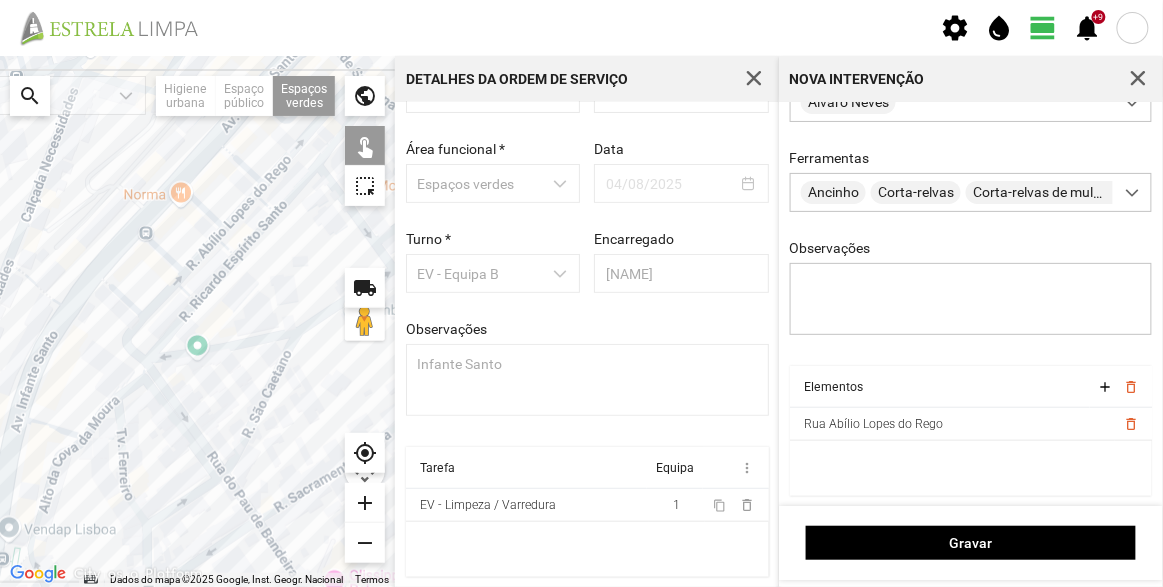 scroll, scrollTop: 241, scrollLeft: 0, axis: vertical 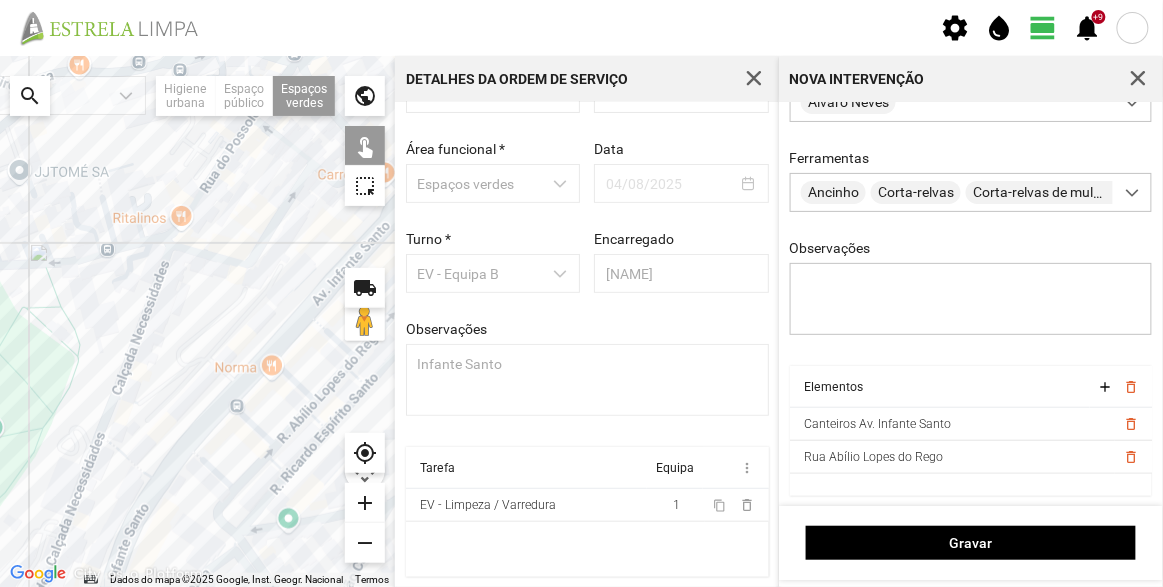drag, startPoint x: 249, startPoint y: 360, endPoint x: 341, endPoint y: 536, distance: 198.59506 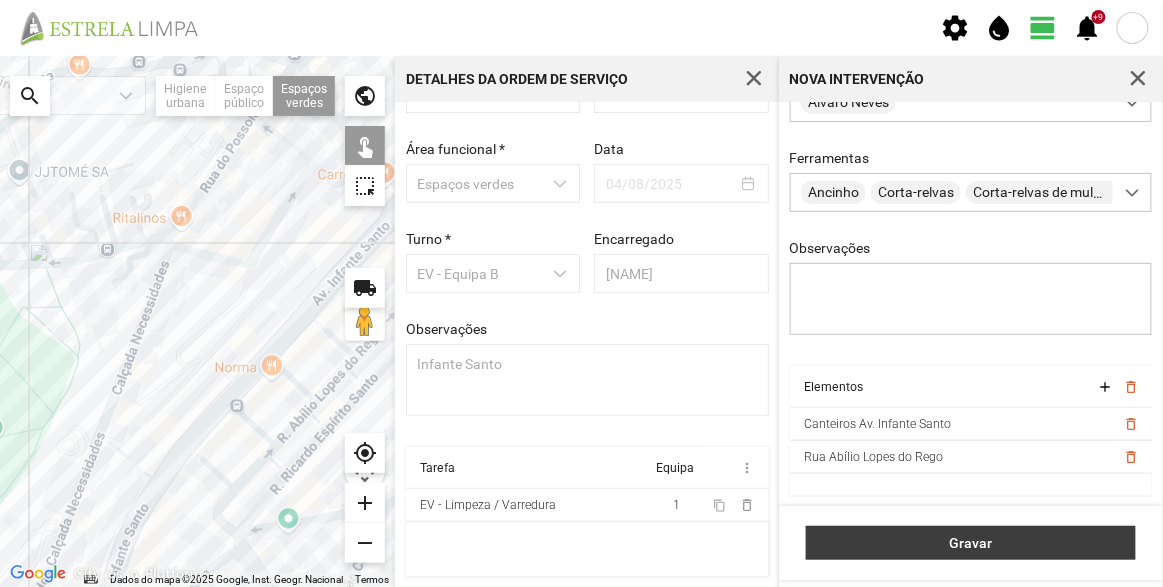 click on "Gravar" at bounding box center (971, 543) 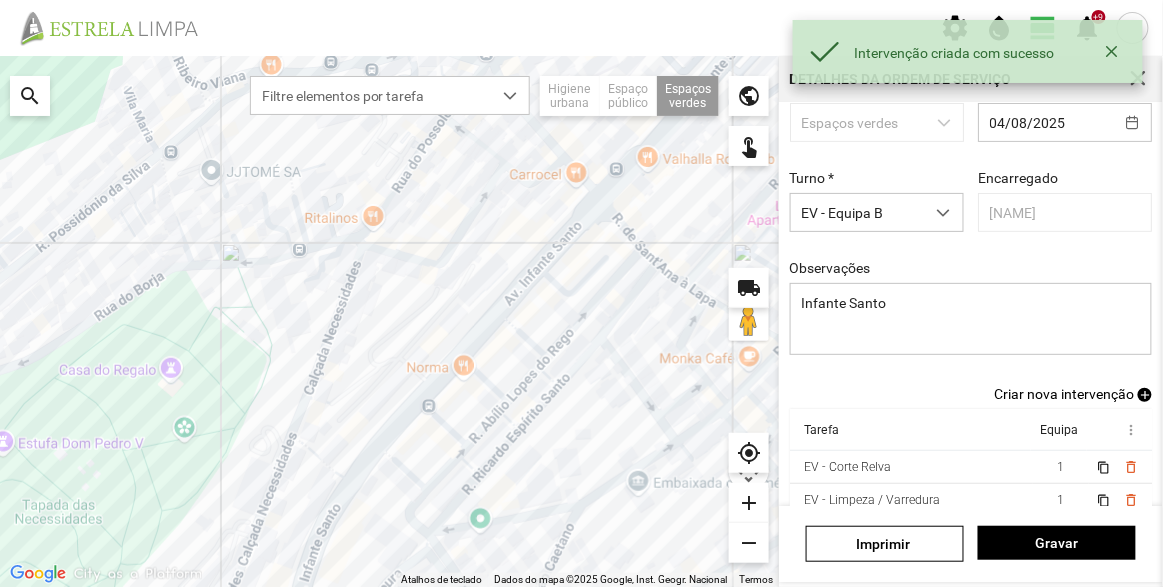 scroll, scrollTop: 174, scrollLeft: 0, axis: vertical 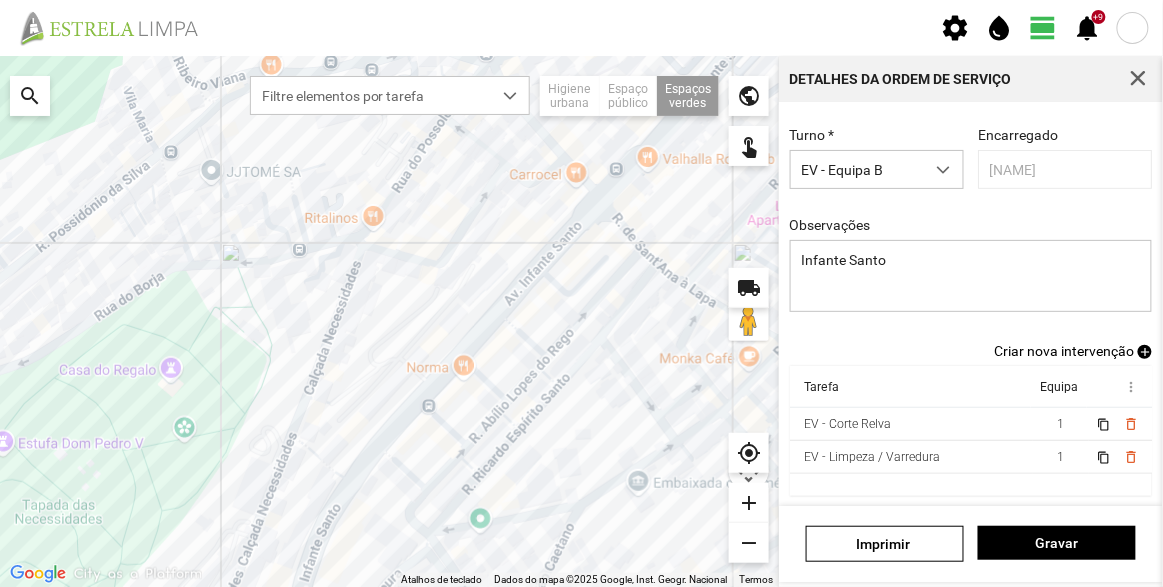 click on "Criar nova intervenção" at bounding box center [1064, 351] 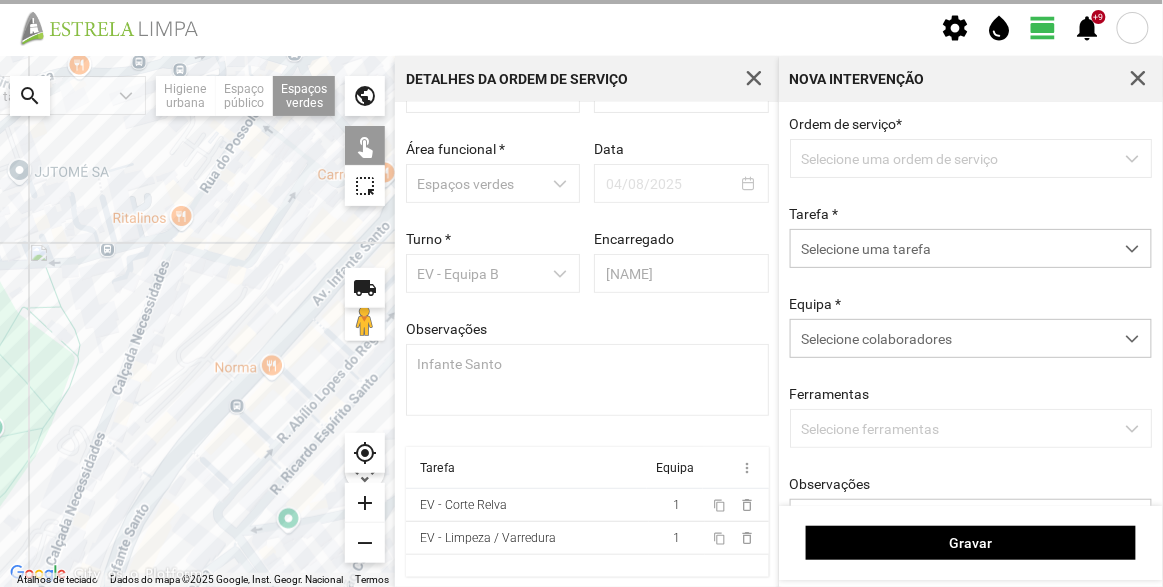 scroll, scrollTop: 69, scrollLeft: 0, axis: vertical 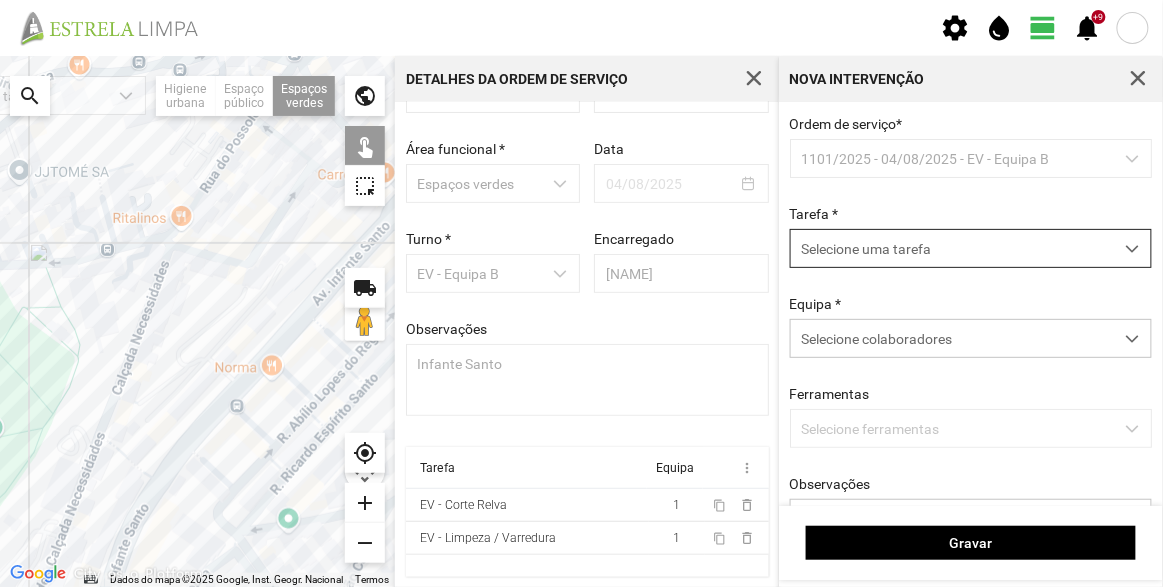 click on "Selecione uma tarefa" at bounding box center [971, 248] 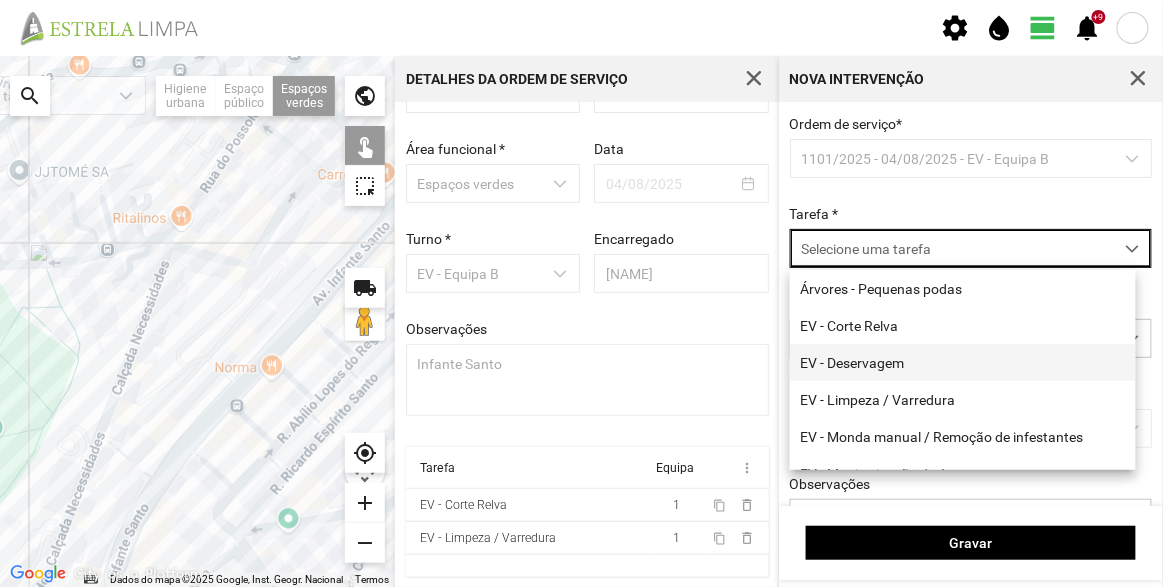 click on "EV - Deservagem" at bounding box center [963, 362] 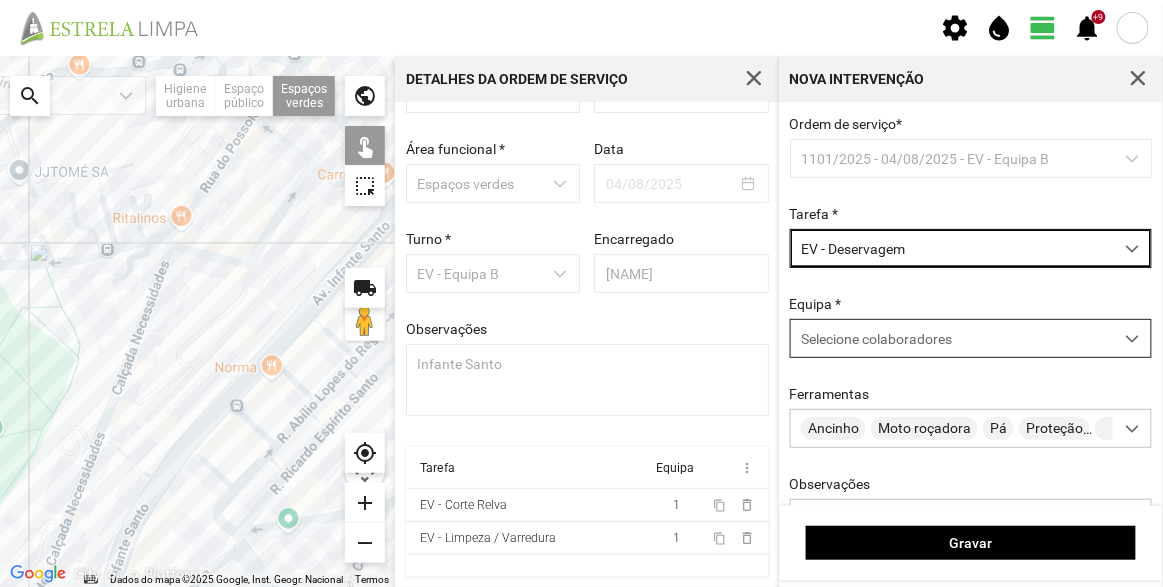 click on "Selecione colaboradores" at bounding box center (876, 339) 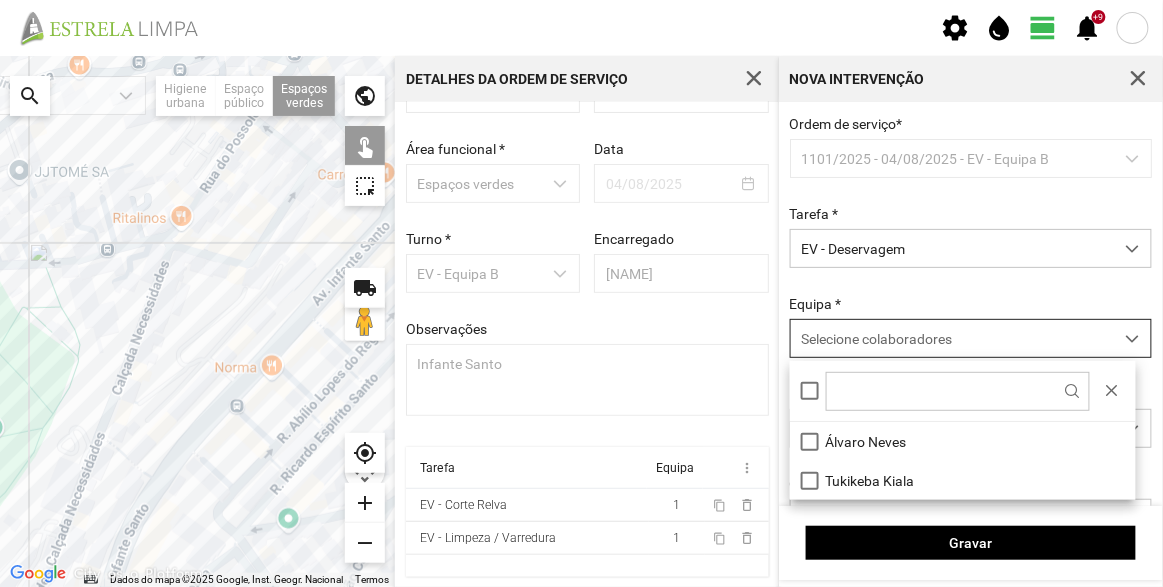 scroll, scrollTop: 10, scrollLeft: 84, axis: both 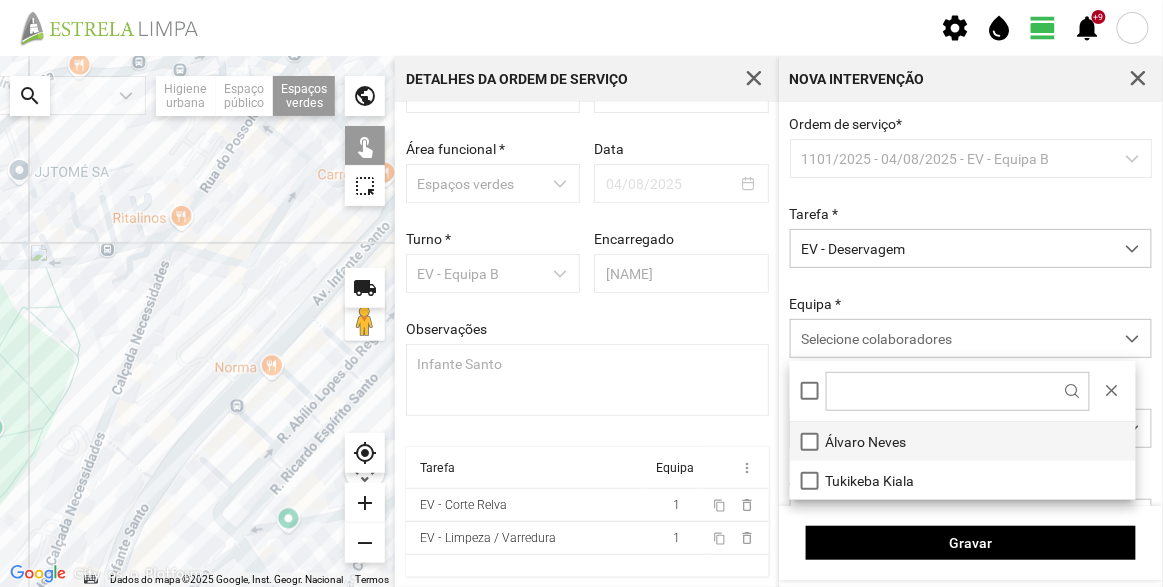 click on "Álvaro Neves" at bounding box center (963, 441) 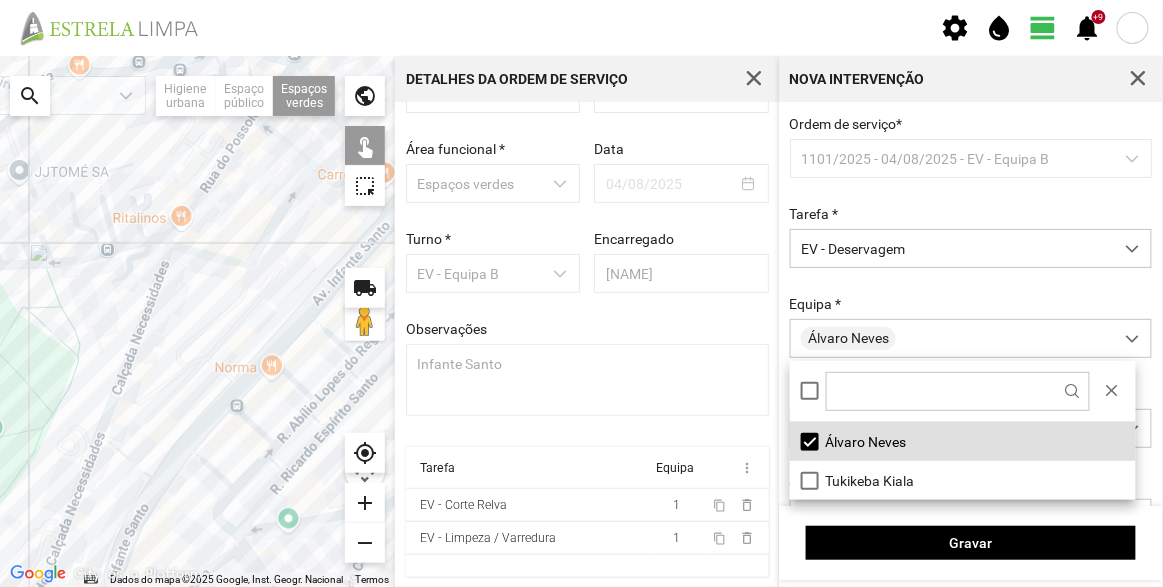 click 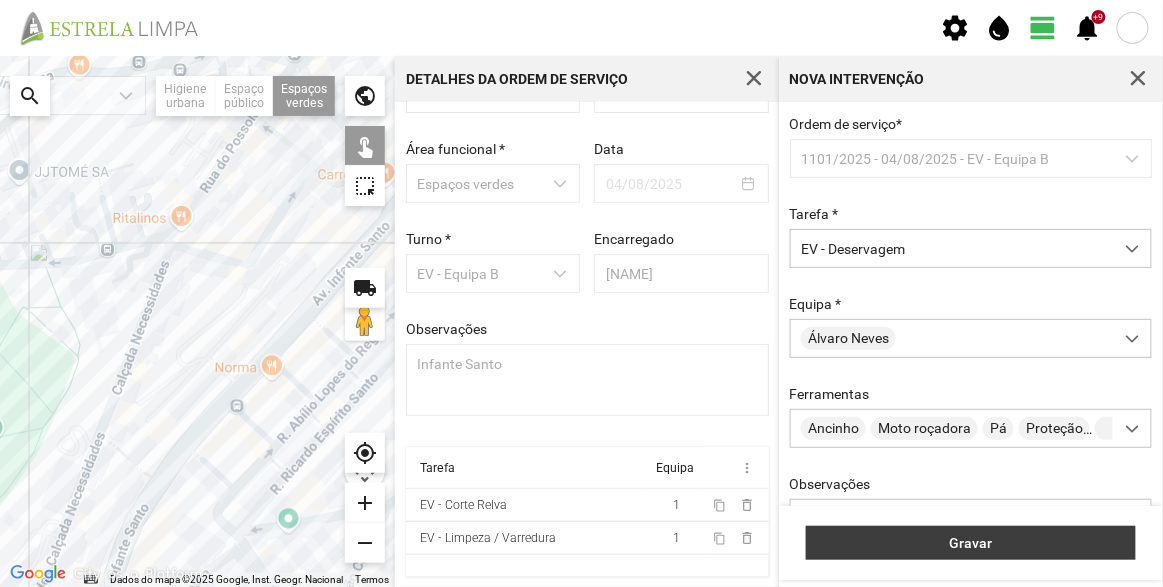 click on "Gravar" at bounding box center (971, 543) 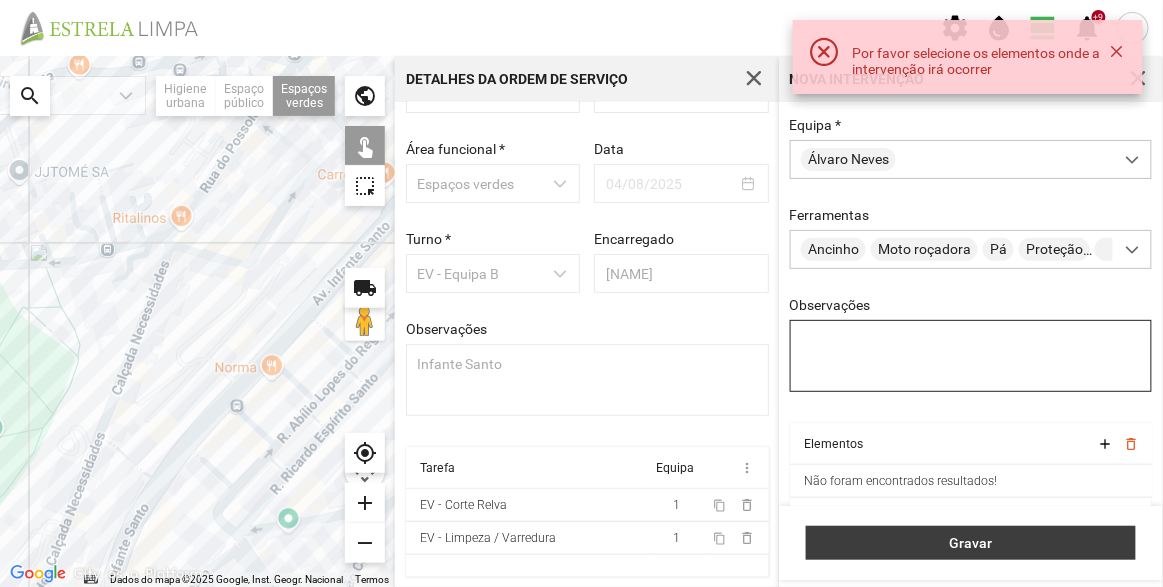 scroll, scrollTop: 181, scrollLeft: 0, axis: vertical 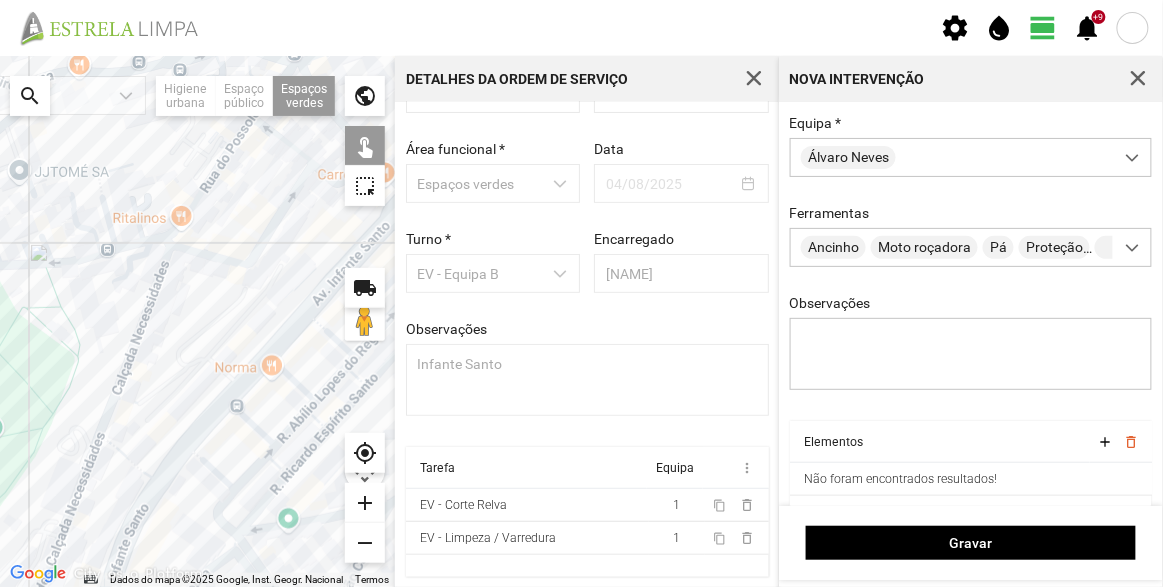click 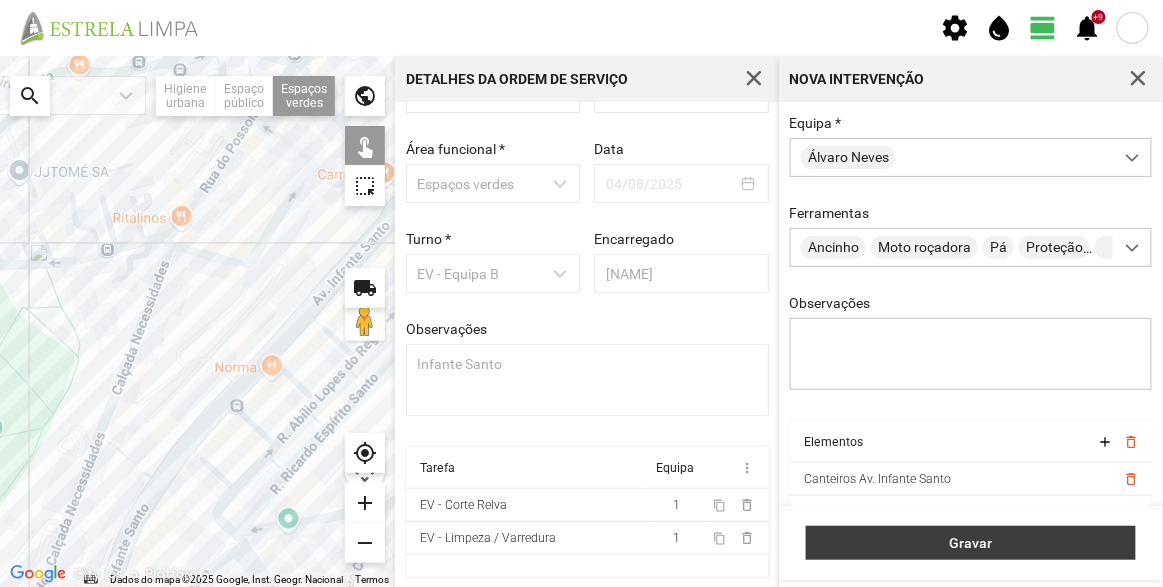 click on "Gravar" at bounding box center [971, 543] 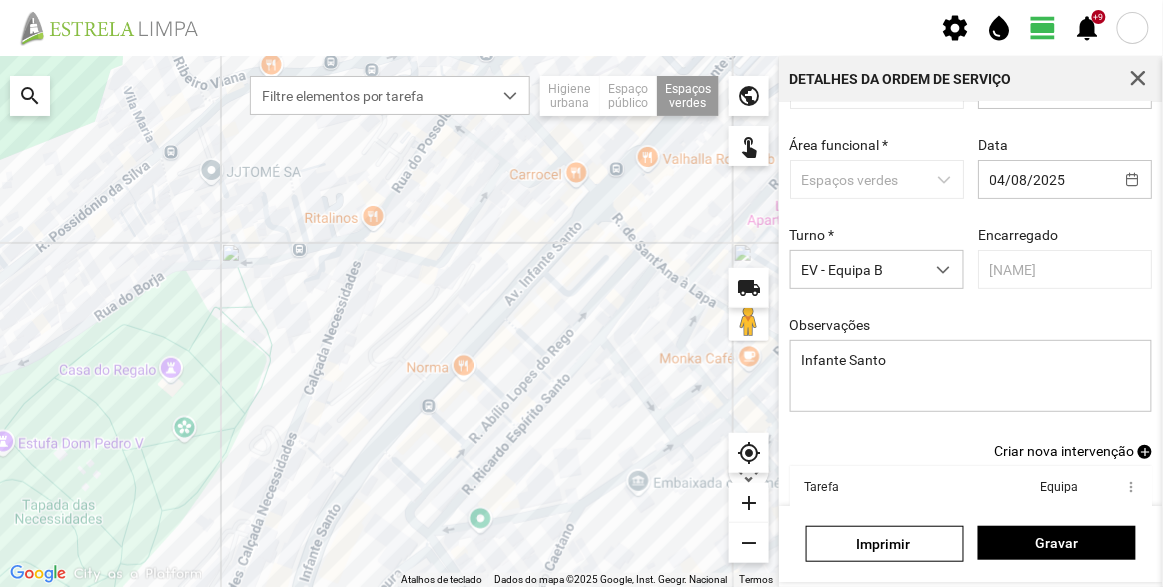 click on "Criar nova intervenção" at bounding box center [1064, 451] 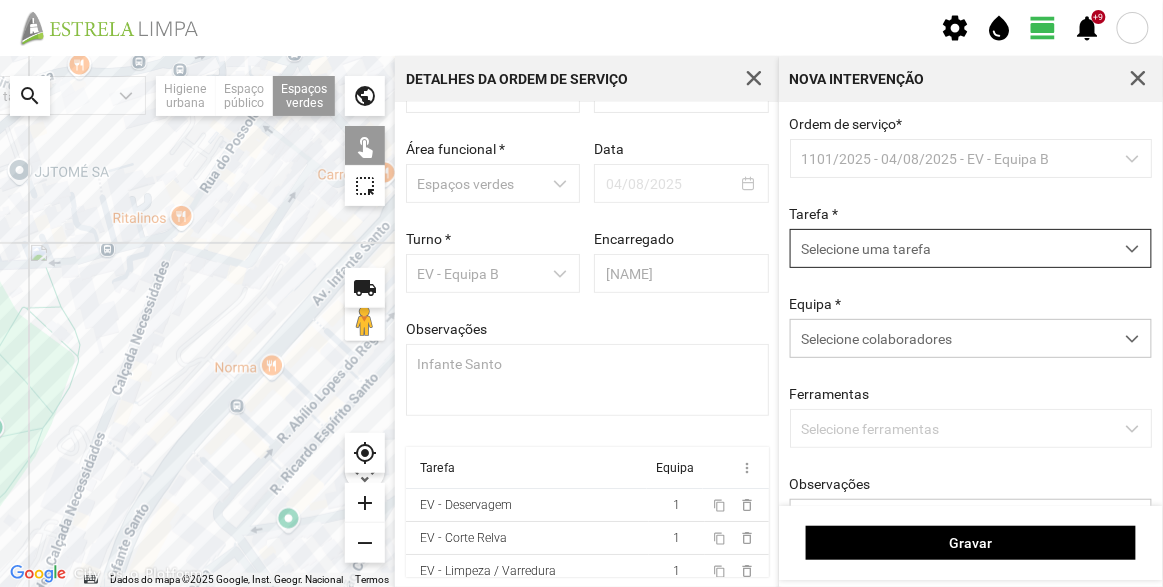 click on "Selecione uma tarefa" at bounding box center (952, 248) 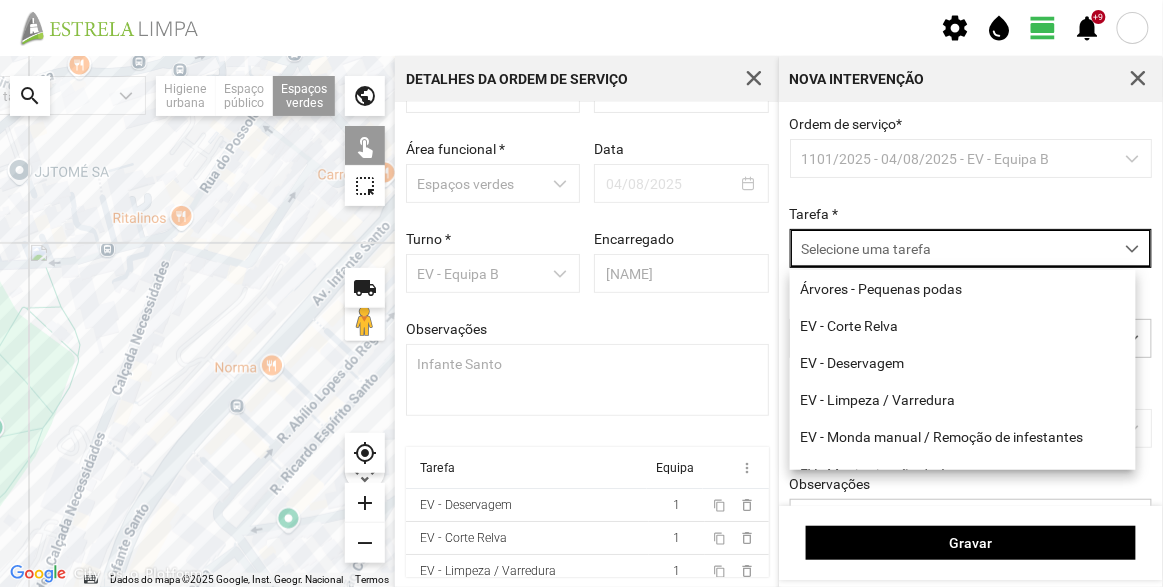 scroll, scrollTop: 10, scrollLeft: 84, axis: both 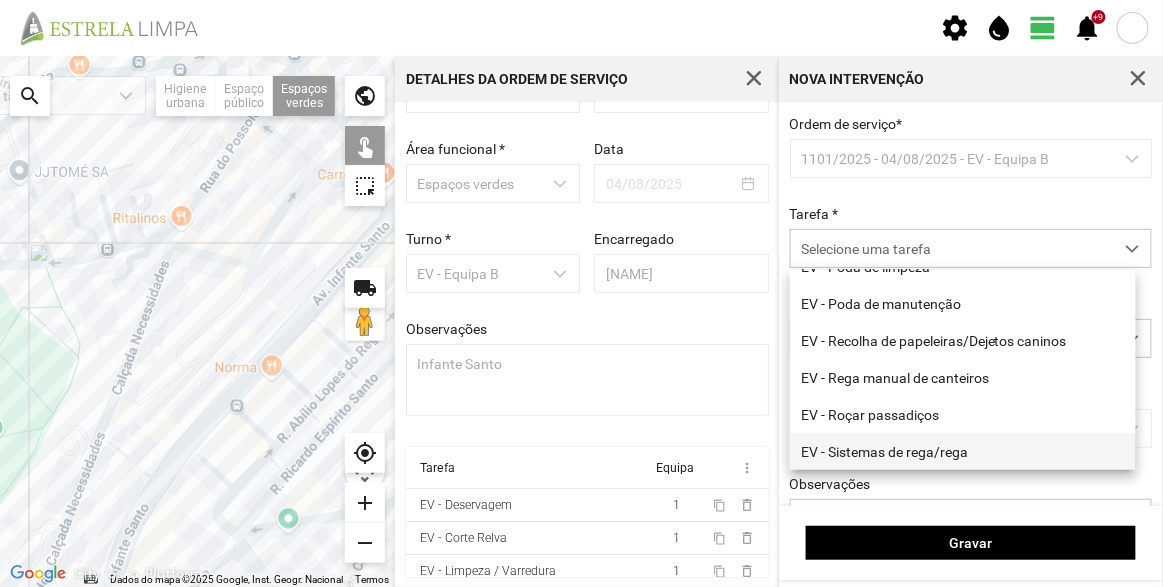 click on "EV - Sistemas de rega/rega" at bounding box center (963, 451) 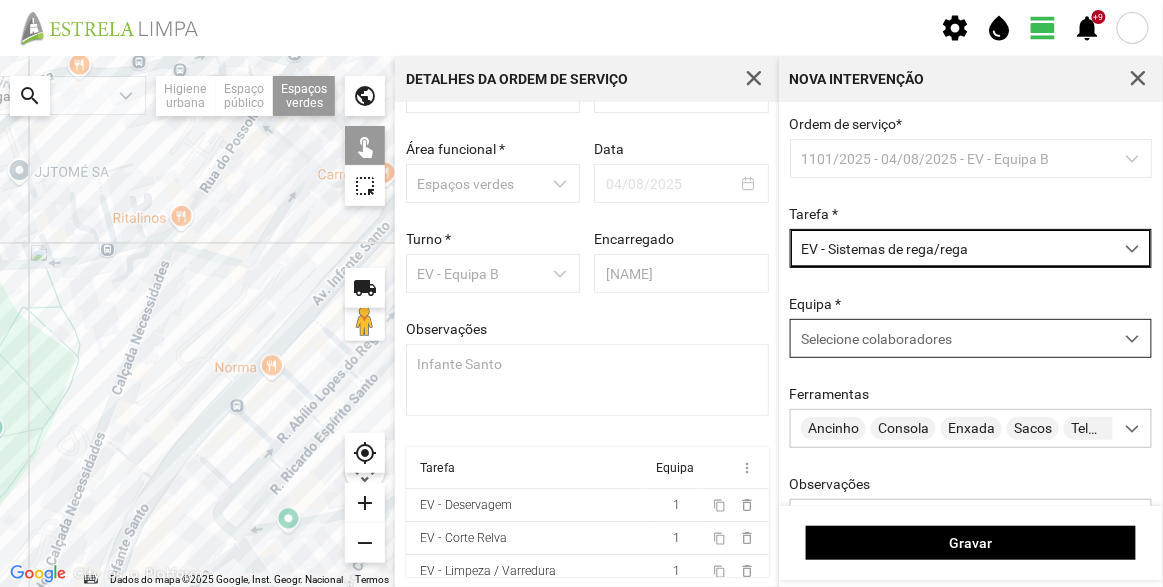 click on "Selecione colaboradores" at bounding box center [876, 339] 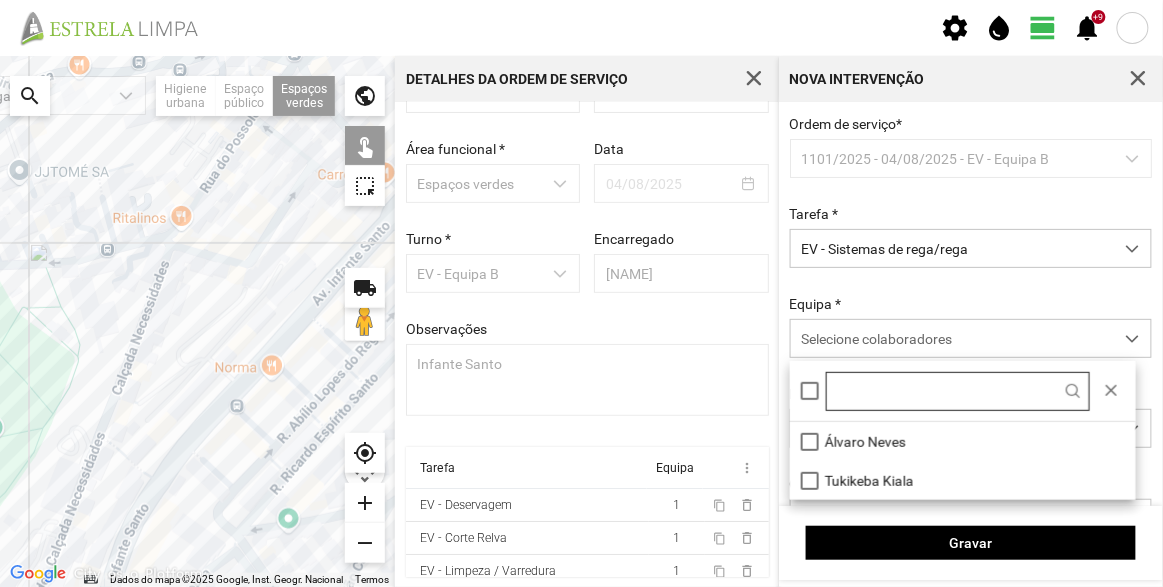 scroll, scrollTop: 10, scrollLeft: 84, axis: both 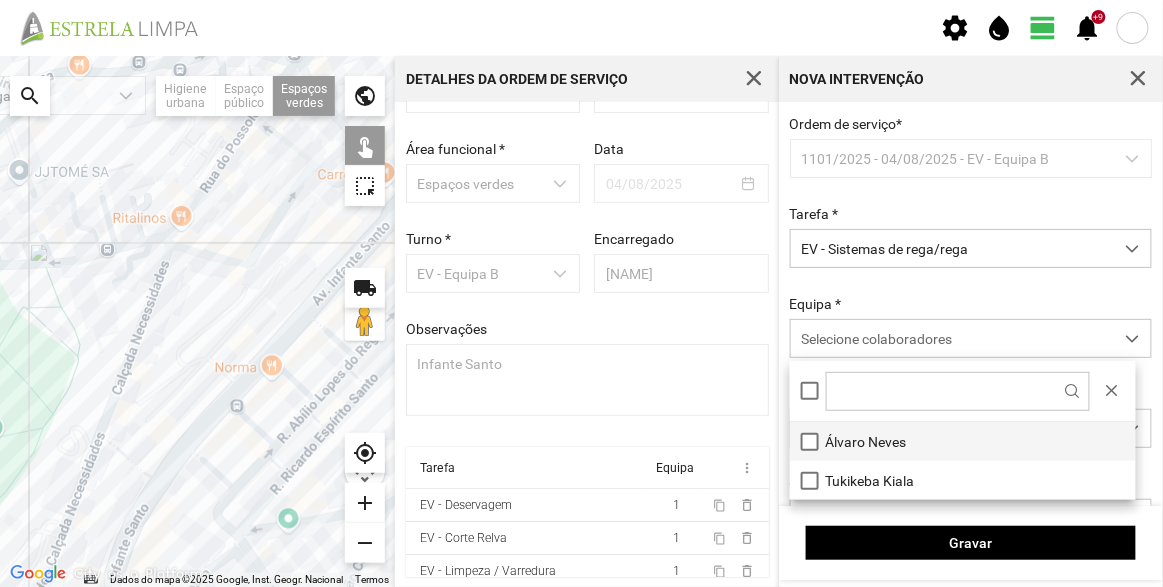 click on "Álvaro Neves" at bounding box center [963, 441] 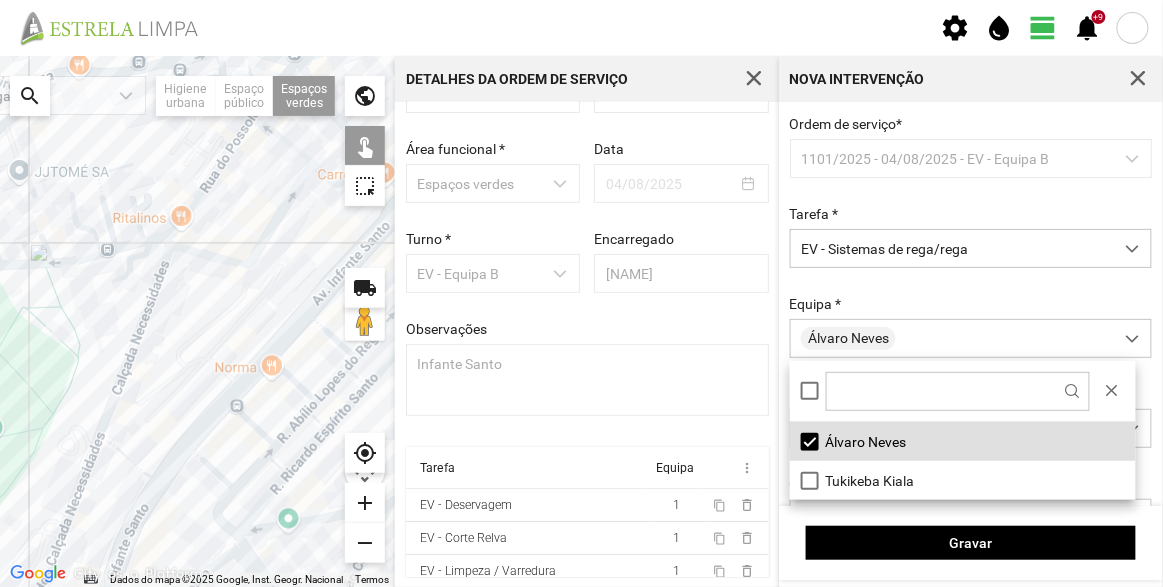 click on "Ordem de serviço  * 1101/2025 - 04/08/2025 - EV - Equipa B Tarefa * EV - Sistemas de rega/rega Equipa *  [NAME]  Ferramentas  Ancinho   Consola   Enxada   Sacos   Telemóvel   Vassoura Arame  Observações" at bounding box center [971, 359] 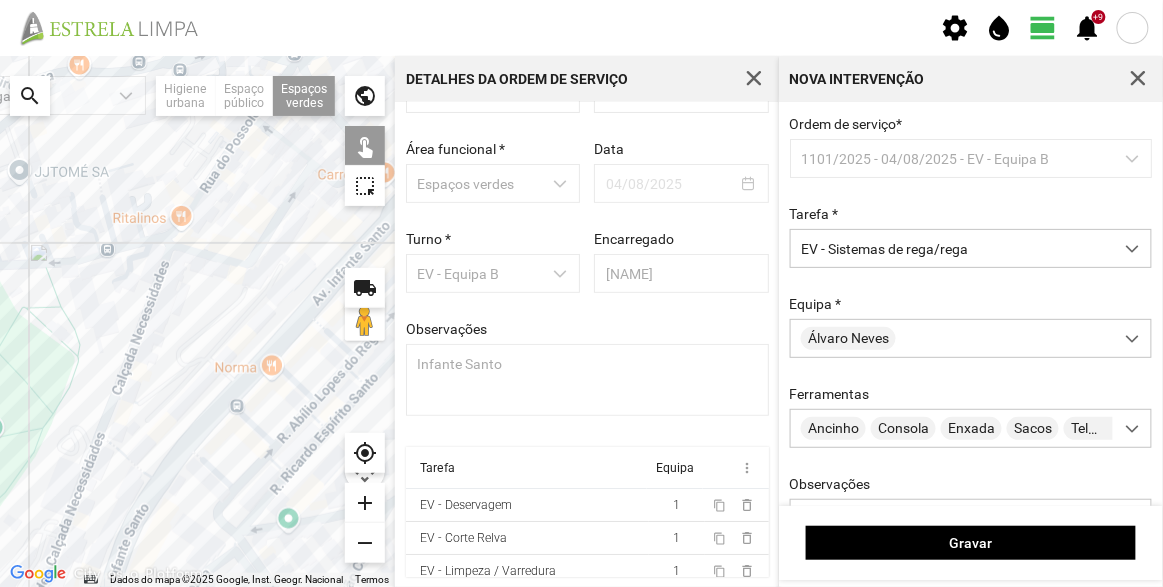 click 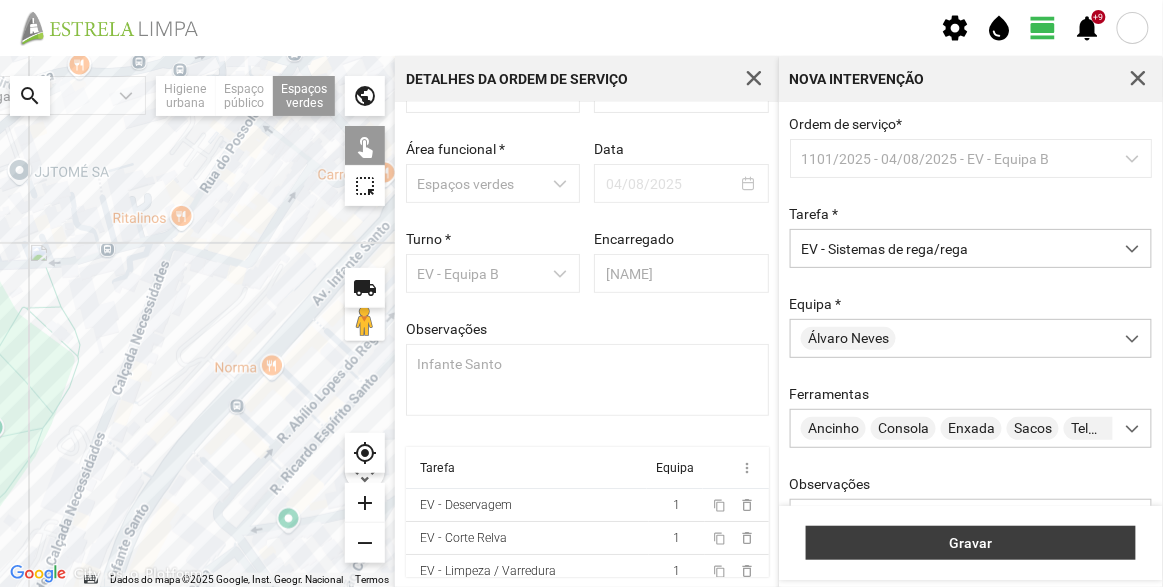 click on "Gravar" at bounding box center (971, 543) 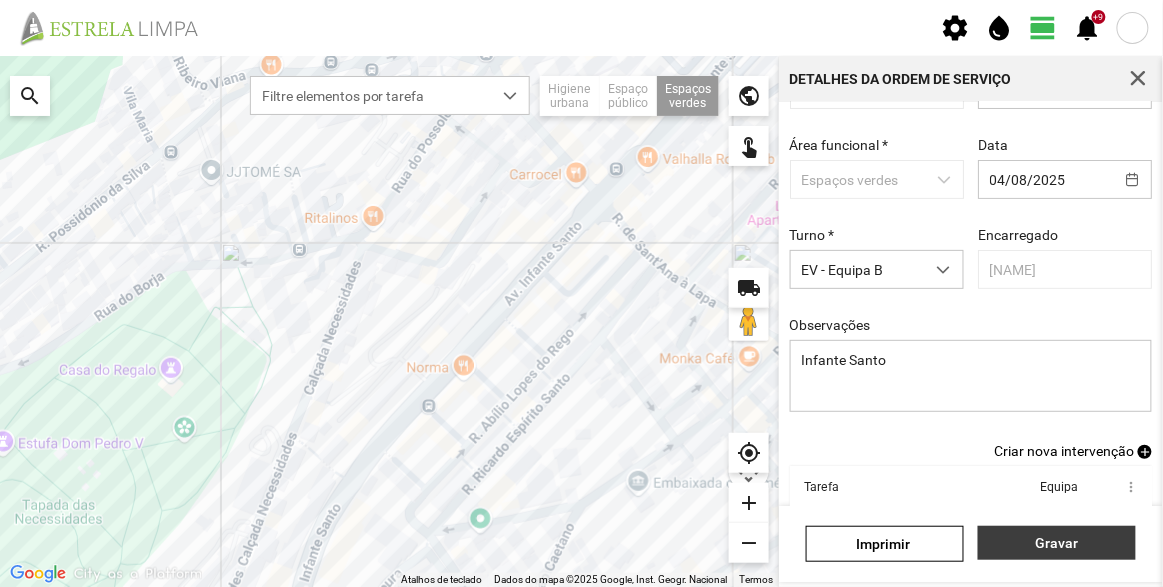 click on "Gravar" at bounding box center (1057, 543) 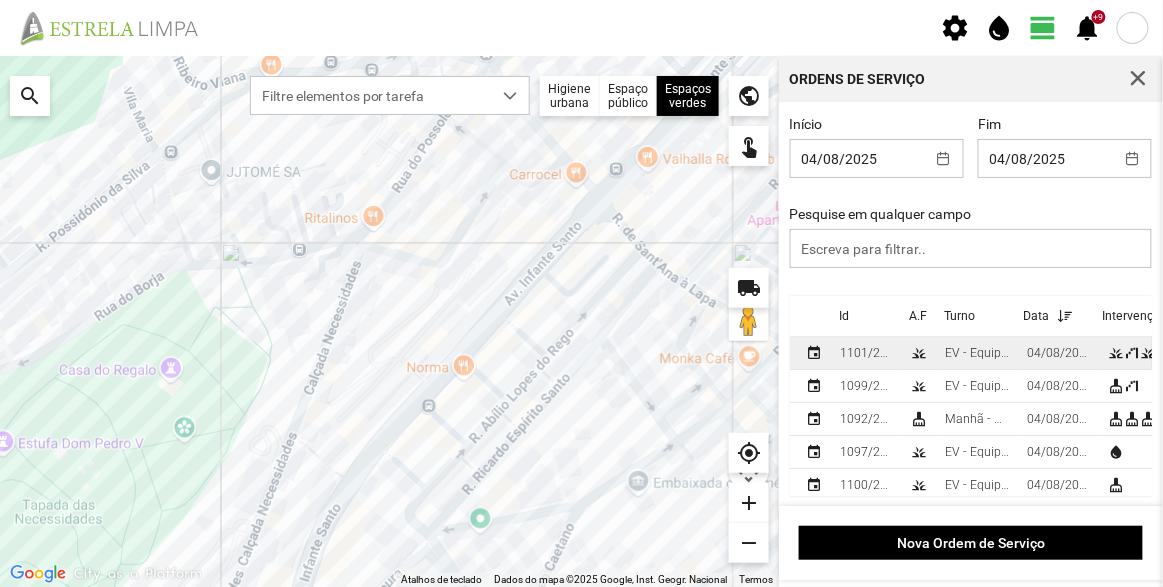 click on "1101/2025" at bounding box center (867, 353) 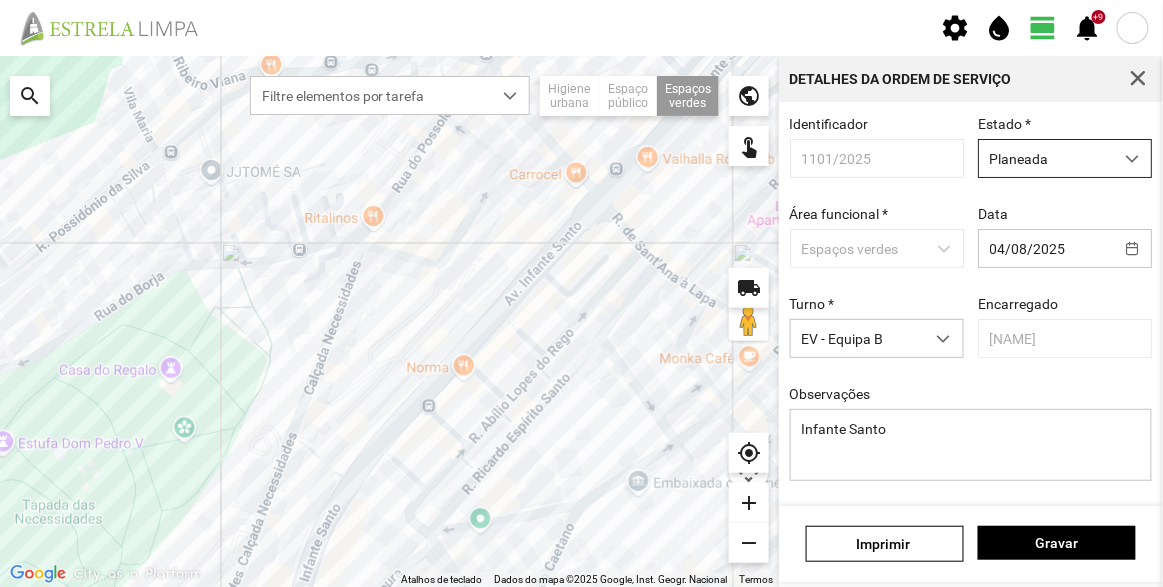 click on "Planeada" at bounding box center (1046, 158) 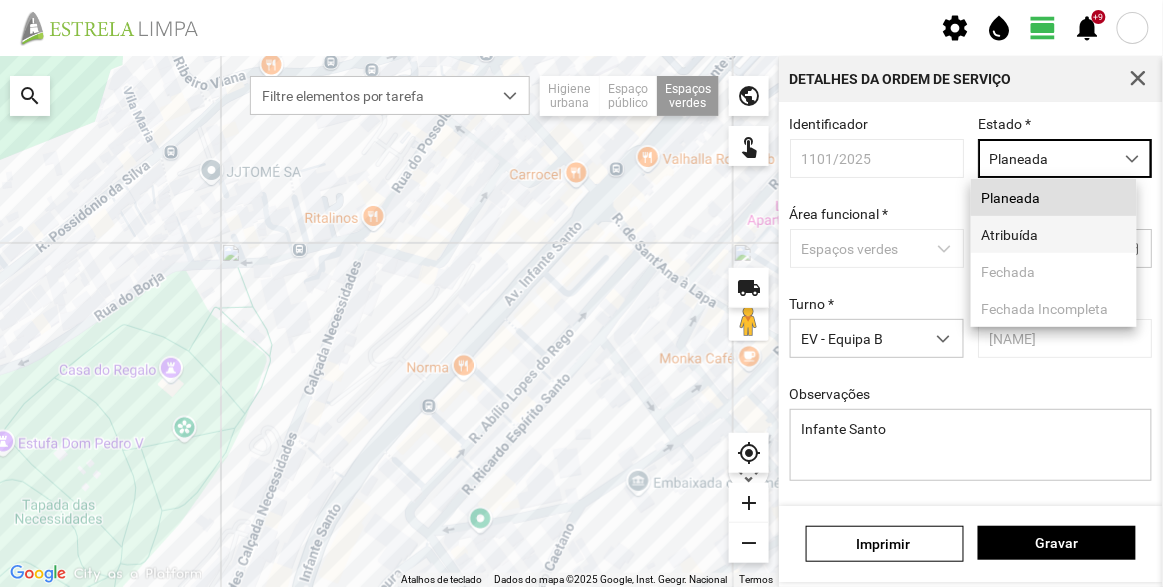 scroll, scrollTop: 10, scrollLeft: 84, axis: both 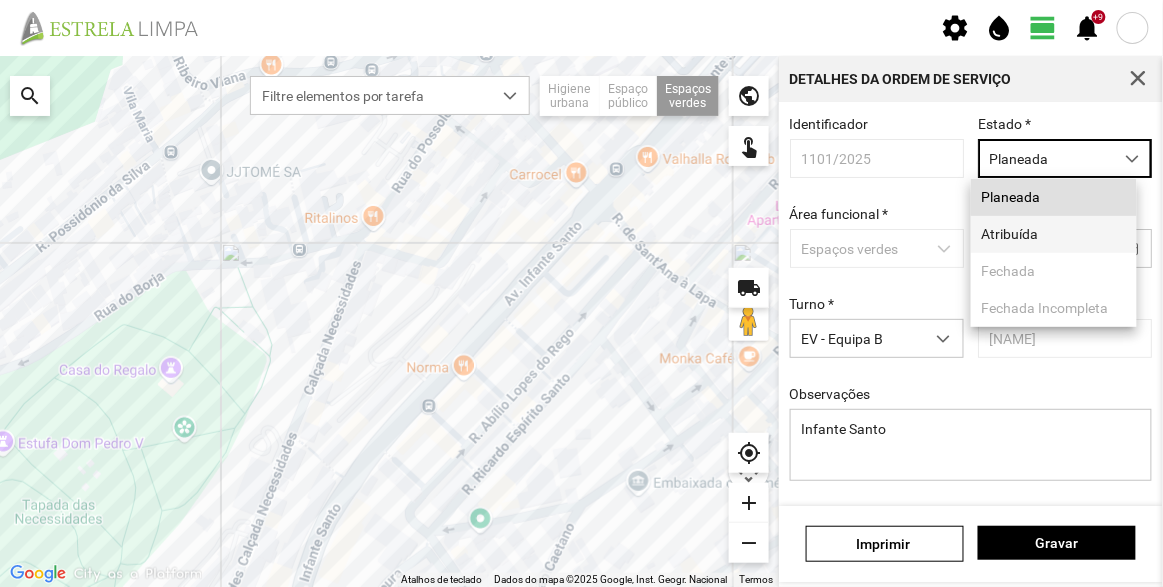 click on "Atribuída" at bounding box center (1054, 234) 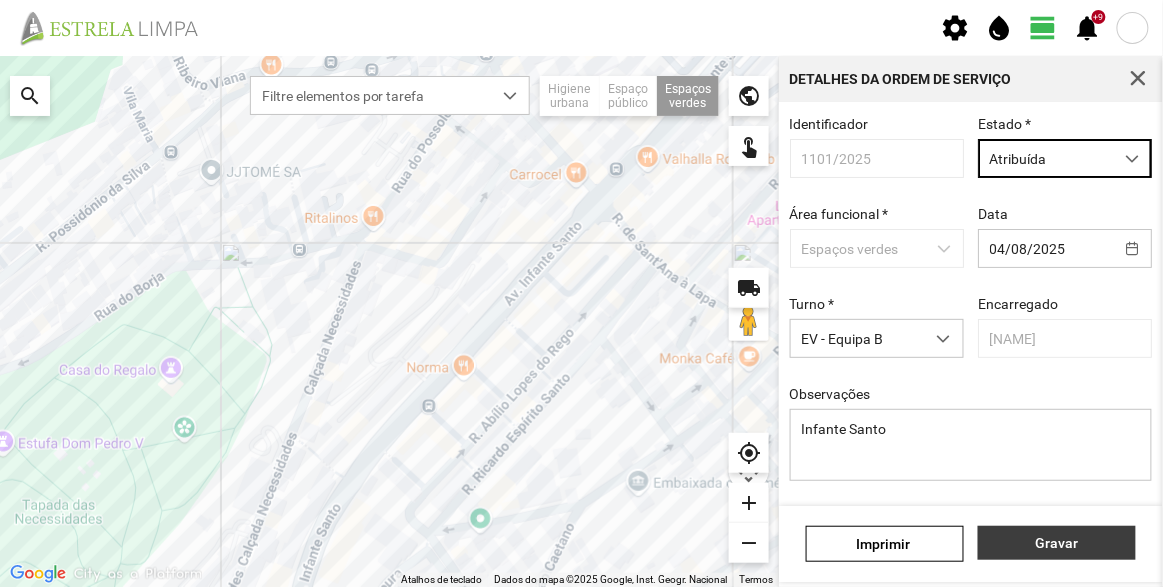 click on "Gravar" at bounding box center (1057, 543) 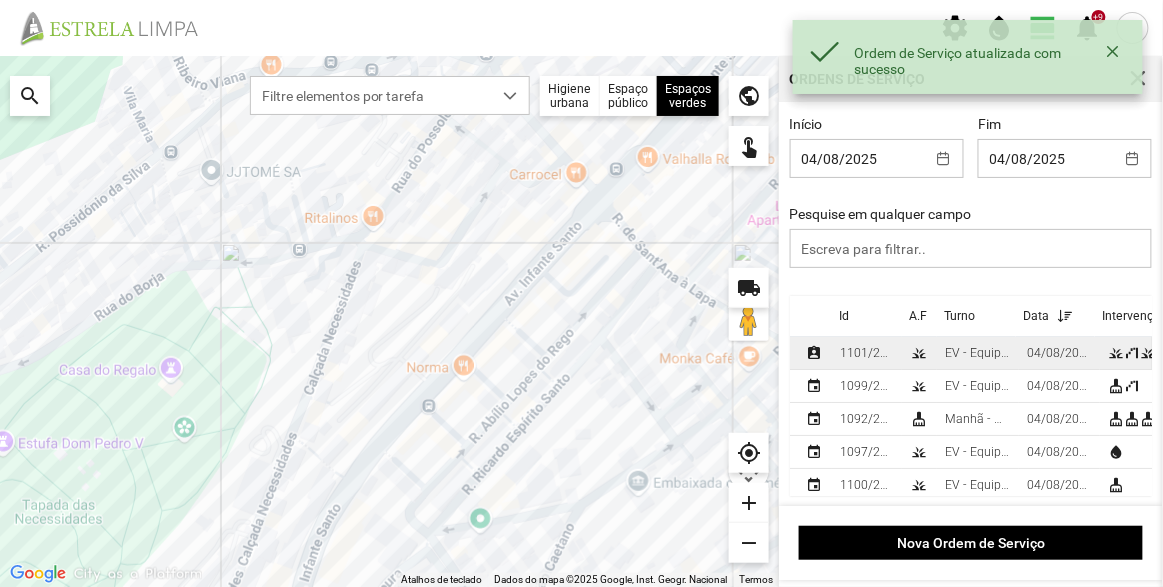 click on "1101/2025" at bounding box center [867, 353] 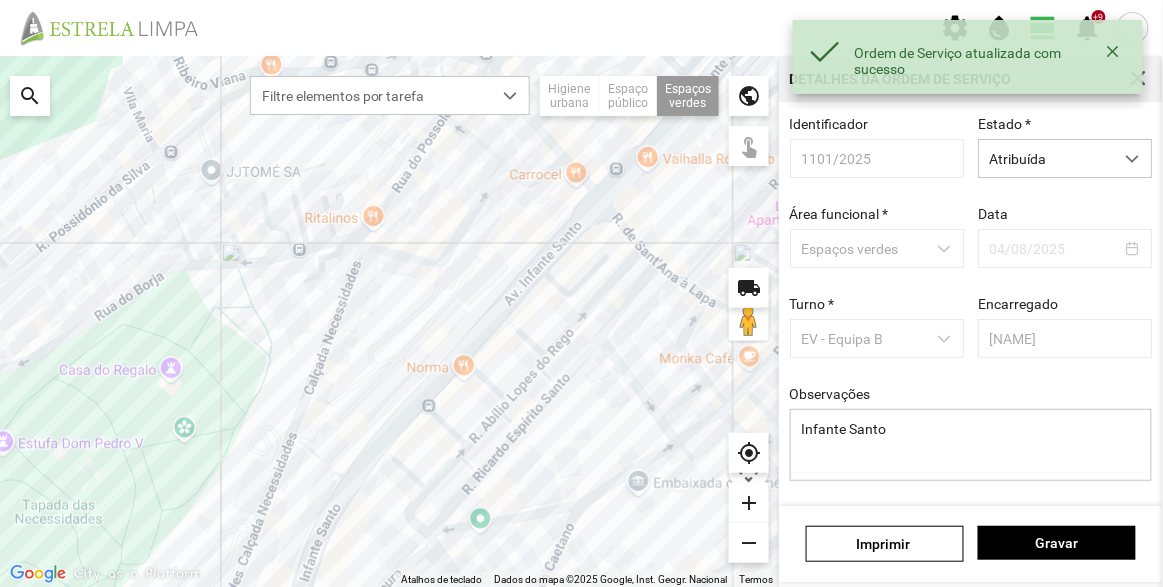 click on "Estado * Atribuída" at bounding box center [1065, 147] 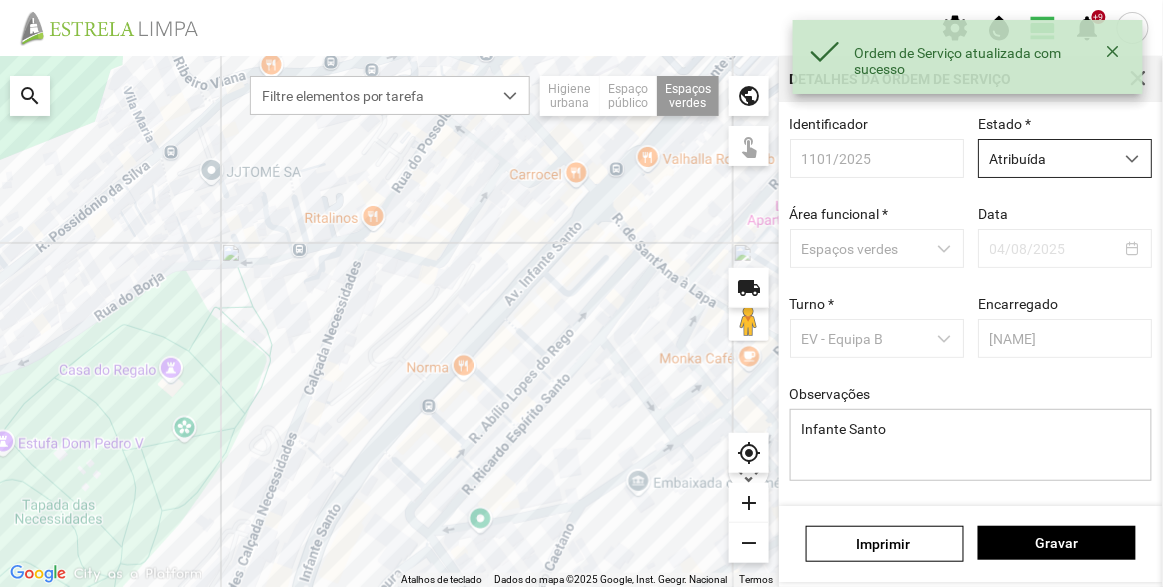click on "Atribuída" at bounding box center (1046, 158) 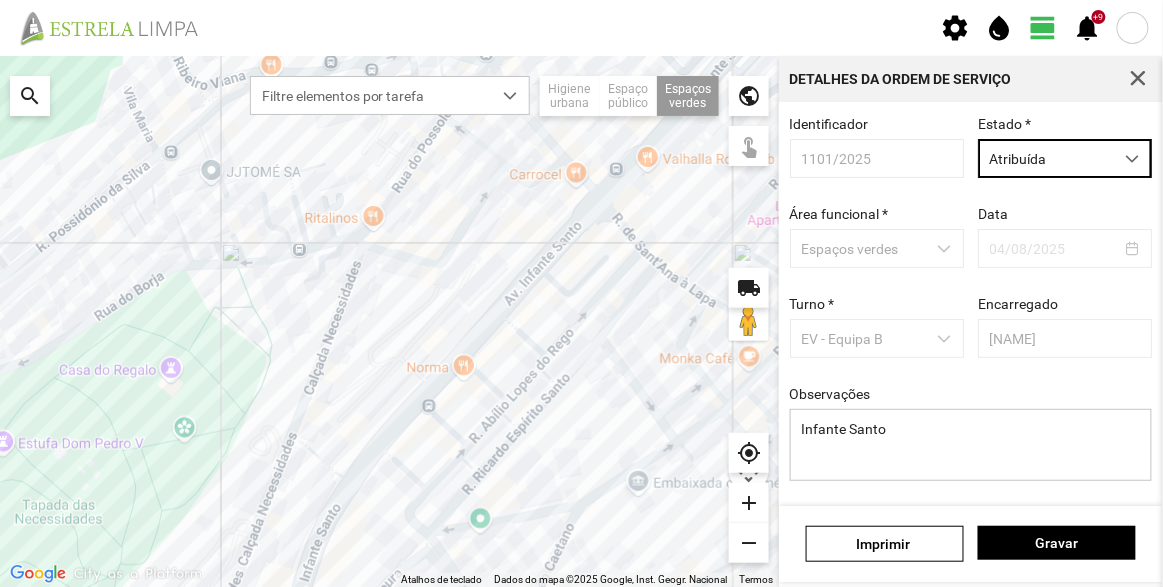 scroll, scrollTop: 150, scrollLeft: 0, axis: vertical 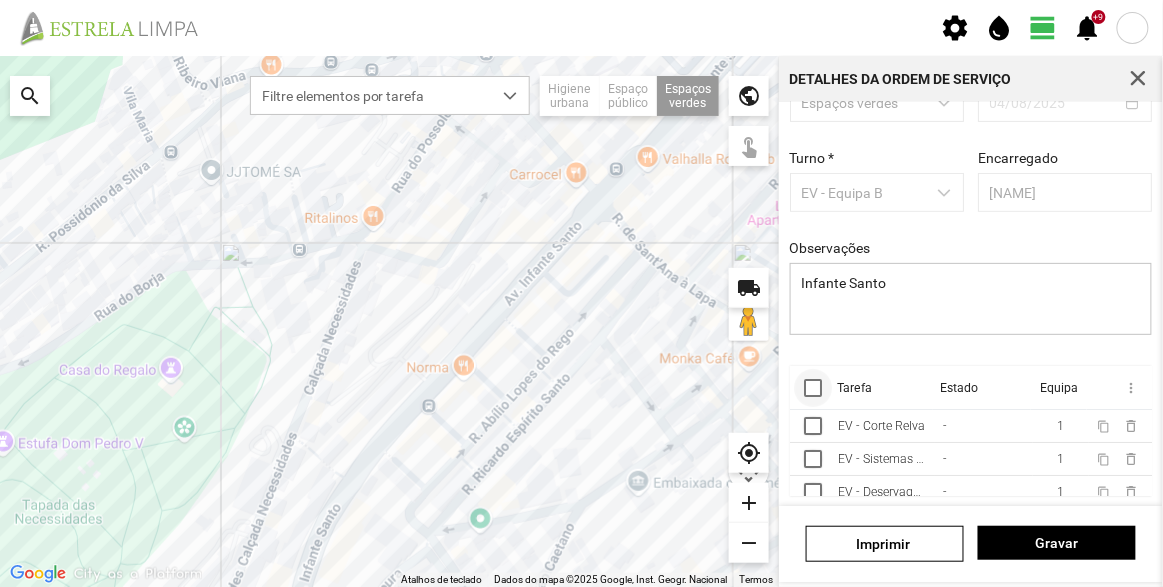 click at bounding box center [813, 388] 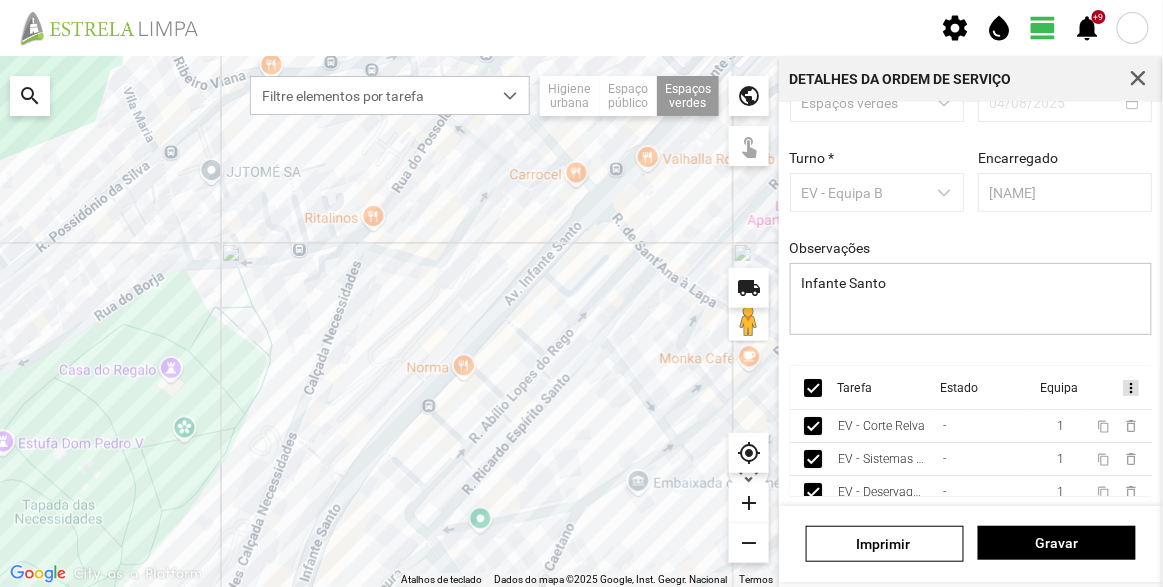 click on "more_vert" at bounding box center (1130, 388) 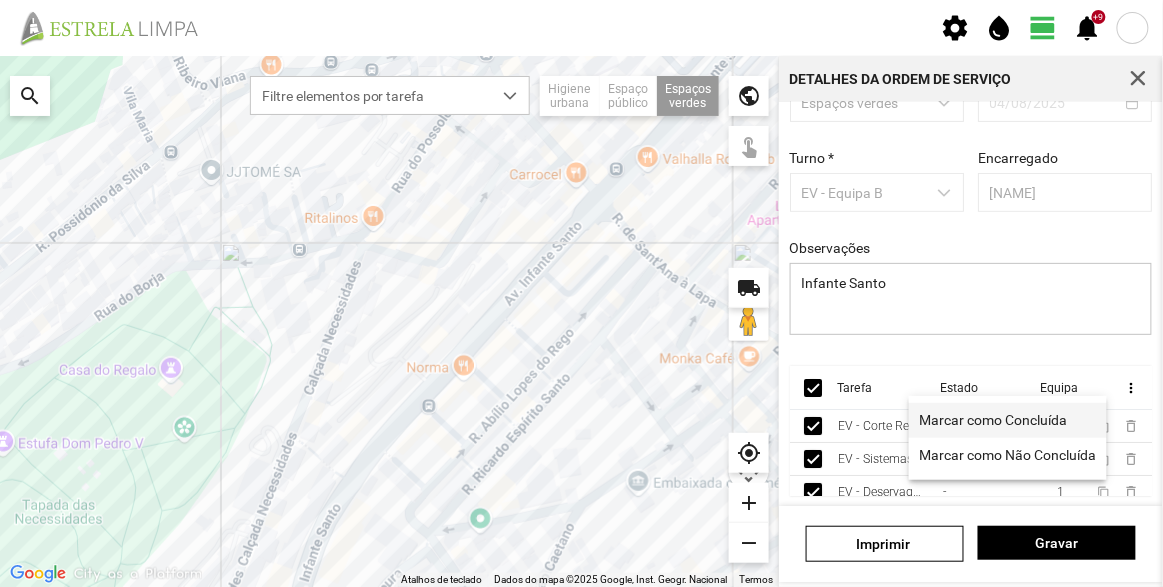 click on "Marcar como Concluída" at bounding box center (1008, 420) 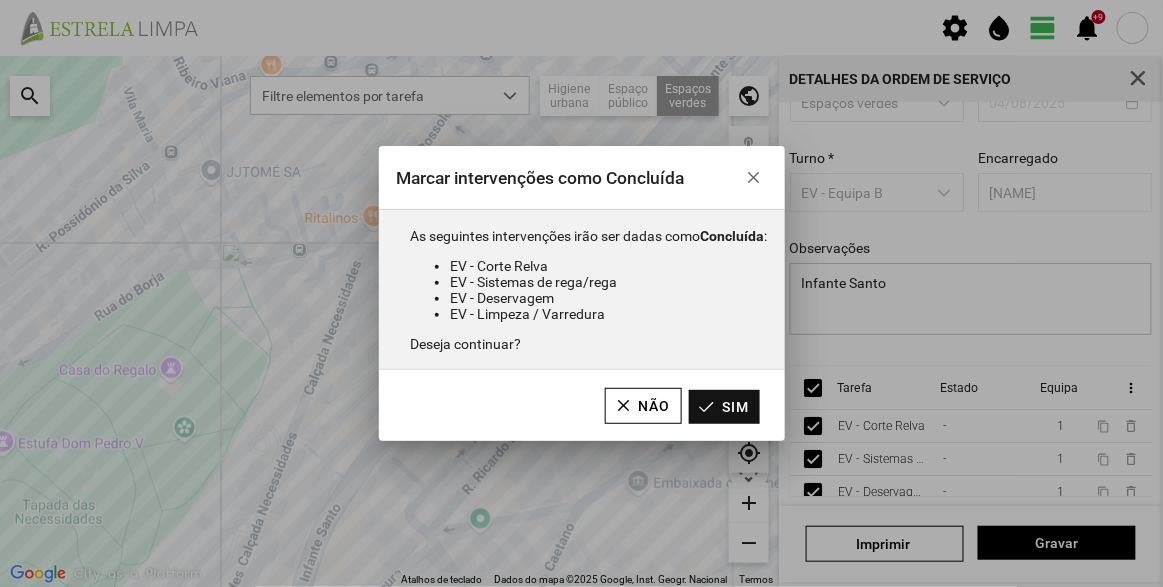 click on "Sim" 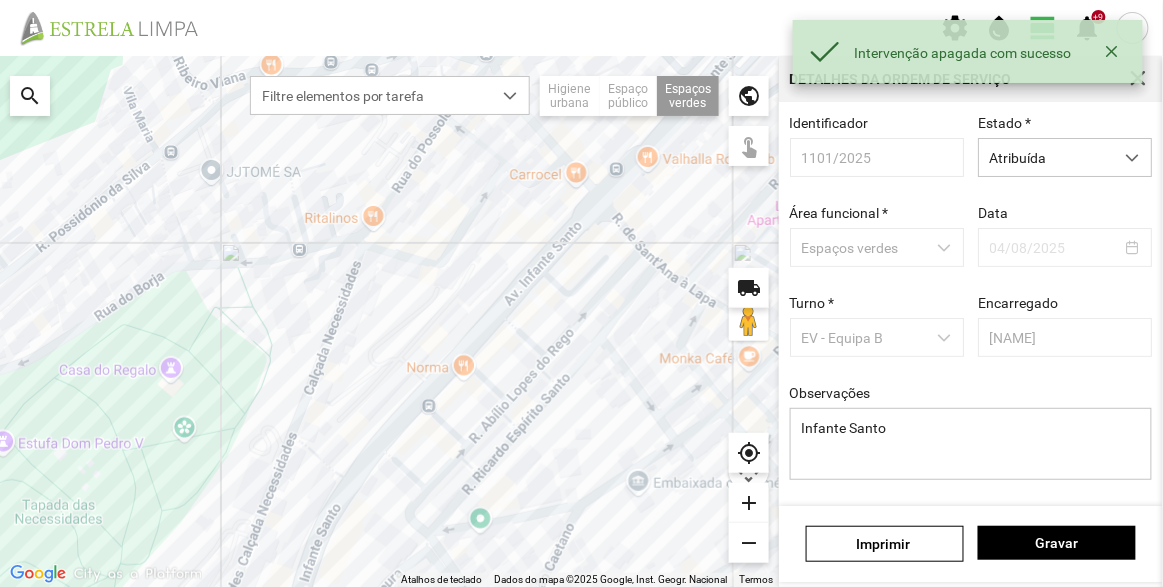 scroll, scrollTop: 0, scrollLeft: 0, axis: both 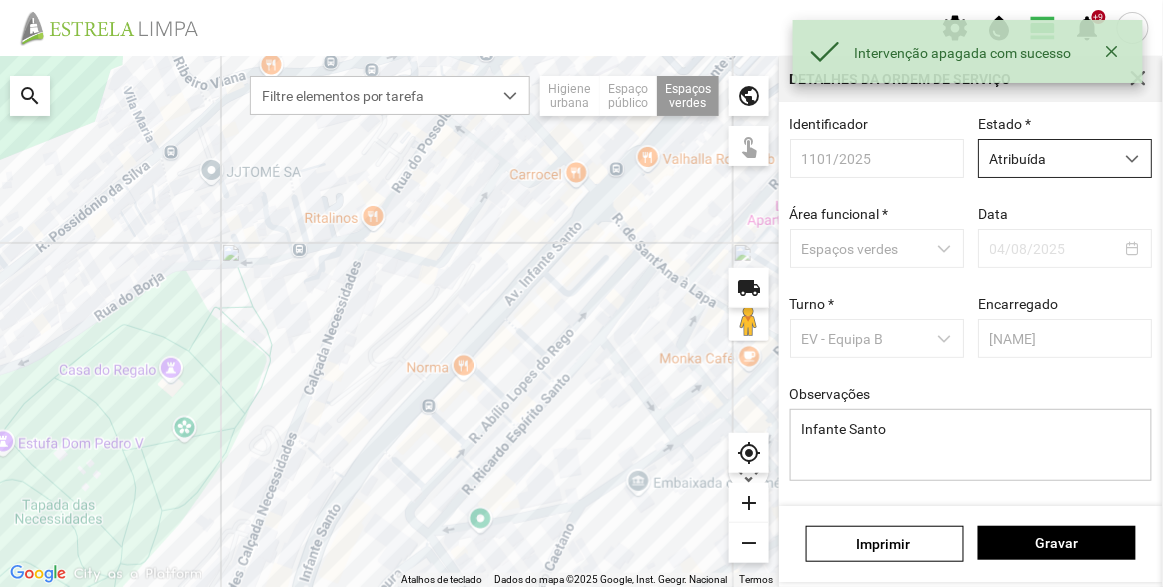 click on "Atribuída" at bounding box center [1046, 158] 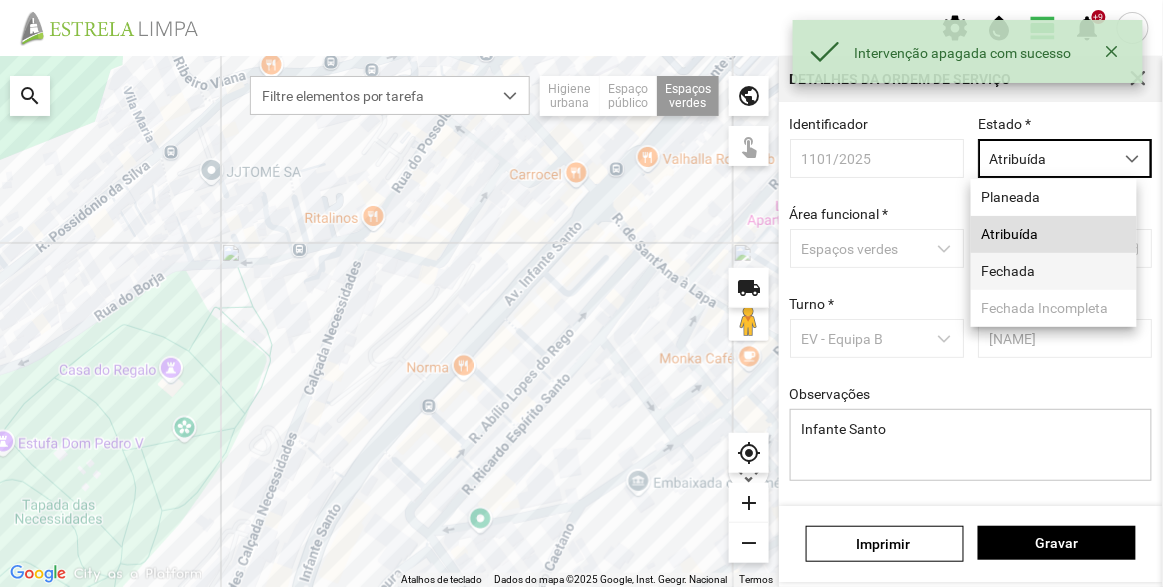 click on "Fechada" at bounding box center [1054, 271] 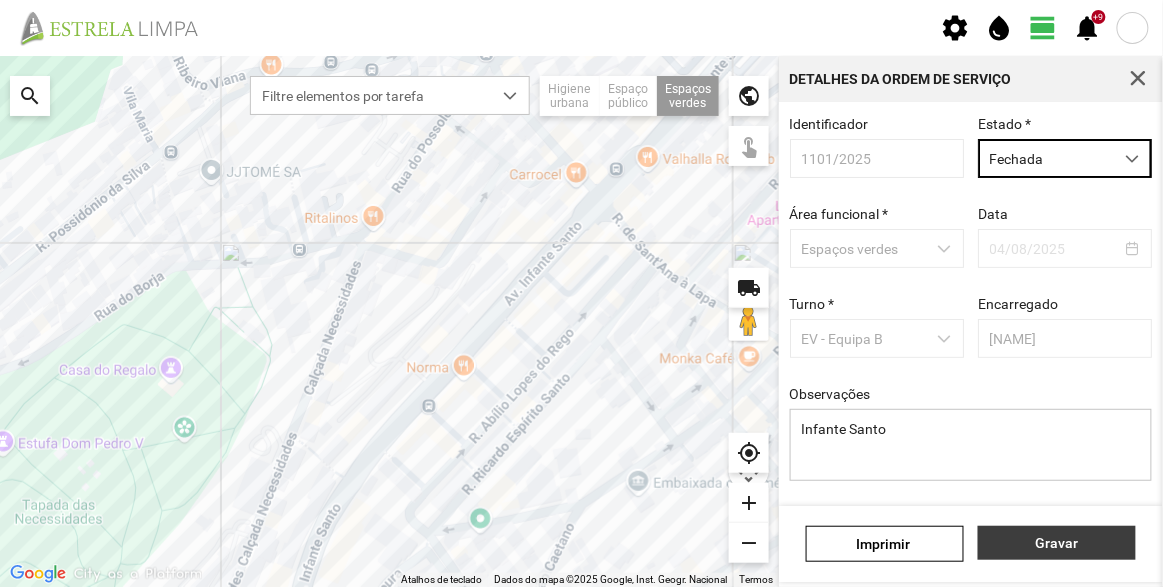 click on "Gravar" at bounding box center (1057, 543) 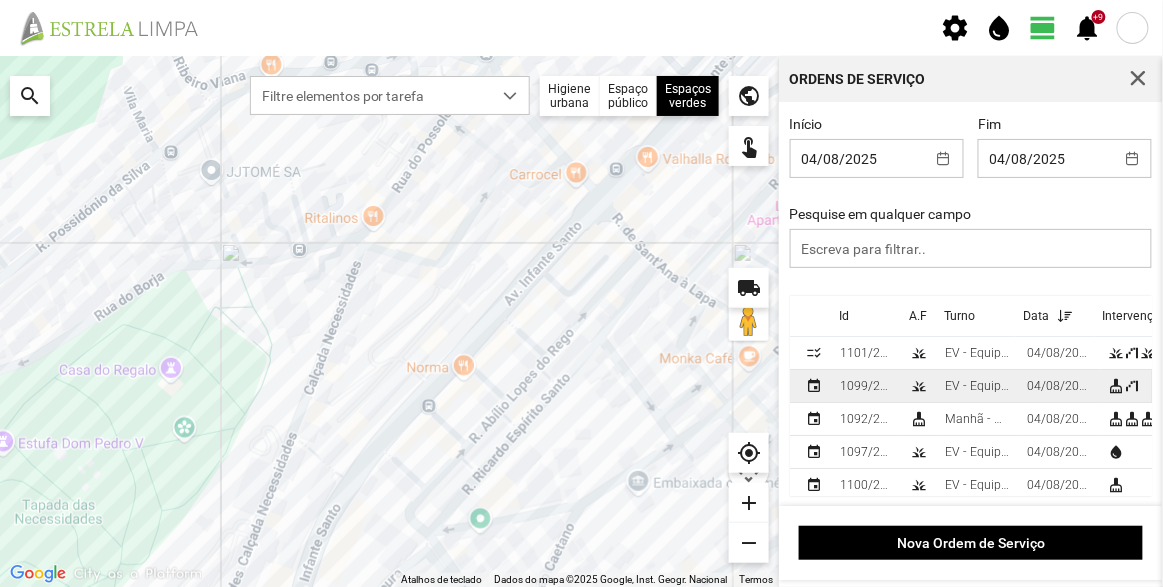 click on "EV - Equipa B" at bounding box center (978, 386) 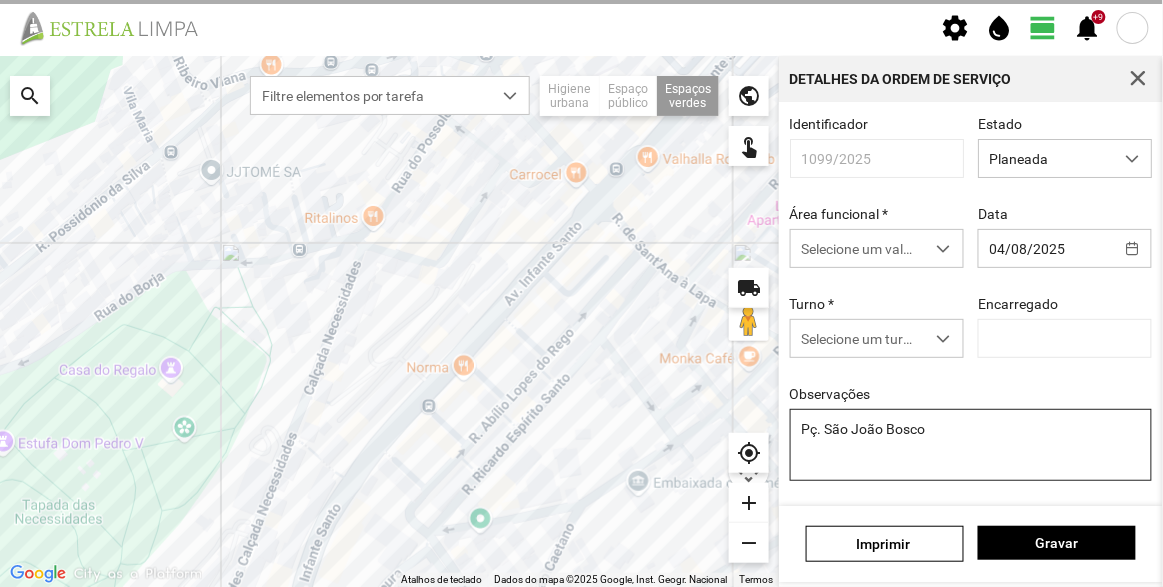 type on "[NAME]" 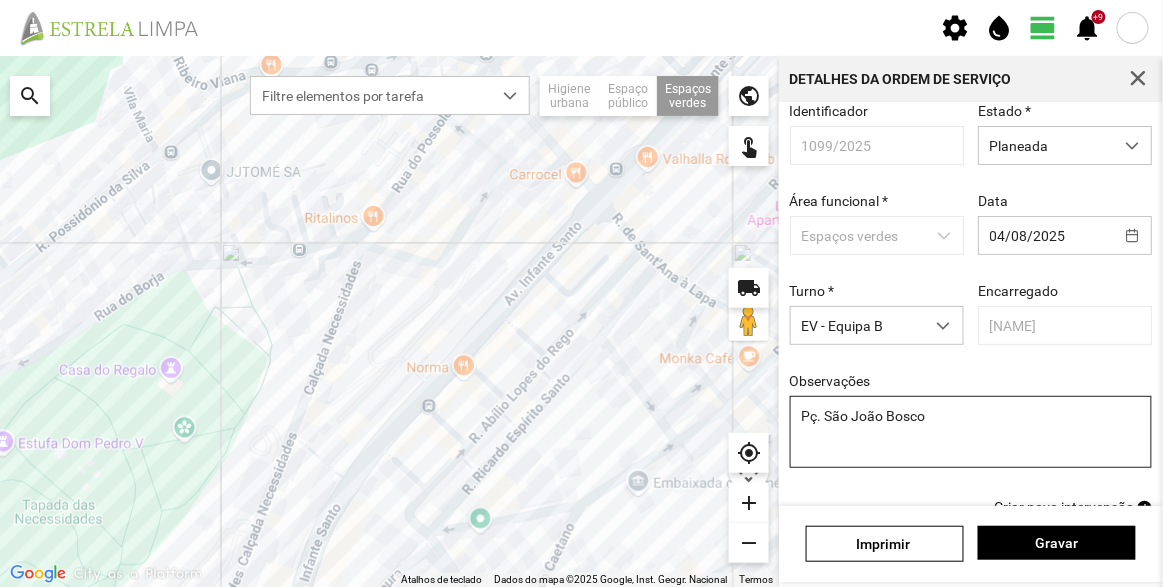 scroll, scrollTop: 0, scrollLeft: 0, axis: both 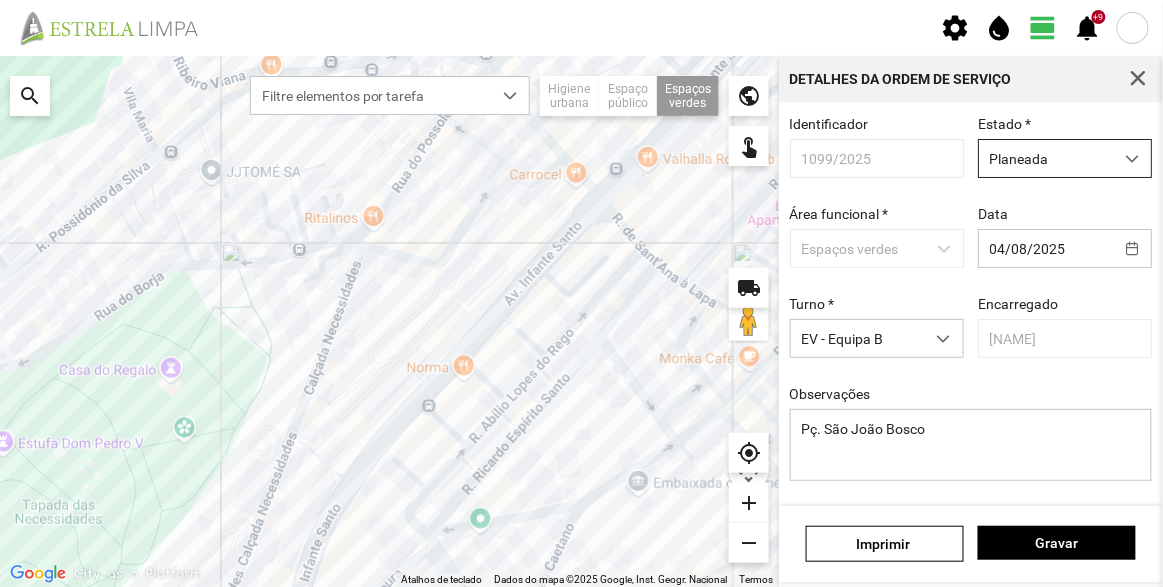 click on "Planeada" at bounding box center (1046, 158) 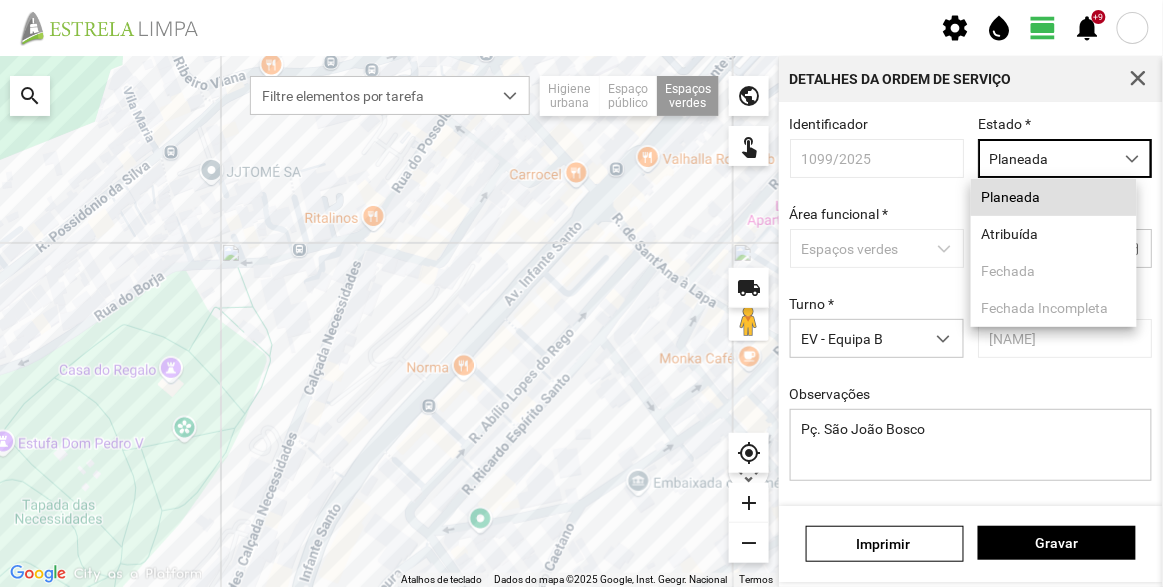 scroll, scrollTop: 10, scrollLeft: 84, axis: both 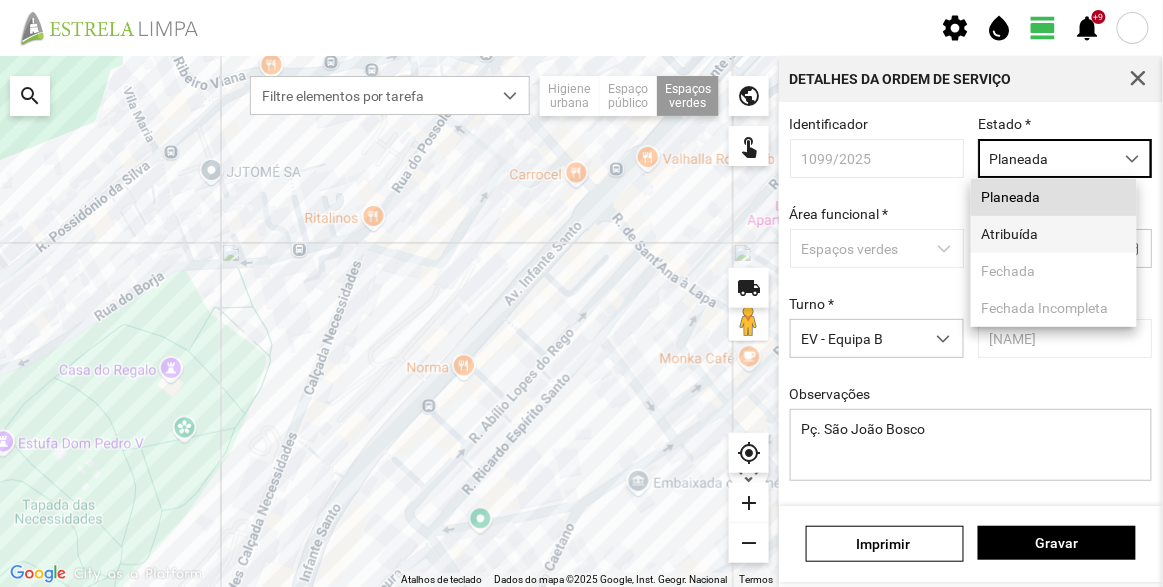 click on "Atribuída" at bounding box center [1054, 234] 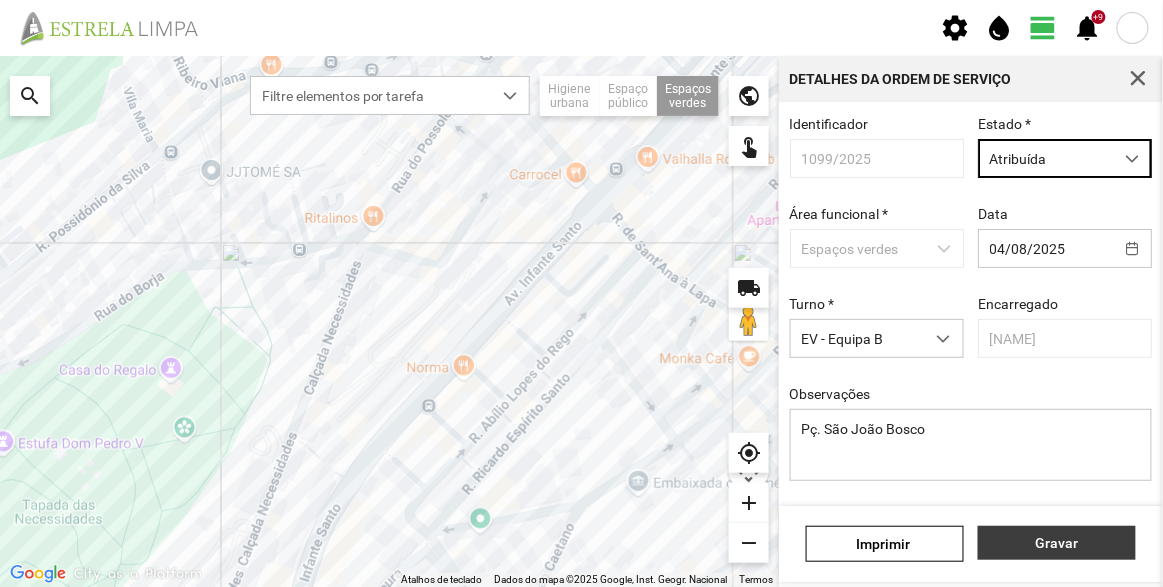 click on "Gravar" at bounding box center [1057, 543] 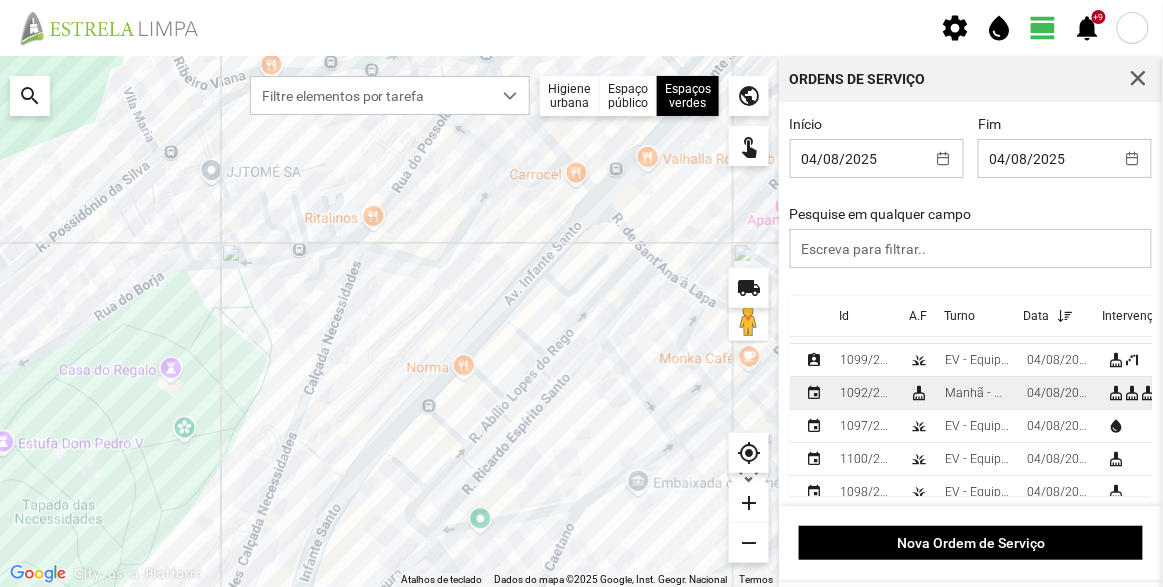 scroll, scrollTop: 0, scrollLeft: 0, axis: both 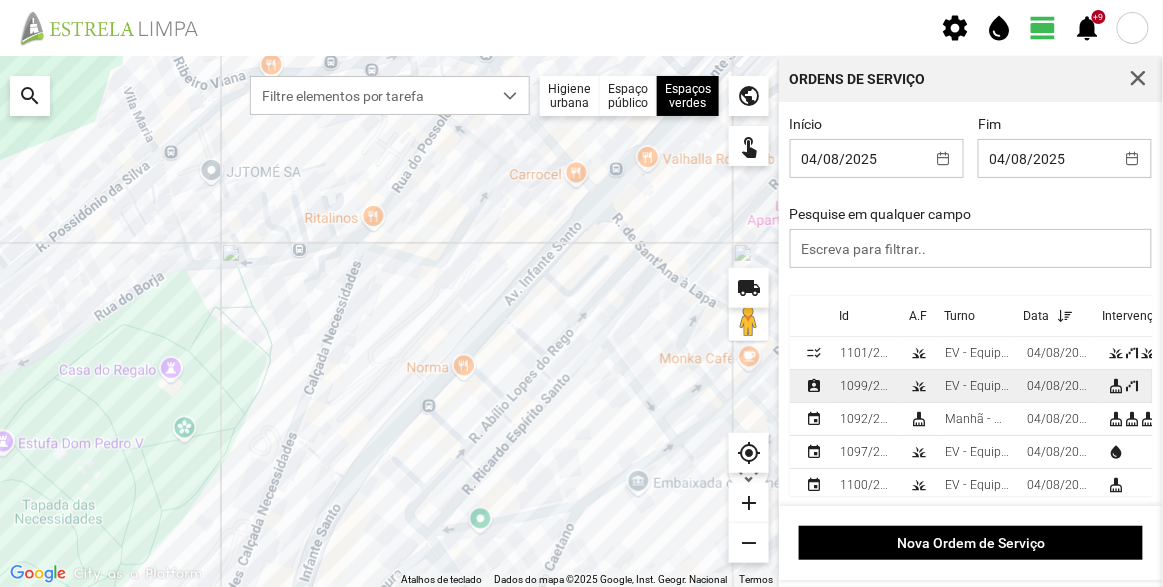 click on "1099/2025" at bounding box center [867, 386] 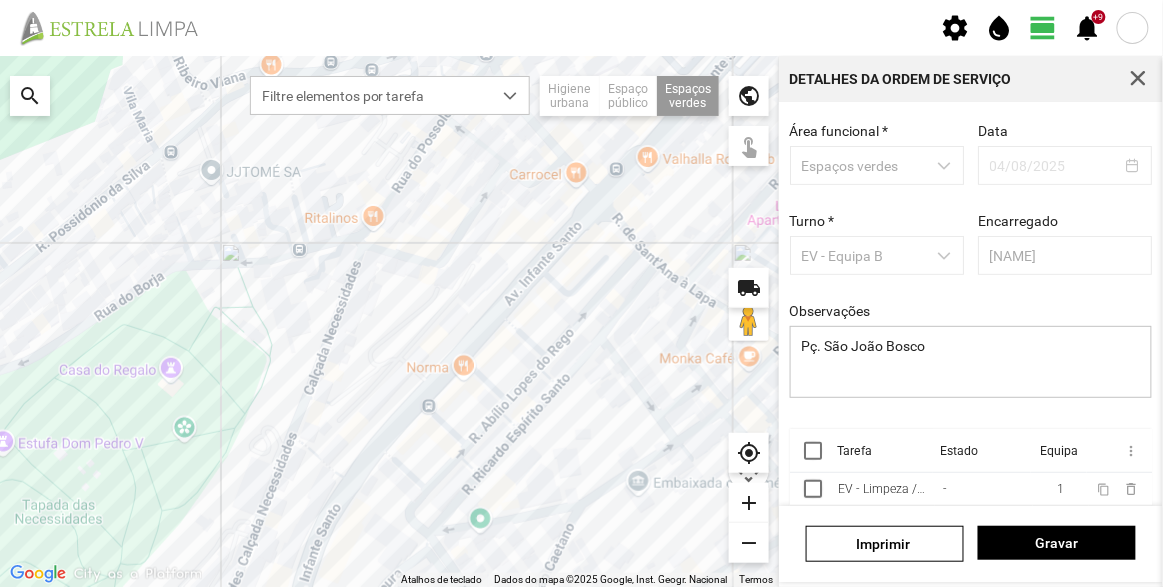 scroll, scrollTop: 0, scrollLeft: 0, axis: both 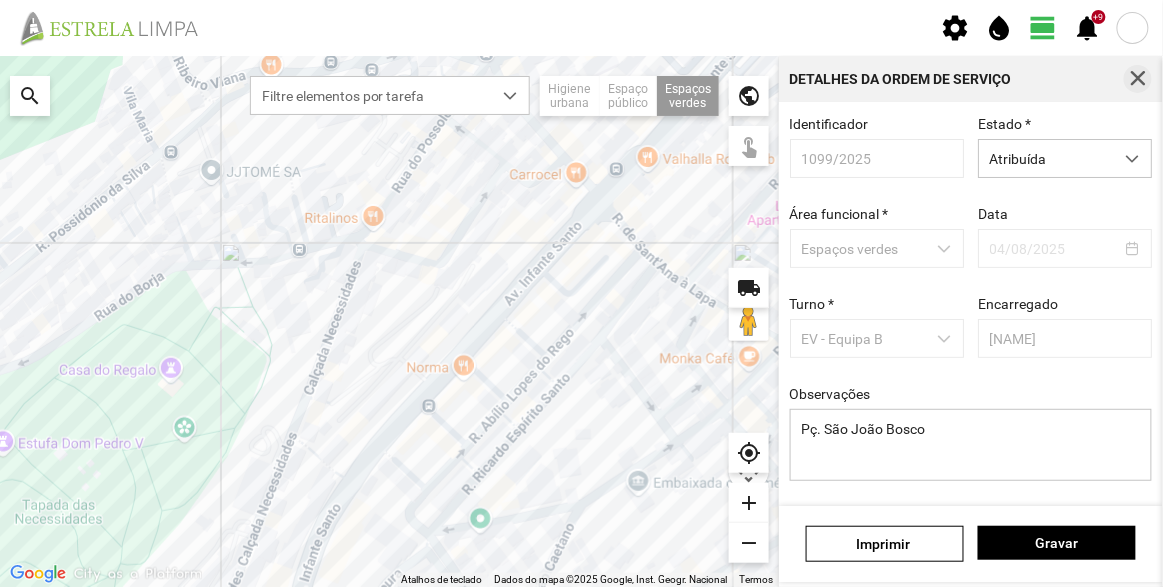 click at bounding box center (1138, 79) 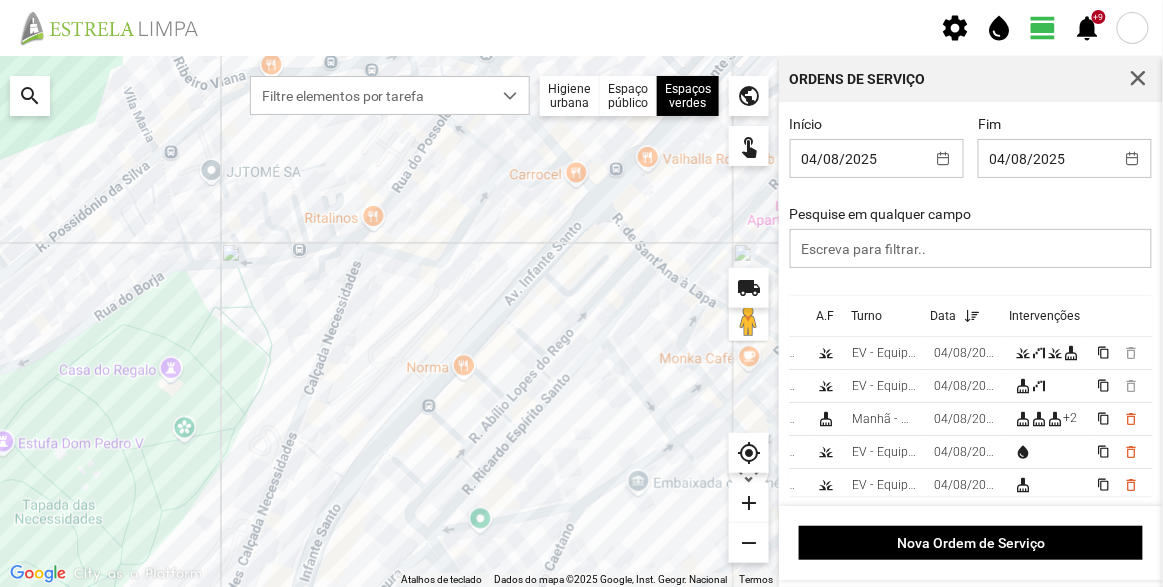 scroll, scrollTop: 0, scrollLeft: 119, axis: horizontal 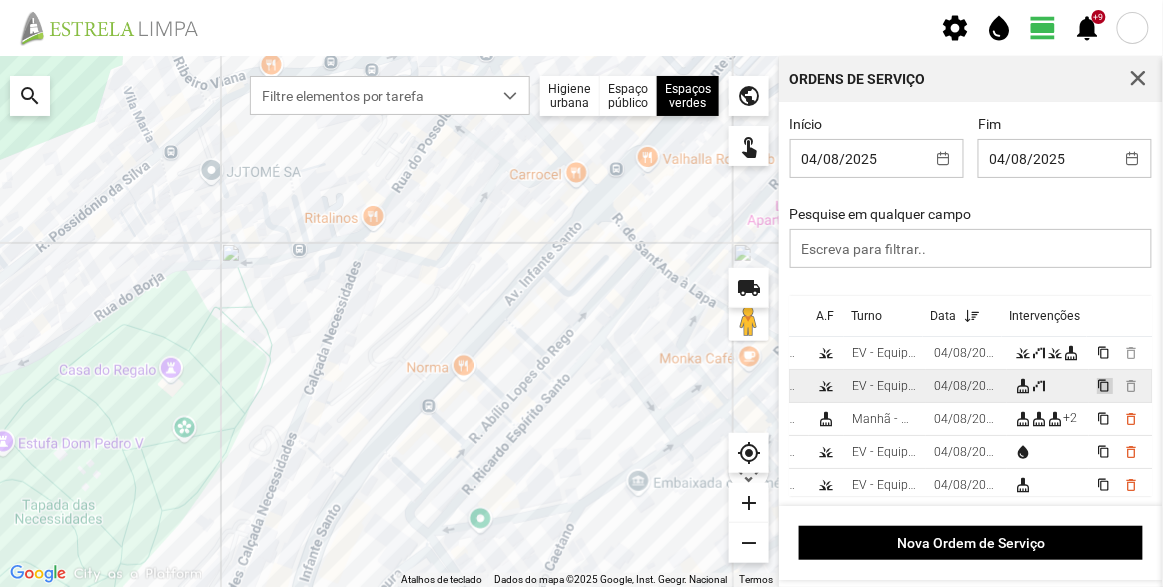 click on "content_copy" at bounding box center (1105, 386) 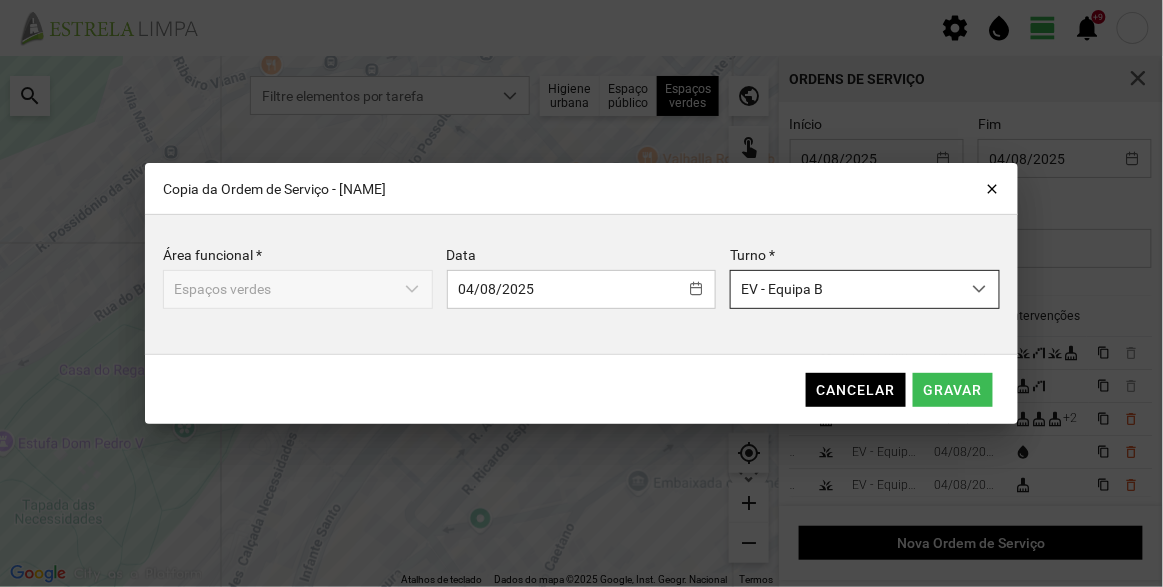 click on "EV - Equipa B" at bounding box center (845, 289) 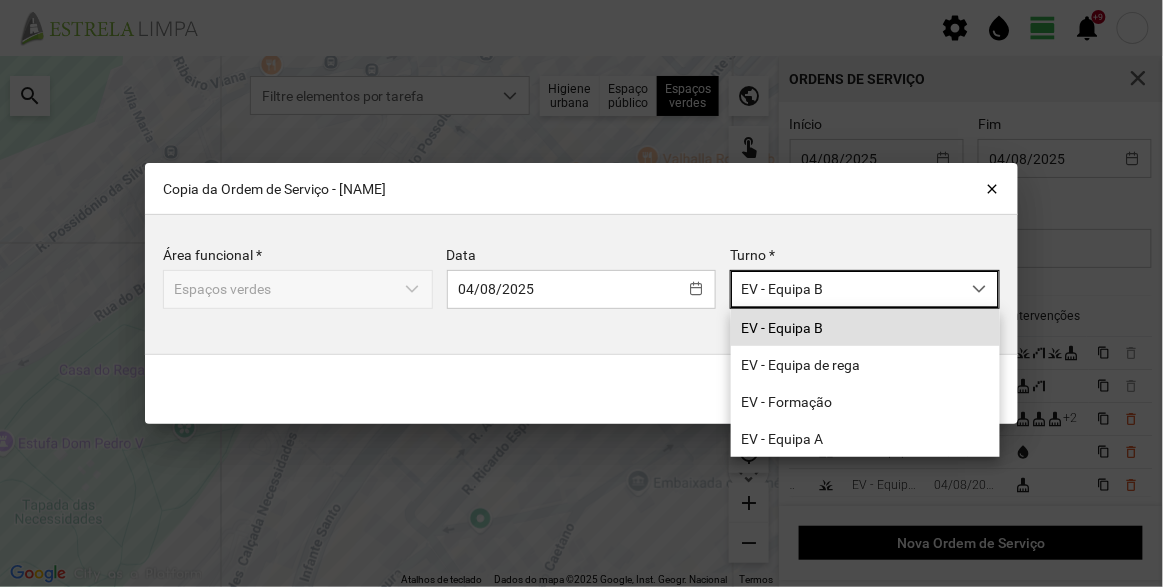scroll, scrollTop: 10, scrollLeft: 84, axis: both 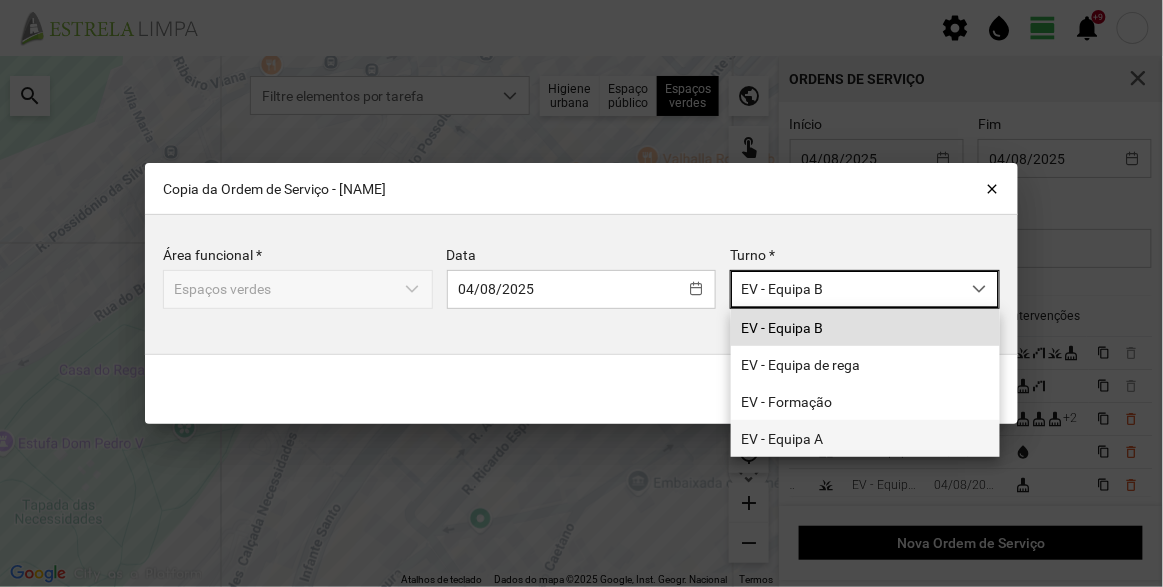 click on "EV - Equipa A" at bounding box center (865, 438) 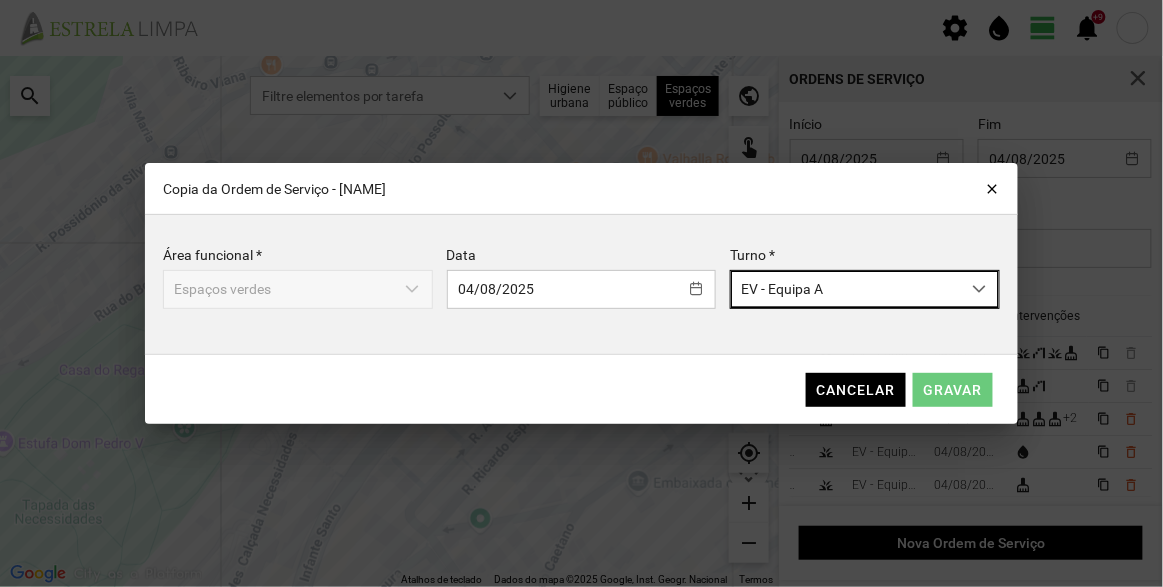 click on "Gravar" 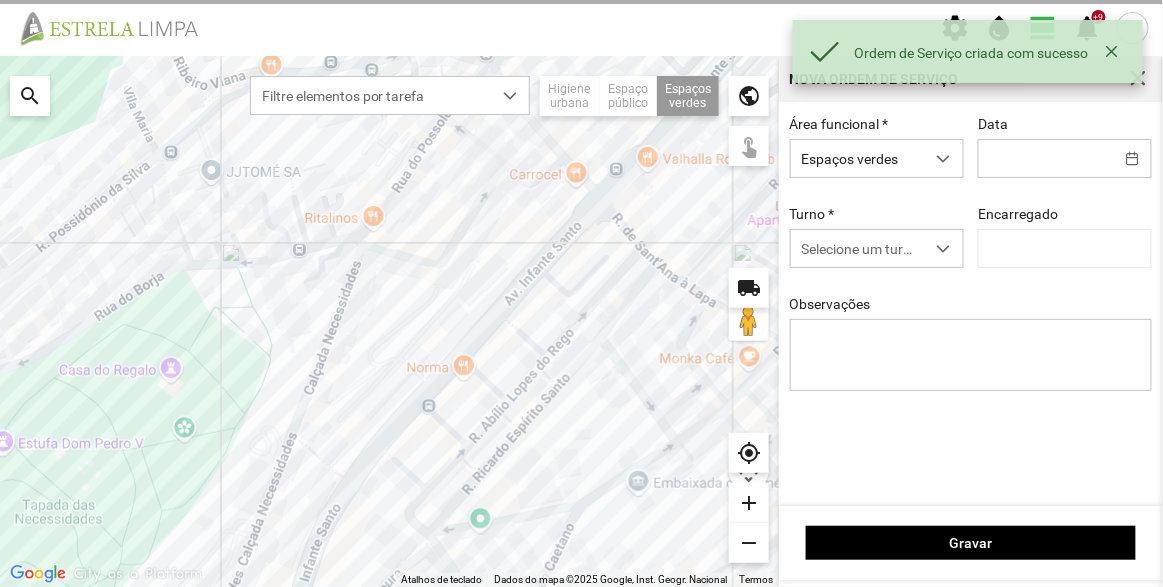 type on "04/08/2025" 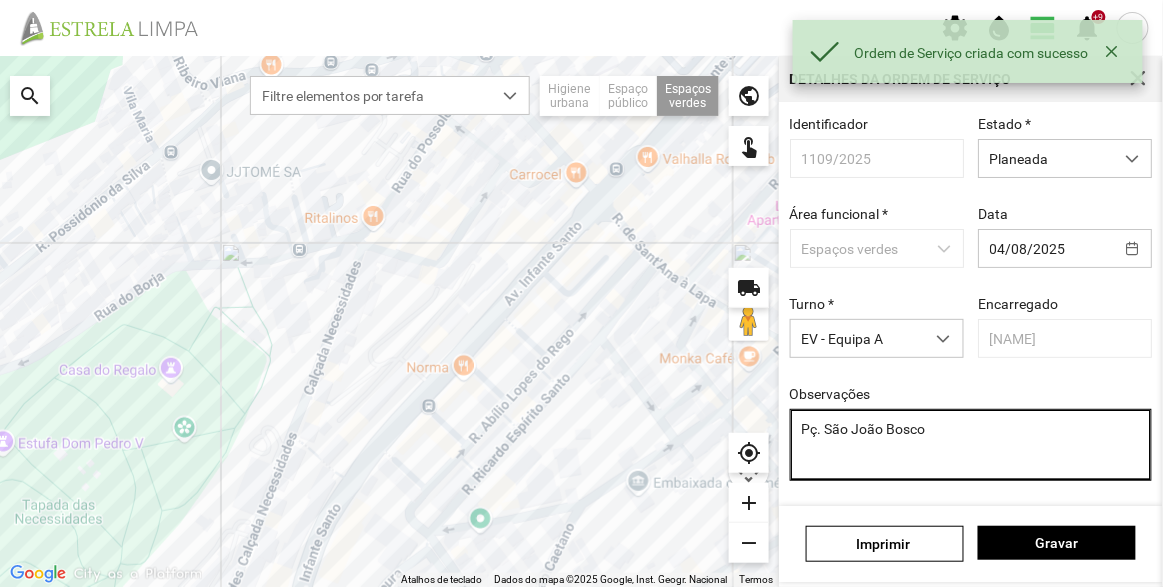 drag, startPoint x: 979, startPoint y: 436, endPoint x: 716, endPoint y: 436, distance: 263 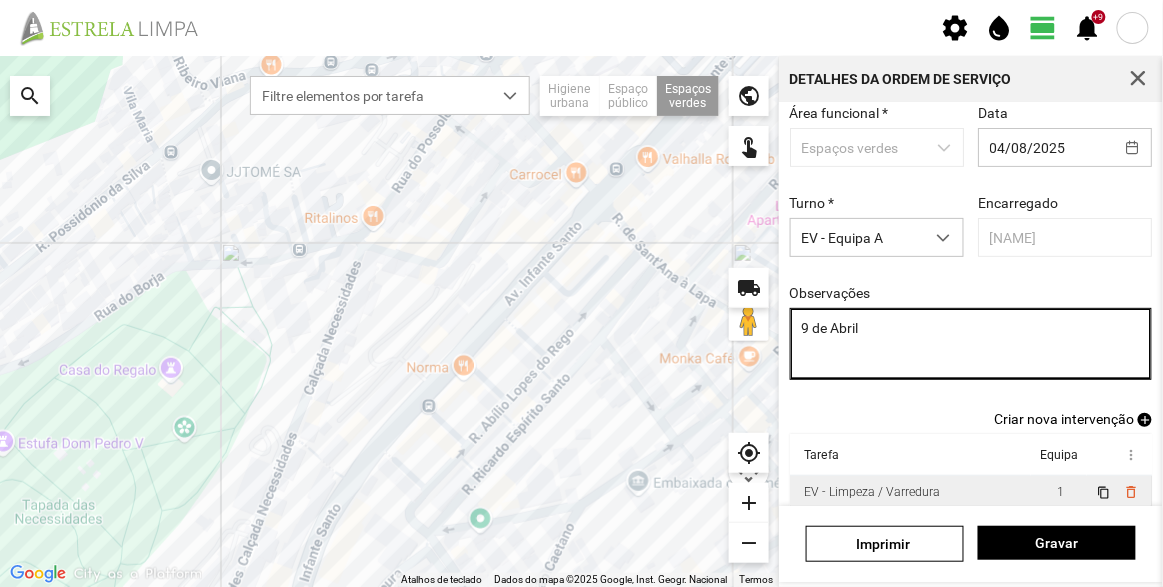 scroll, scrollTop: 174, scrollLeft: 0, axis: vertical 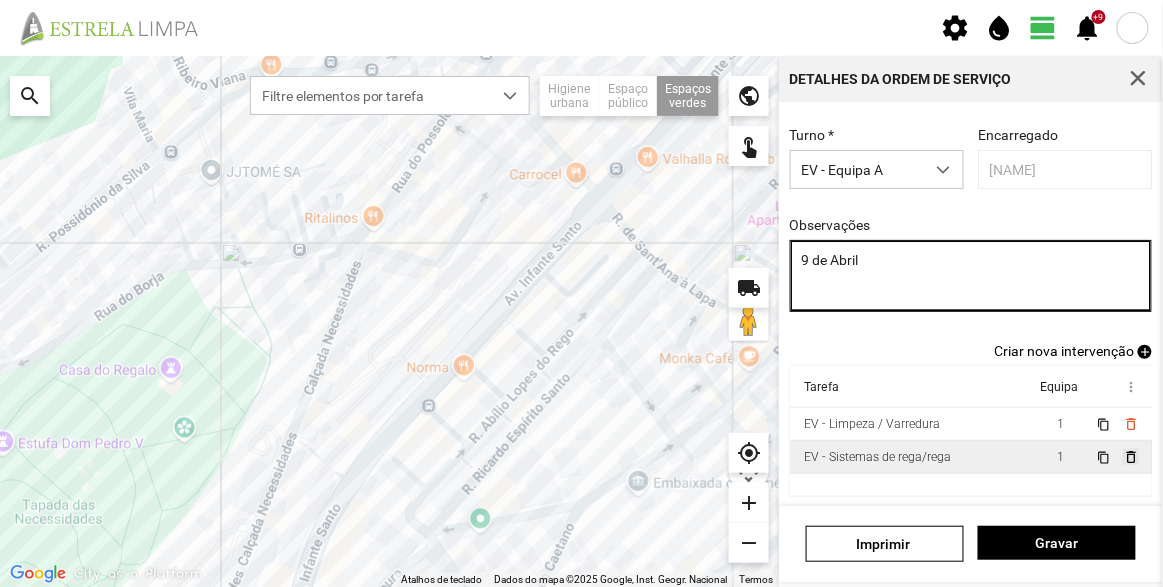 type on "9 de Abril" 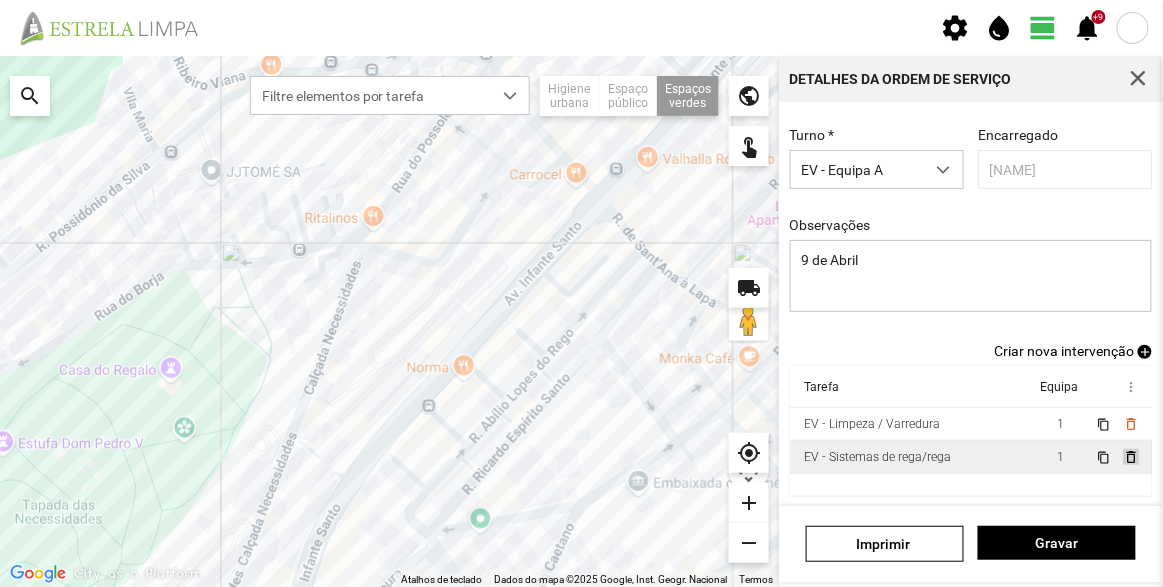 click on "delete_outline" at bounding box center (1130, 457) 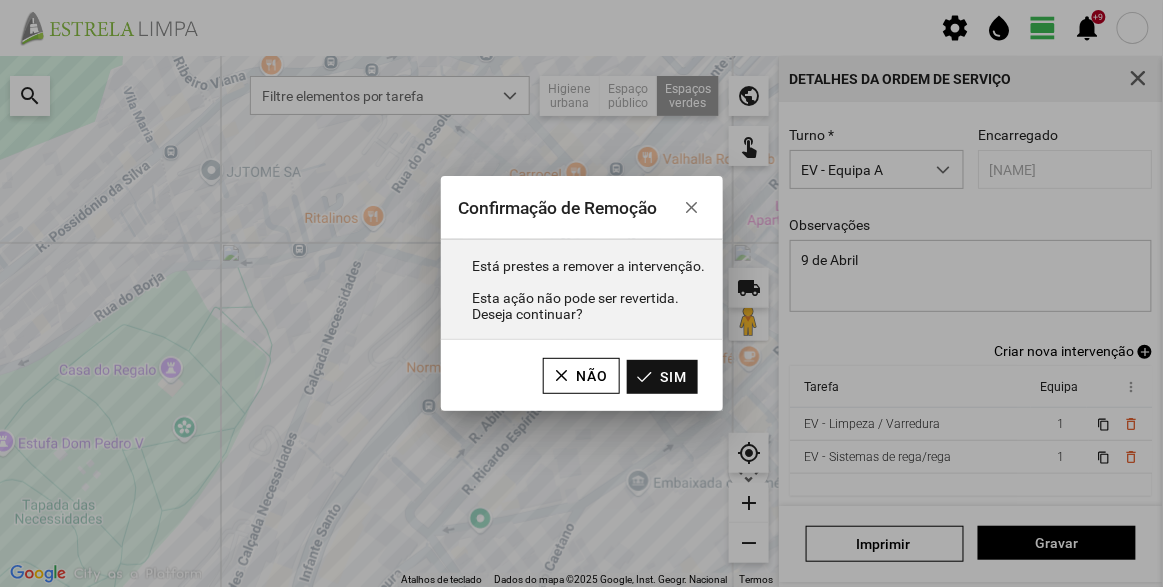 click on "Sim" 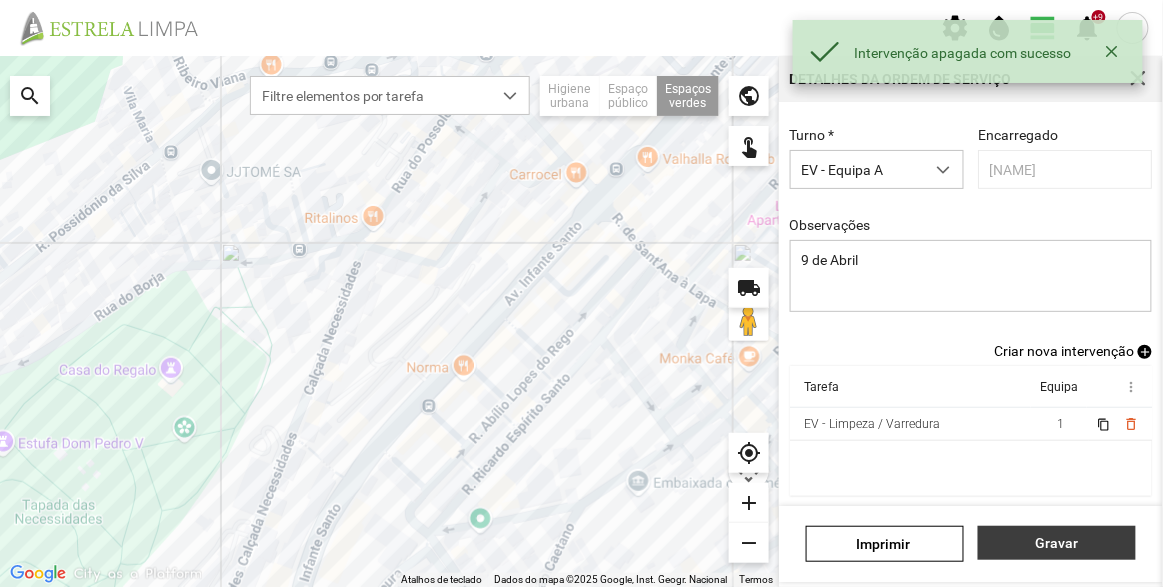 click on "Gravar" at bounding box center (1057, 543) 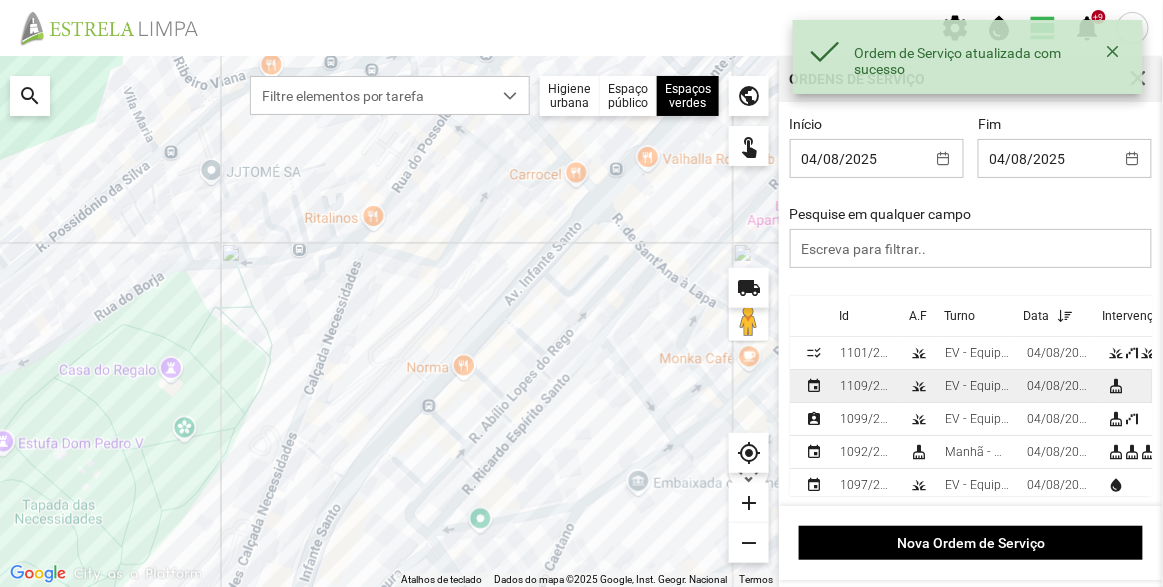 click on "EV - Equipa A" at bounding box center (978, 386) 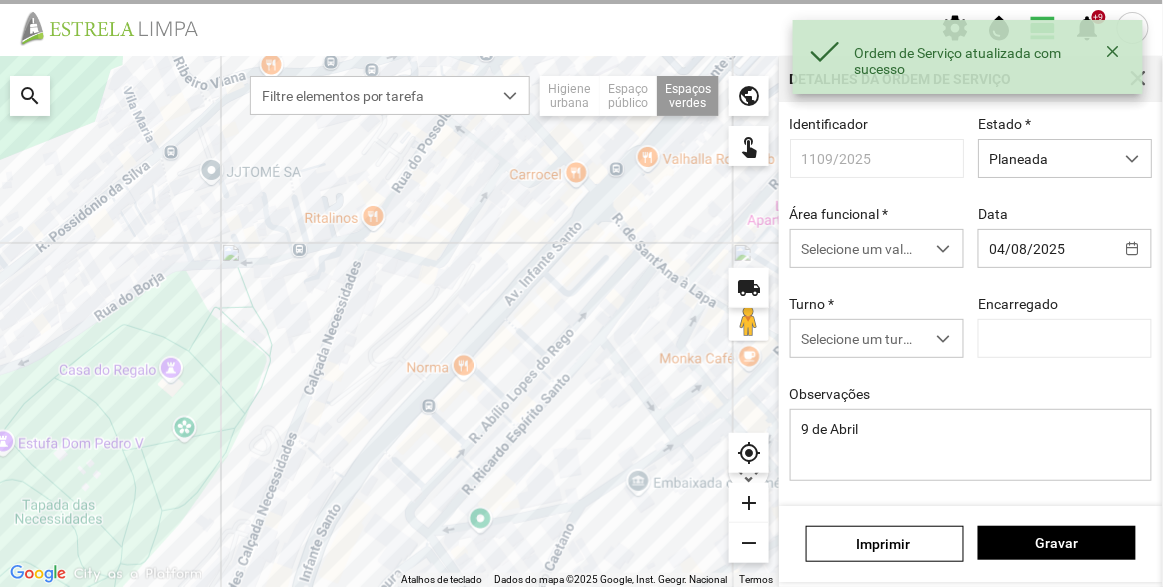 type on "[NAME]" 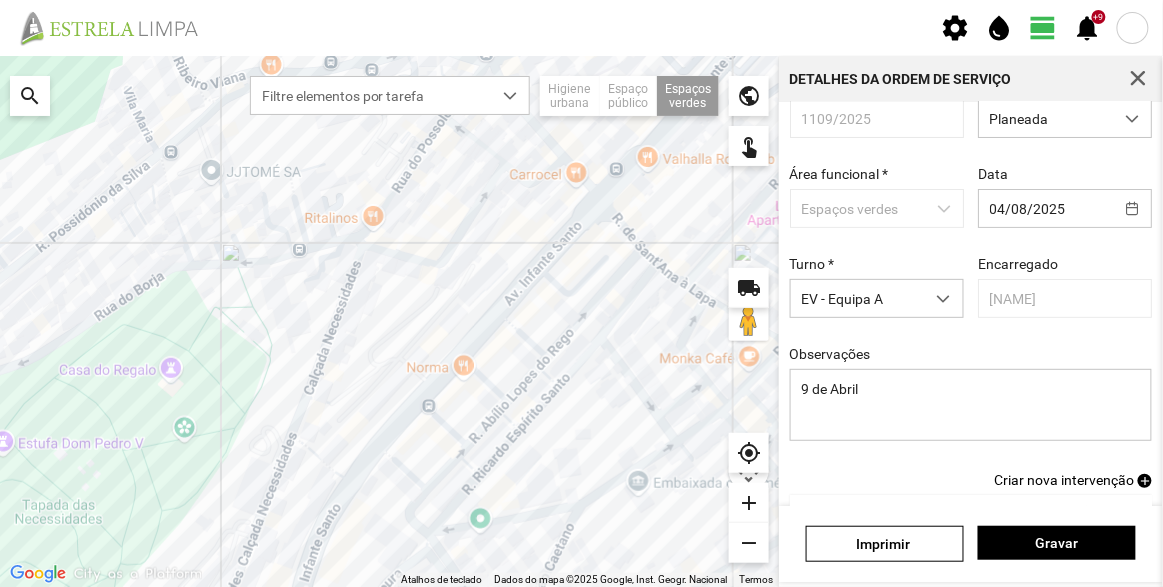 scroll, scrollTop: 0, scrollLeft: 0, axis: both 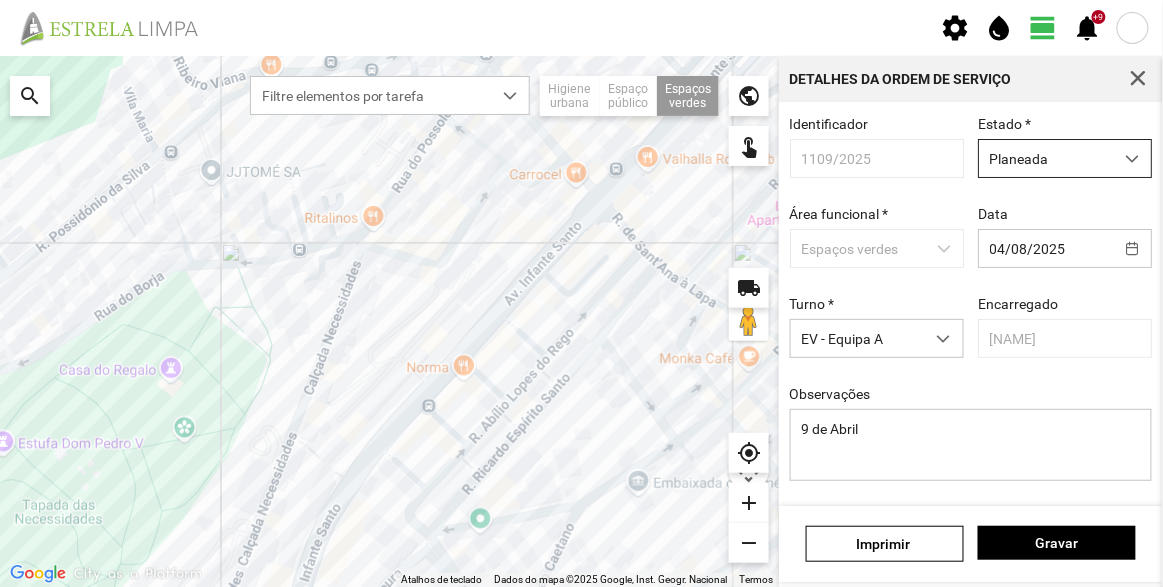 click on "Planeada" at bounding box center [1046, 158] 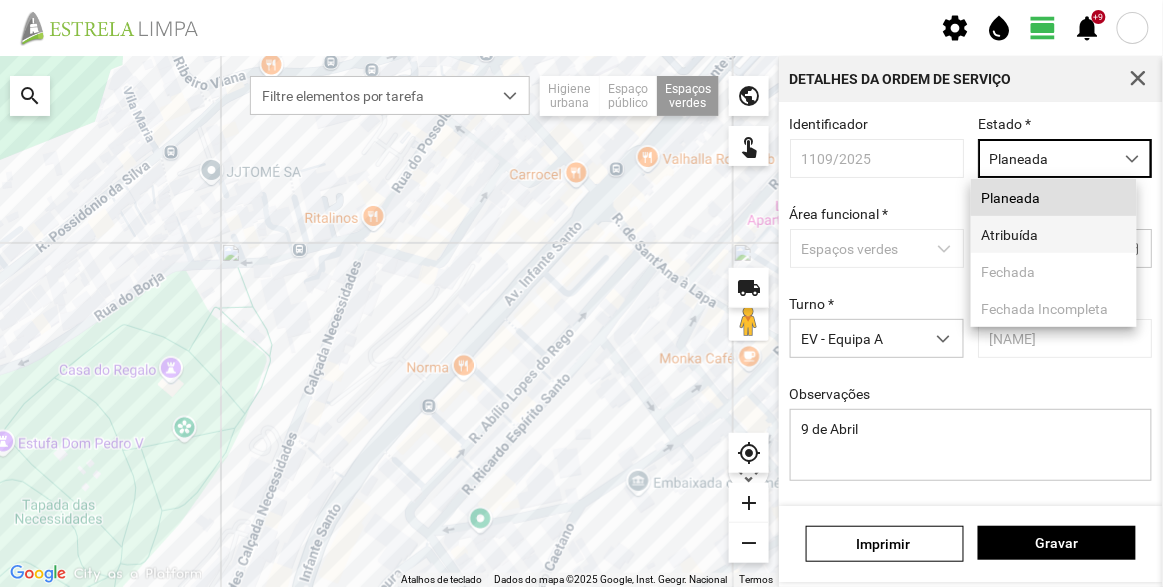 scroll, scrollTop: 10, scrollLeft: 84, axis: both 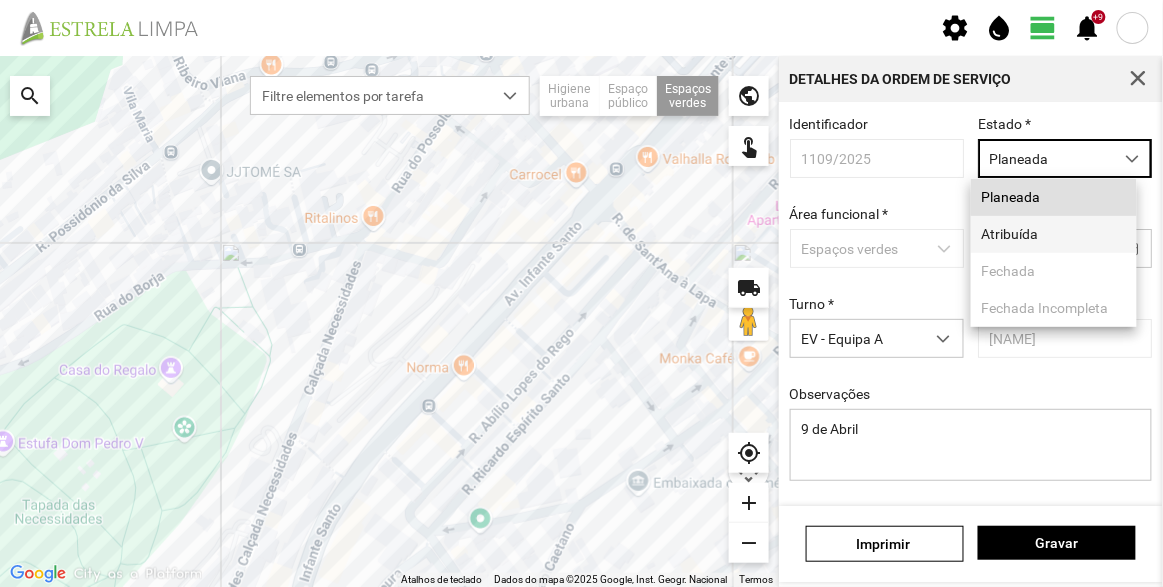 click on "Atribuída" at bounding box center [1054, 234] 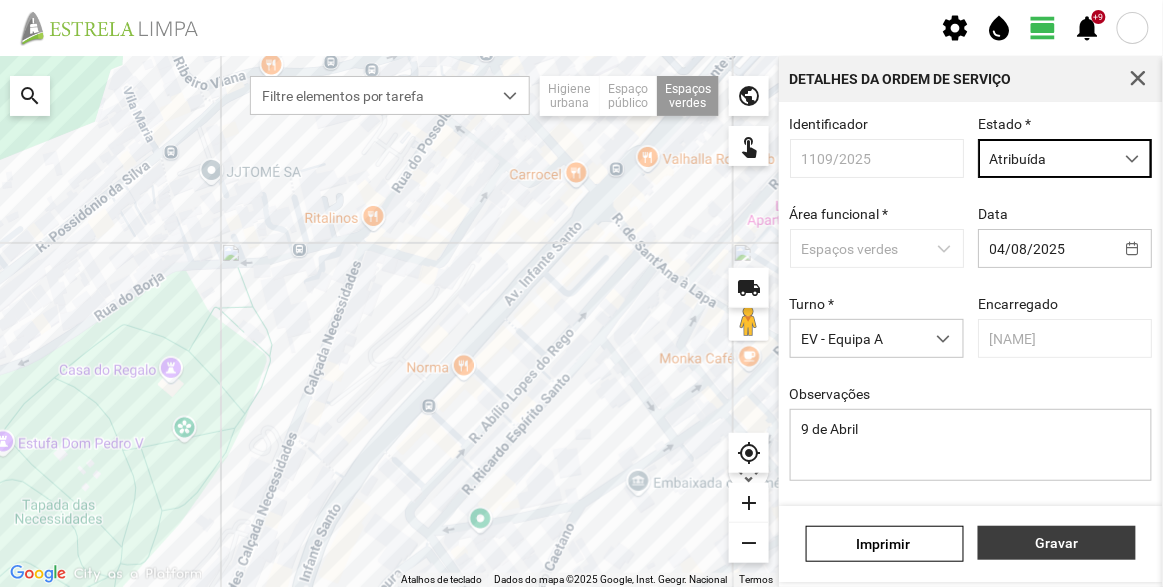 click on "Gravar" at bounding box center [1057, 543] 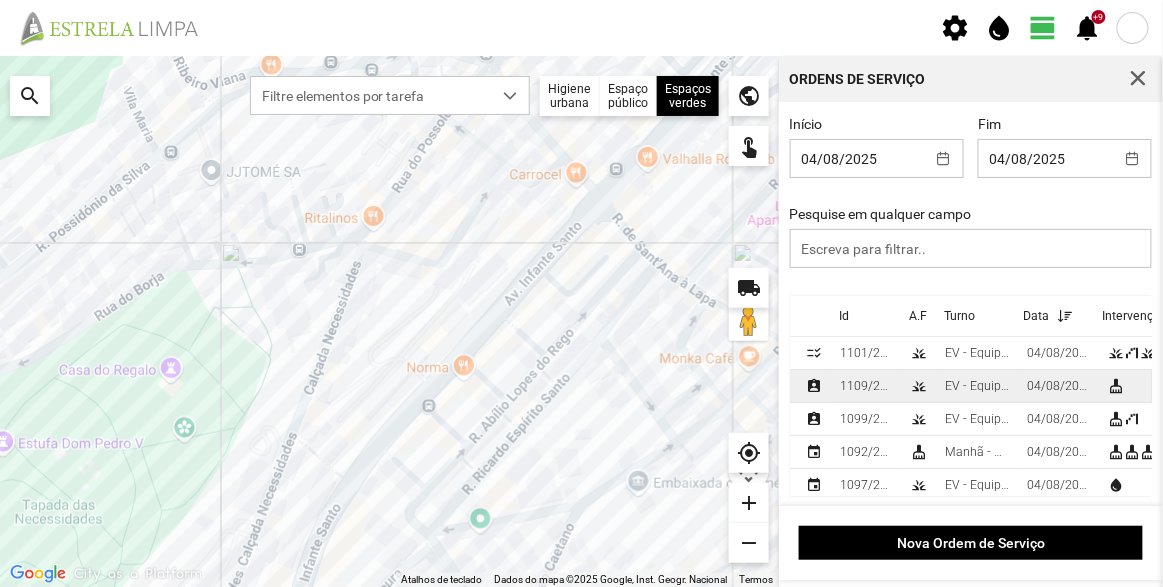 click on "1109/2025" at bounding box center [867, 386] 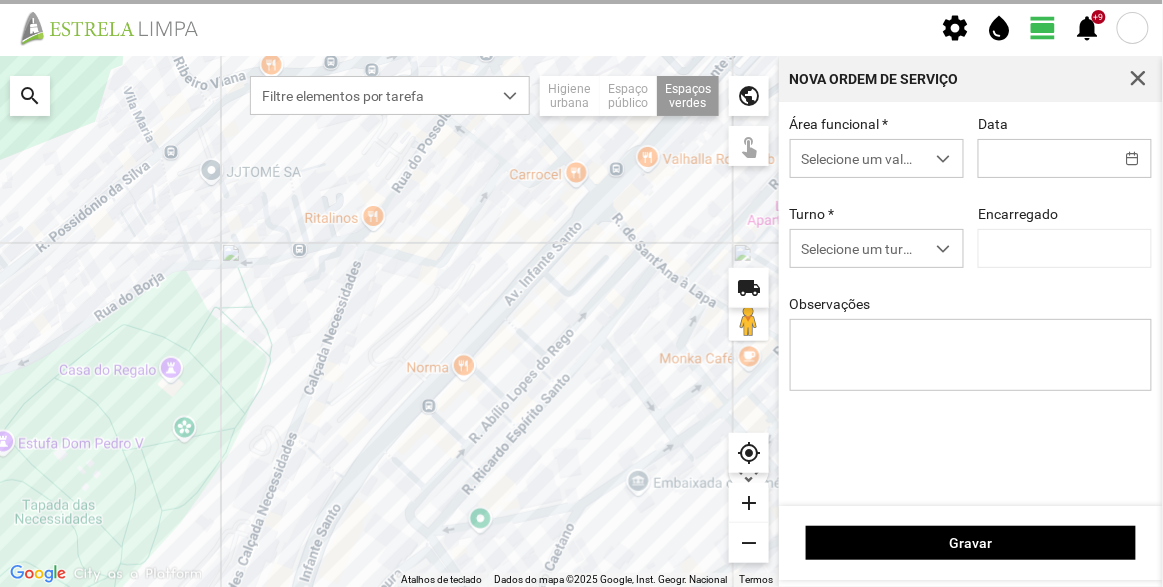 type on "04/08/2025" 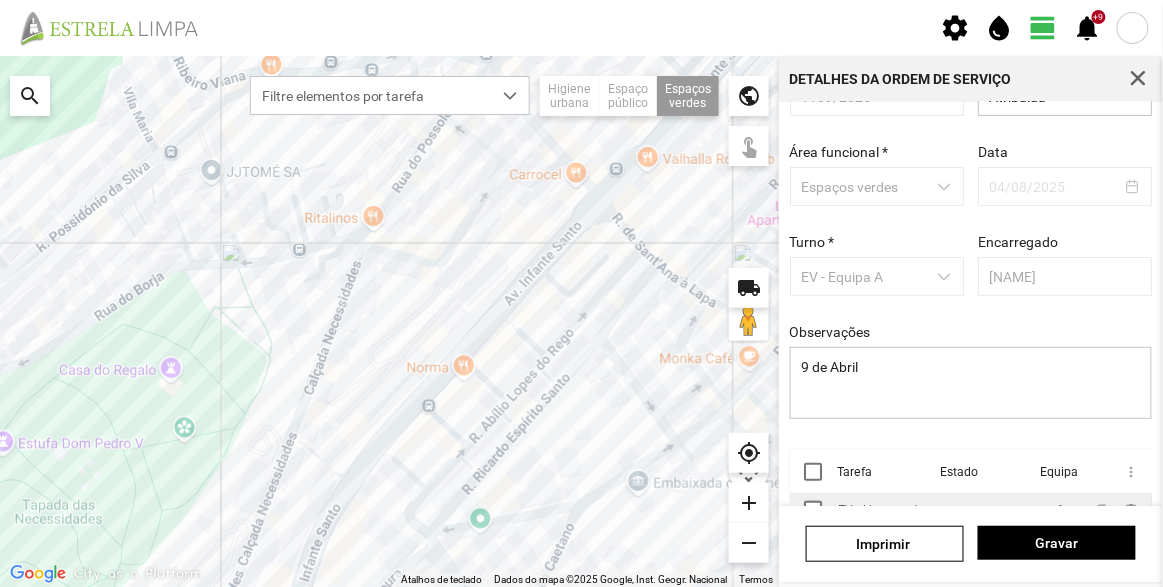 scroll, scrollTop: 150, scrollLeft: 0, axis: vertical 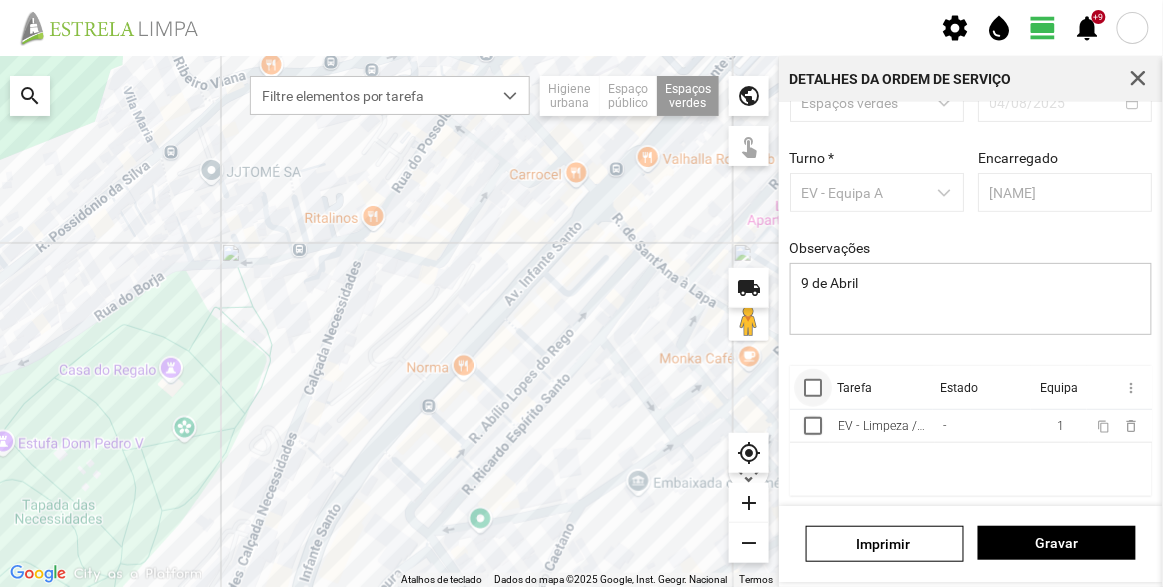 click at bounding box center [813, 388] 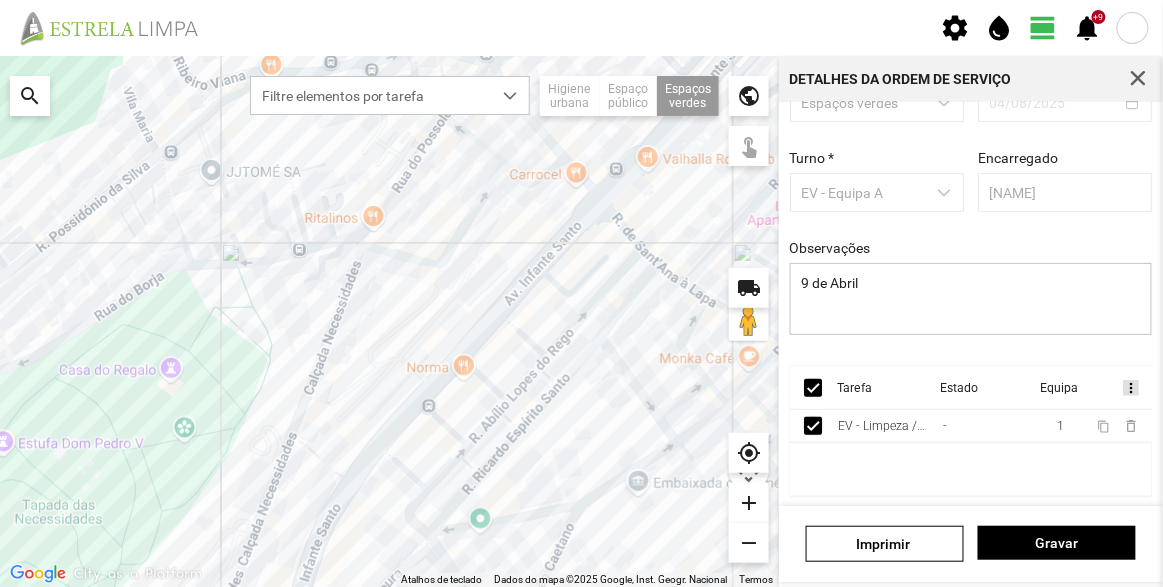 click on "more_vert" at bounding box center (1130, 388) 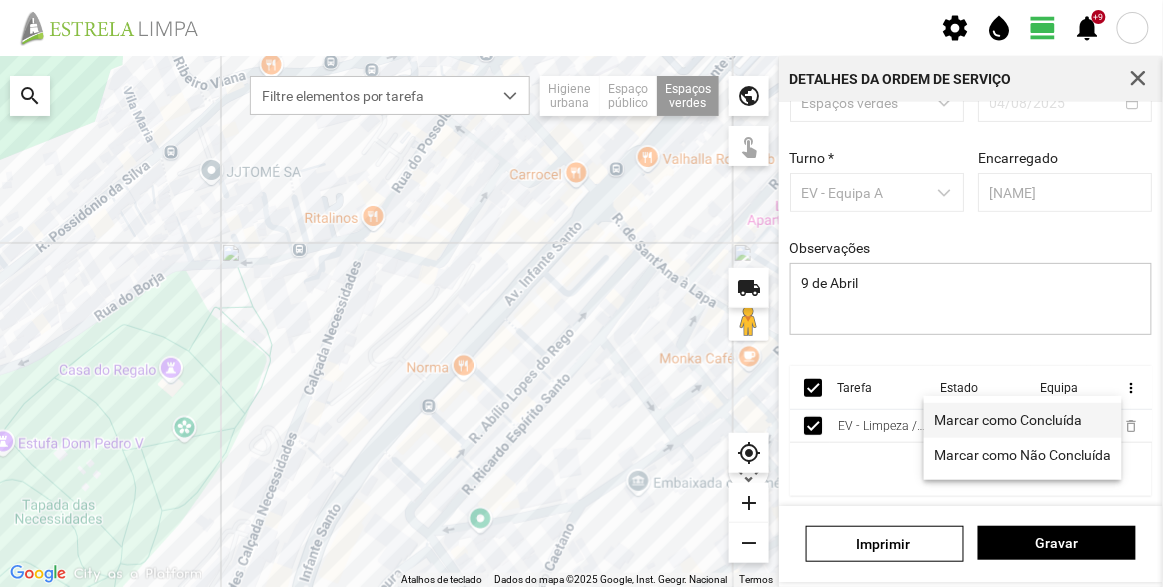 click on "Marcar como Concluída" at bounding box center [1009, 420] 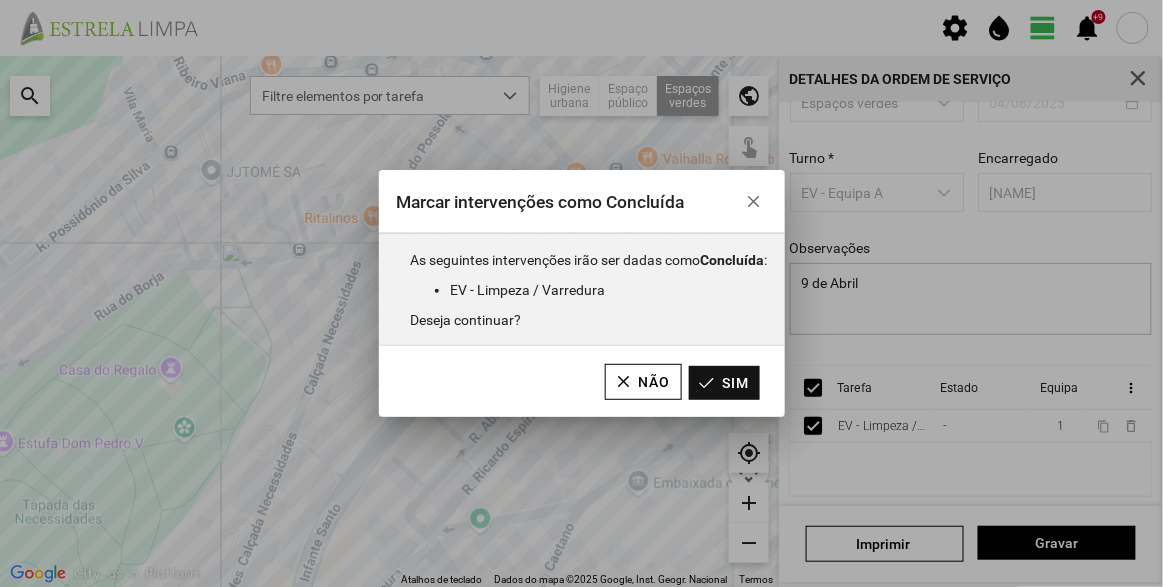 click on "Sim" 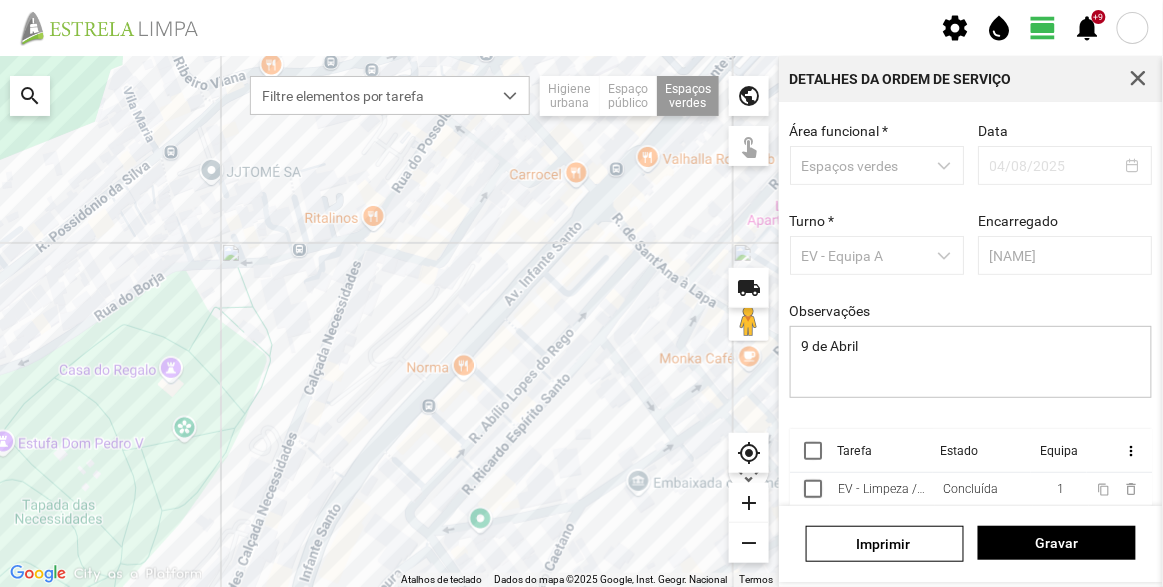scroll, scrollTop: 0, scrollLeft: 0, axis: both 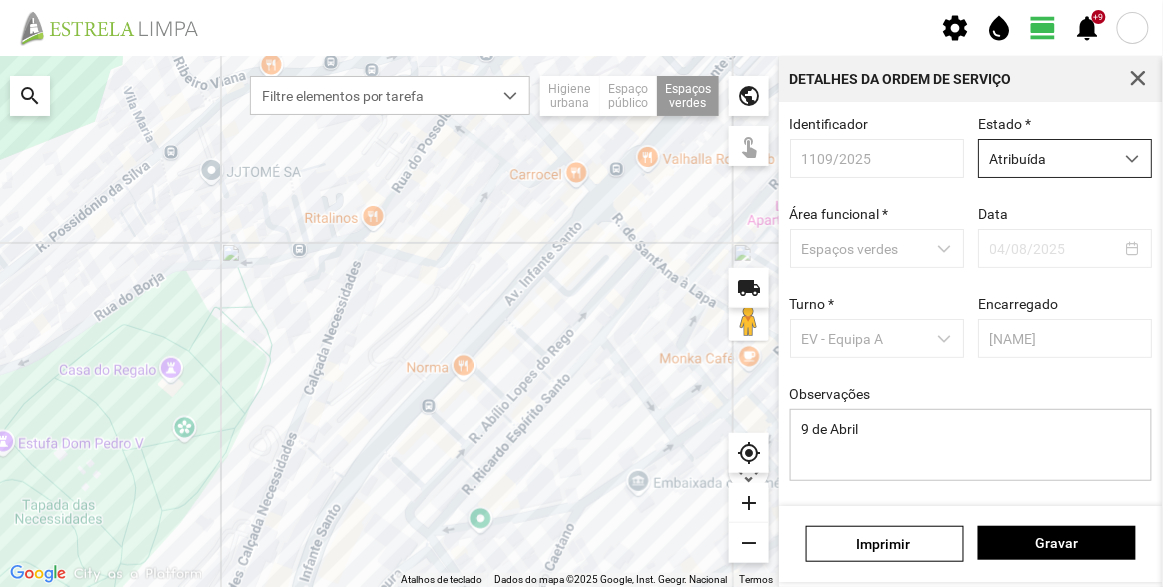 click on "Atribuída" at bounding box center (1046, 158) 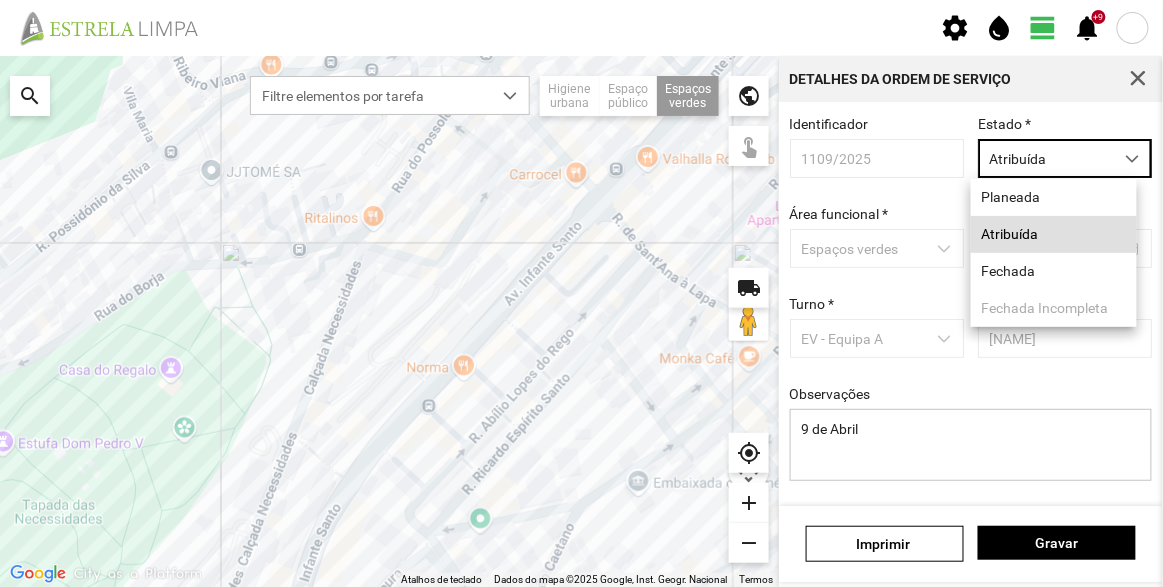 scroll, scrollTop: 10, scrollLeft: 84, axis: both 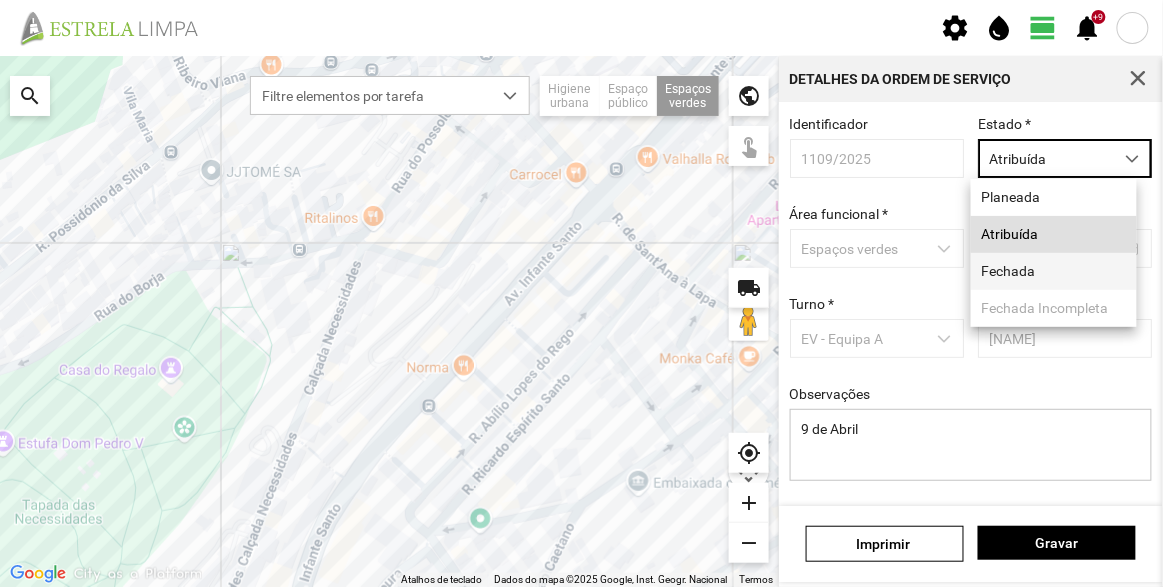 click on "Fechada" at bounding box center (1054, 271) 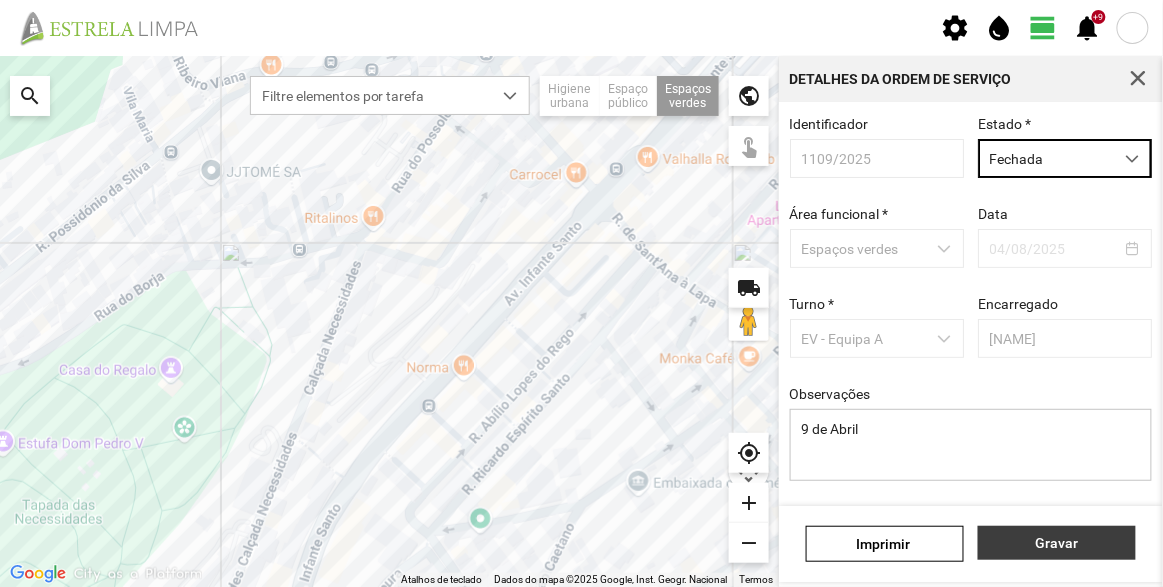 click on "Gravar" at bounding box center [1057, 543] 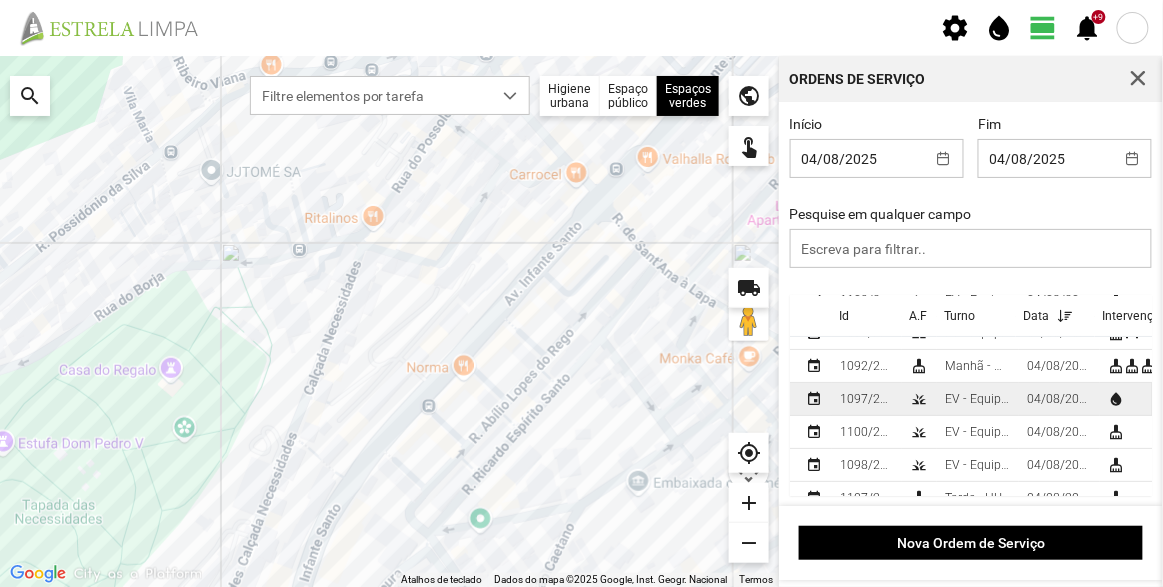 scroll, scrollTop: 0, scrollLeft: 0, axis: both 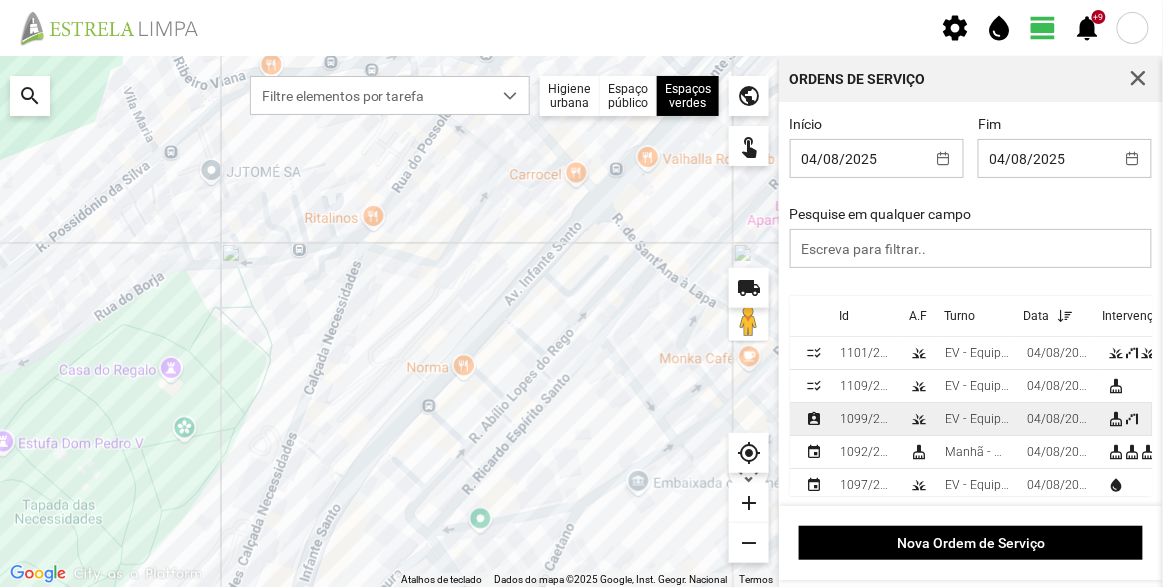 click on "EV - Equipa B" at bounding box center [978, 419] 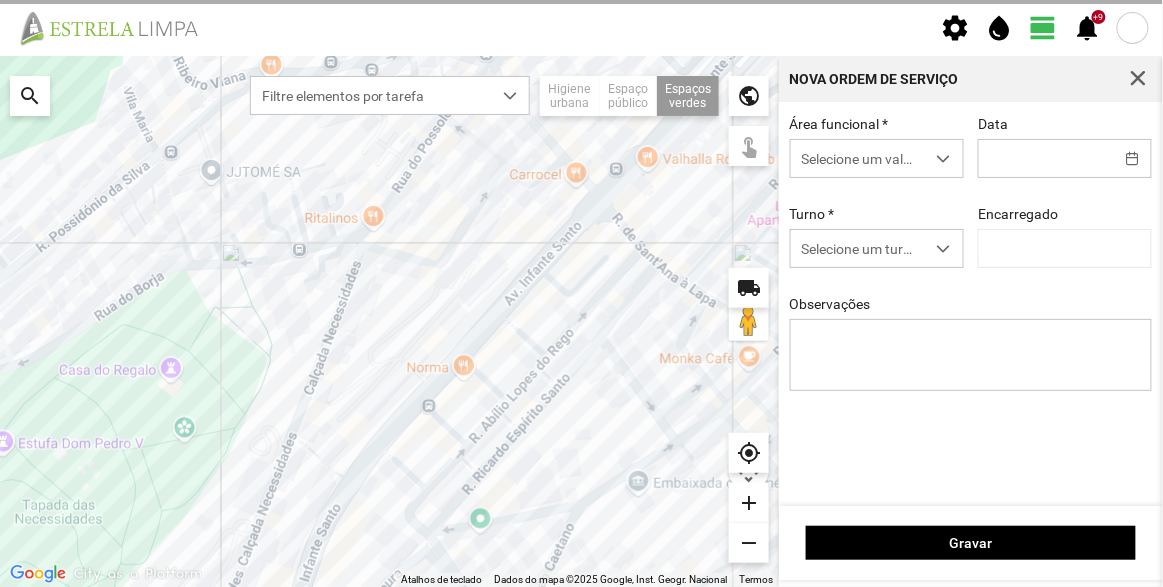type on "04/08/2025" 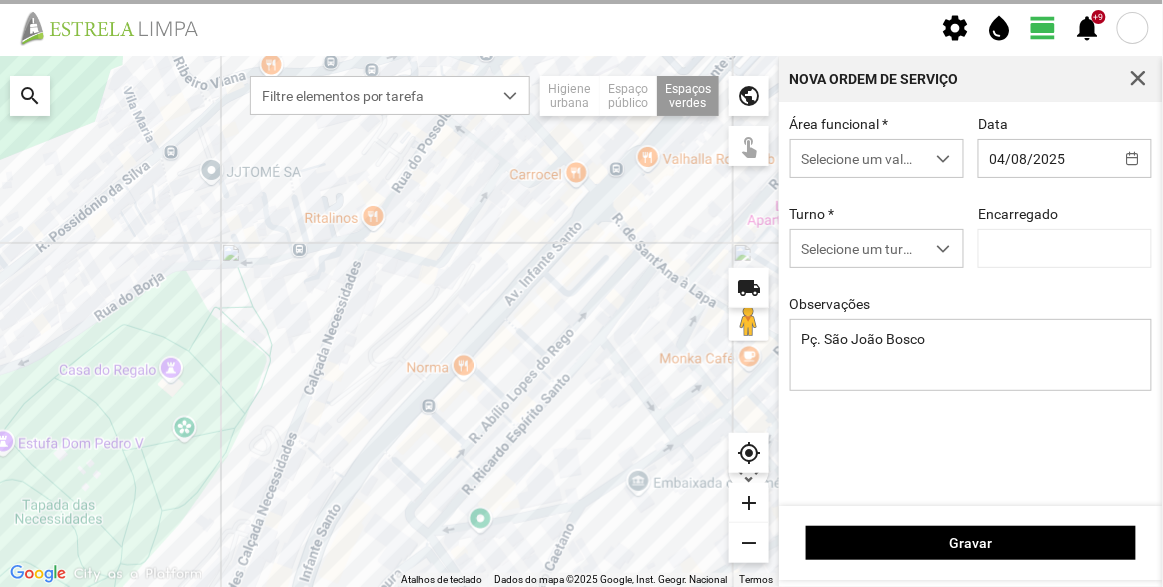 type on "[NAME]" 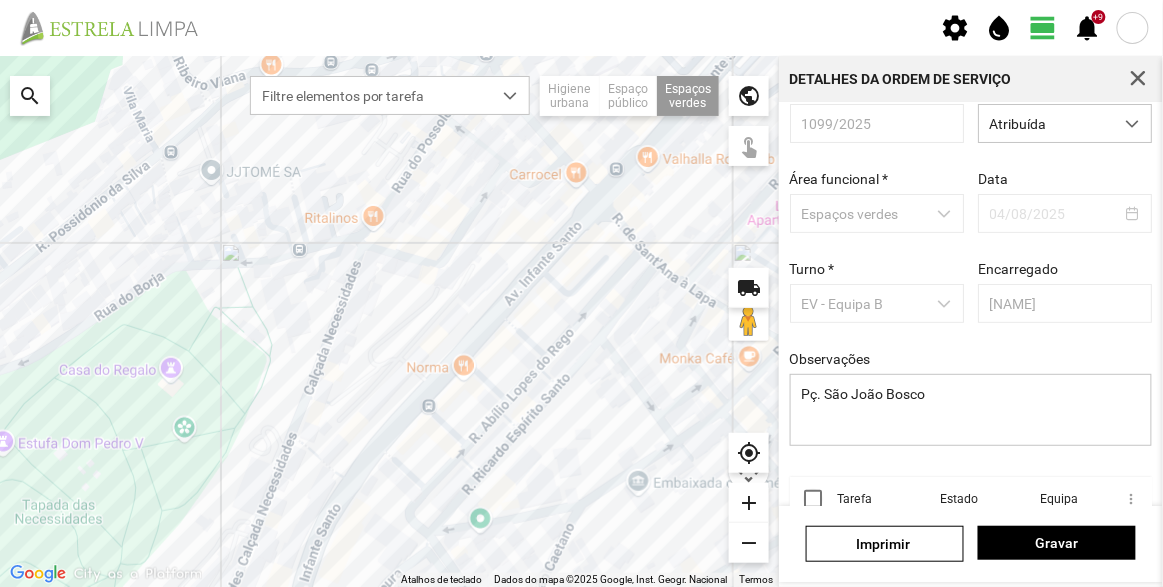 scroll, scrollTop: 0, scrollLeft: 0, axis: both 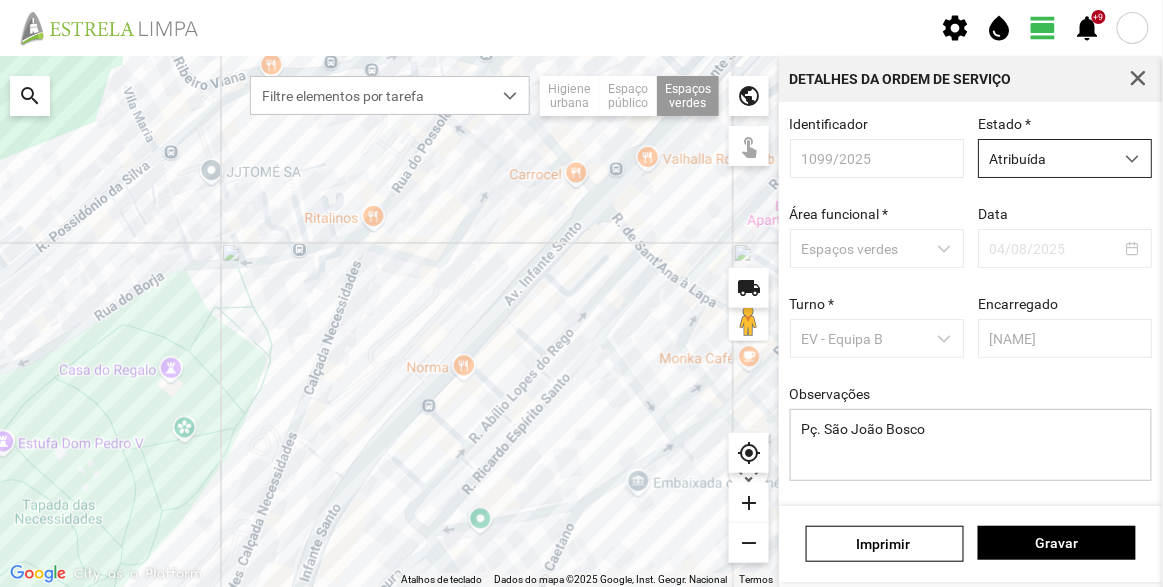 click on "Atribuída" at bounding box center [1046, 158] 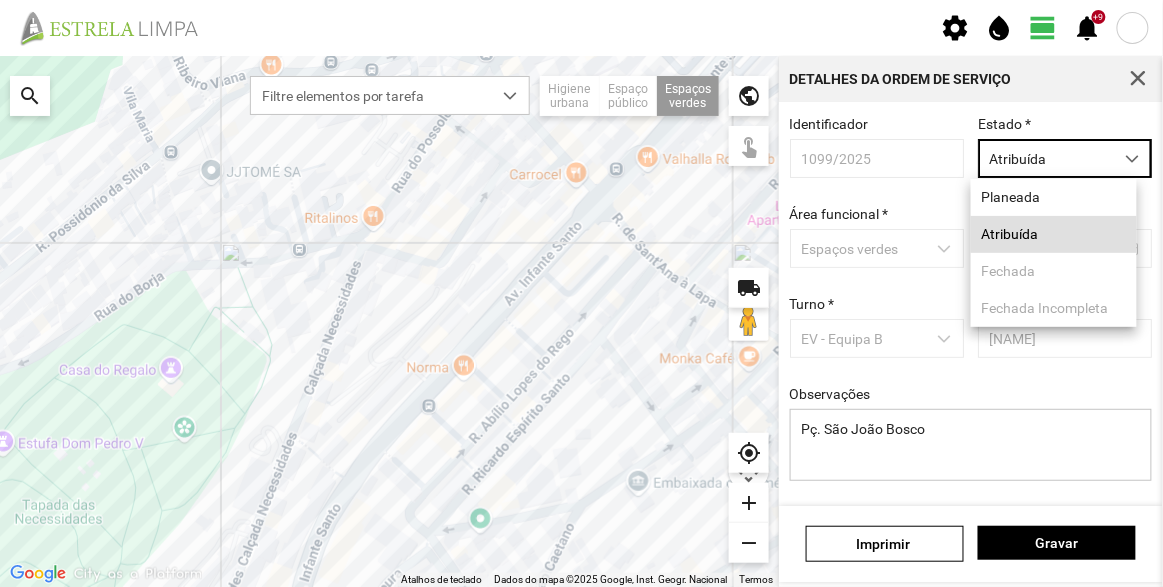 scroll, scrollTop: 10, scrollLeft: 84, axis: both 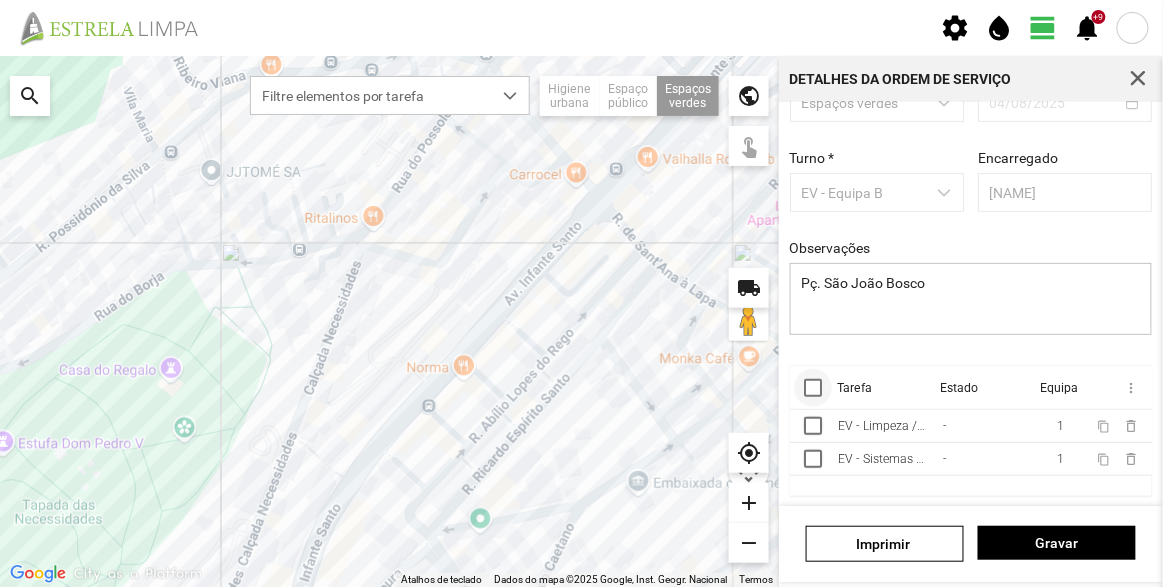 click at bounding box center [813, 388] 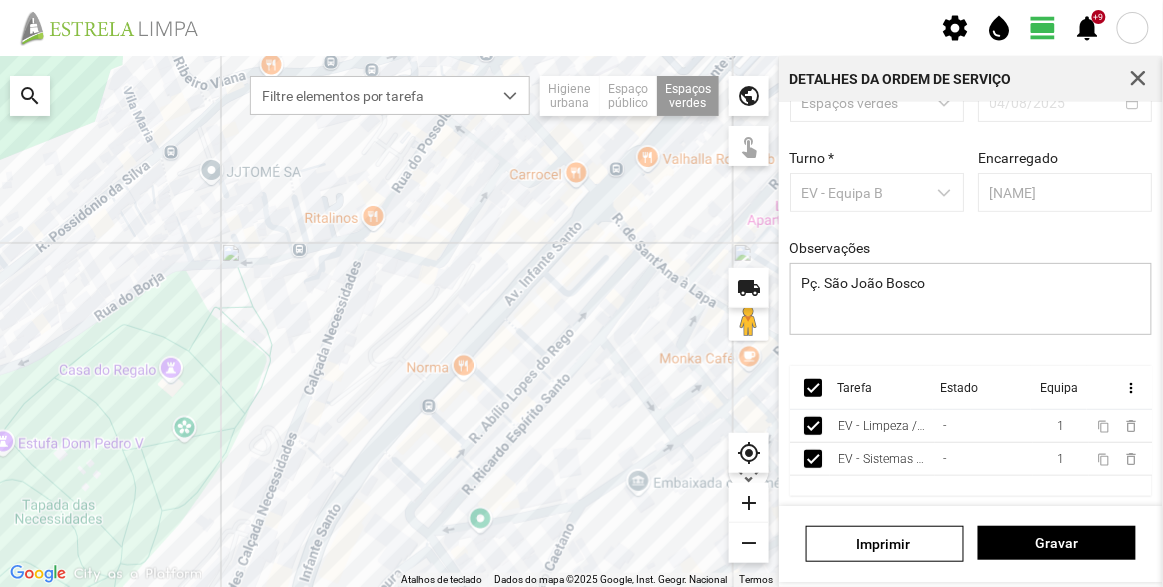 click on "more_vert" at bounding box center [1119, 388] 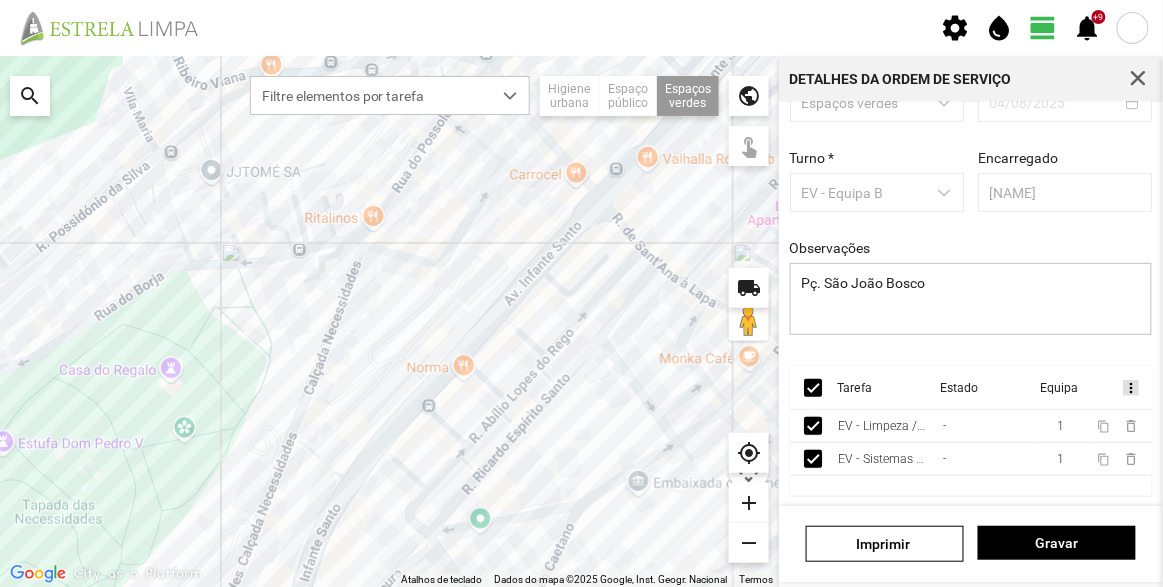 click on "more_vert" at bounding box center [1130, 388] 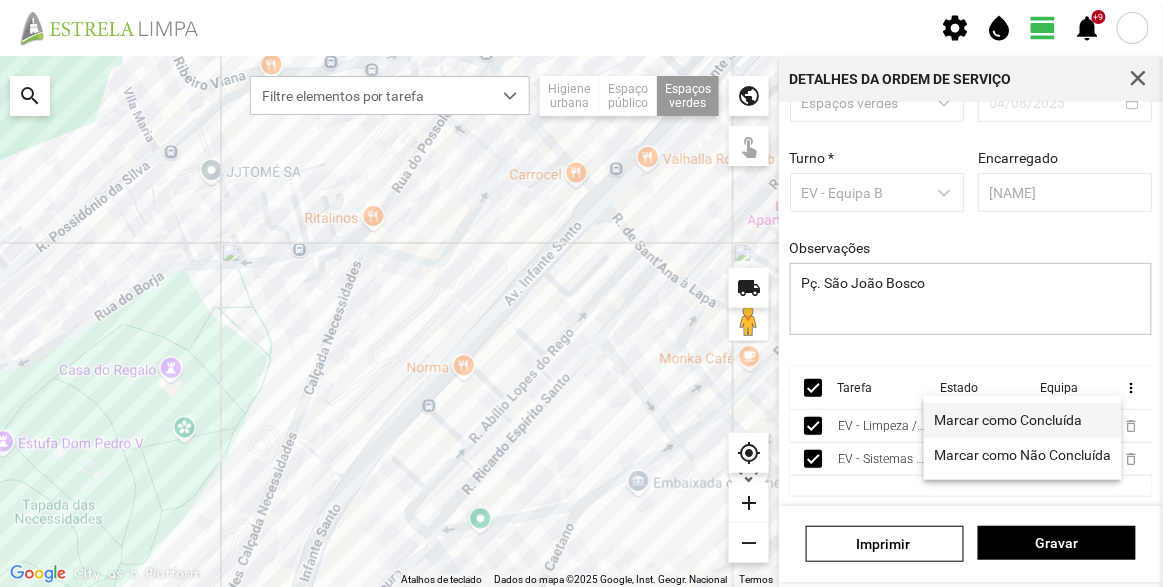 click on "Marcar como Concluída" at bounding box center (1009, 420) 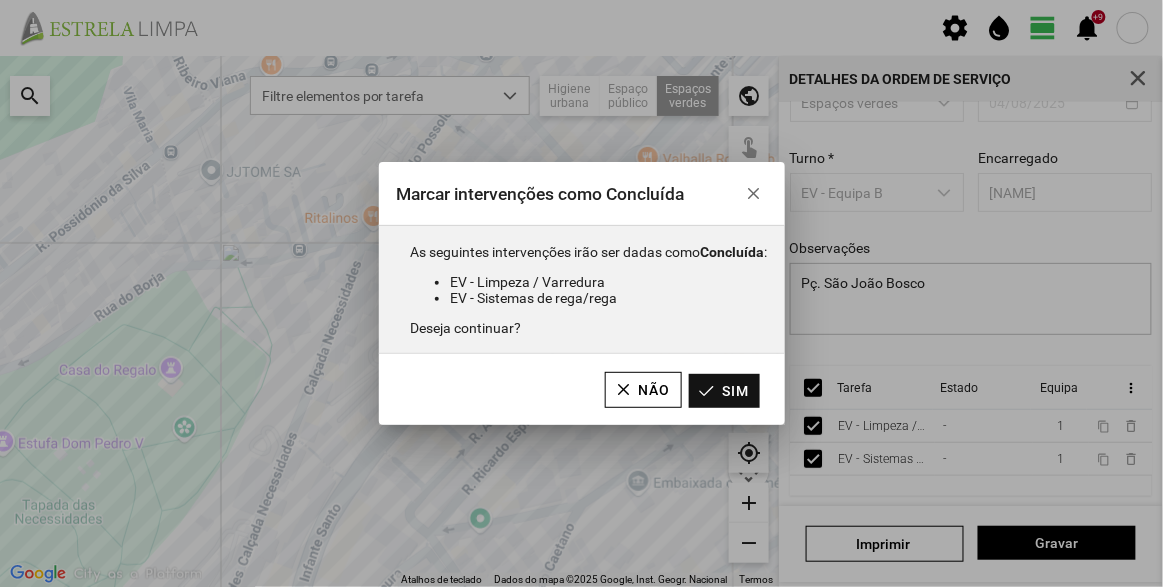 click on "Sim" 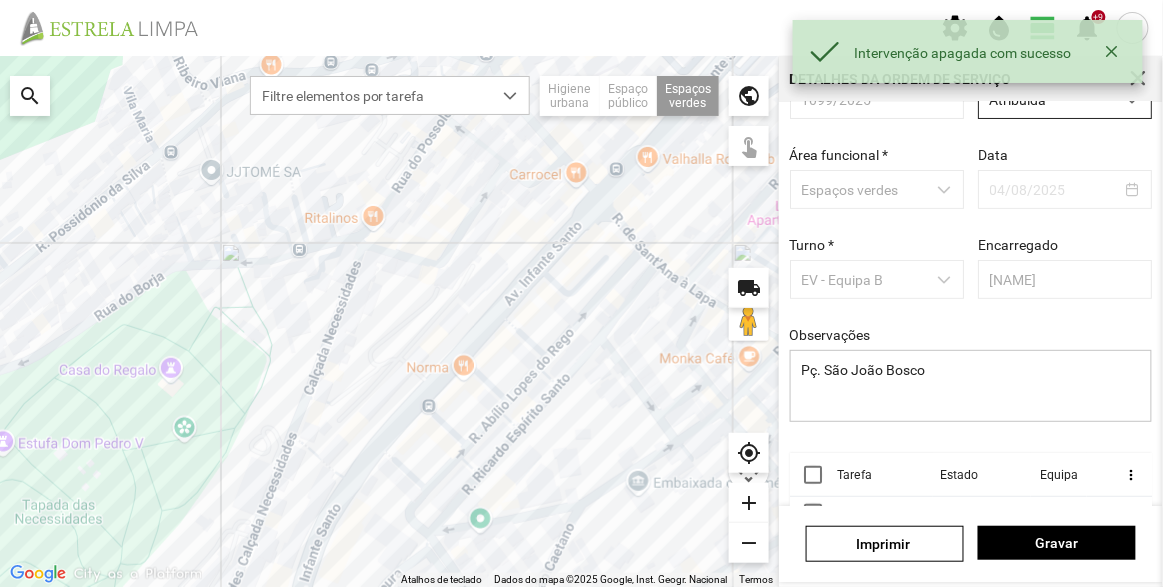 scroll, scrollTop: 0, scrollLeft: 0, axis: both 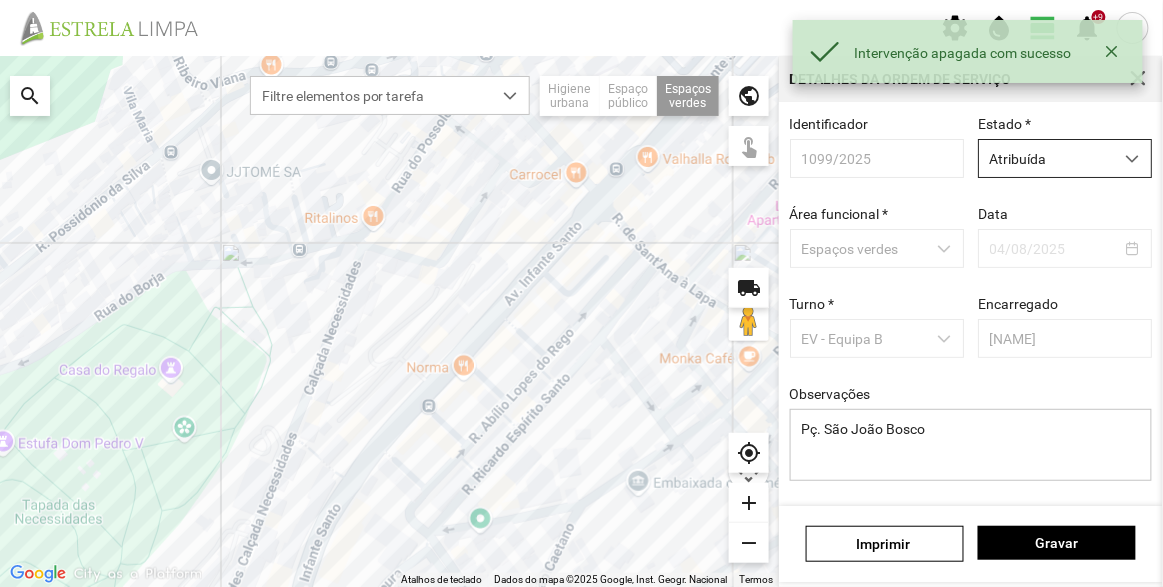 click on "Atribuída" at bounding box center (1046, 158) 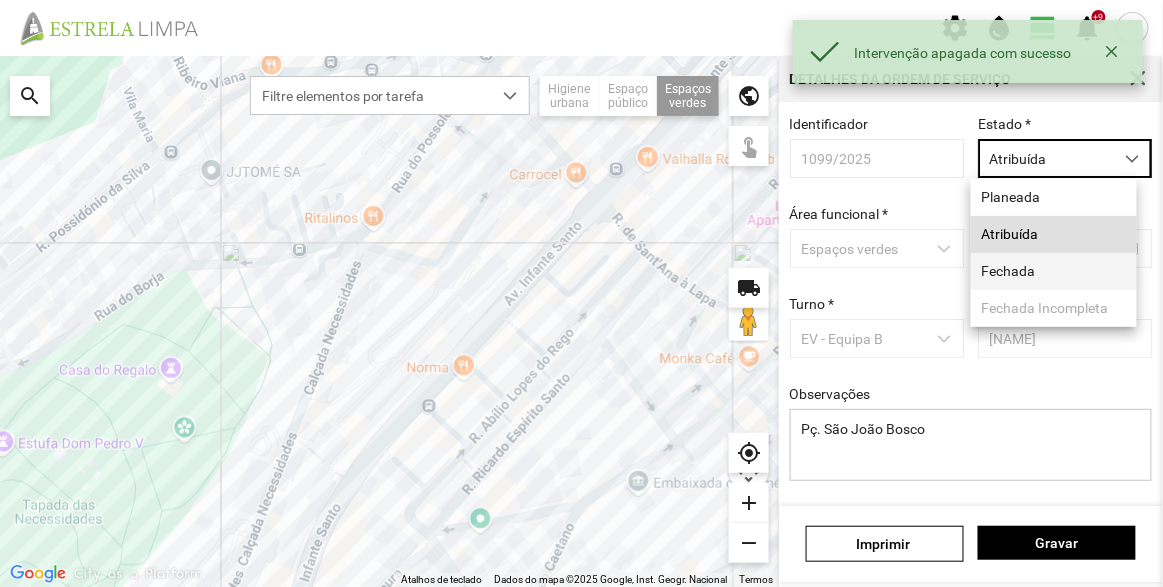 click on "Fechada" at bounding box center (1054, 271) 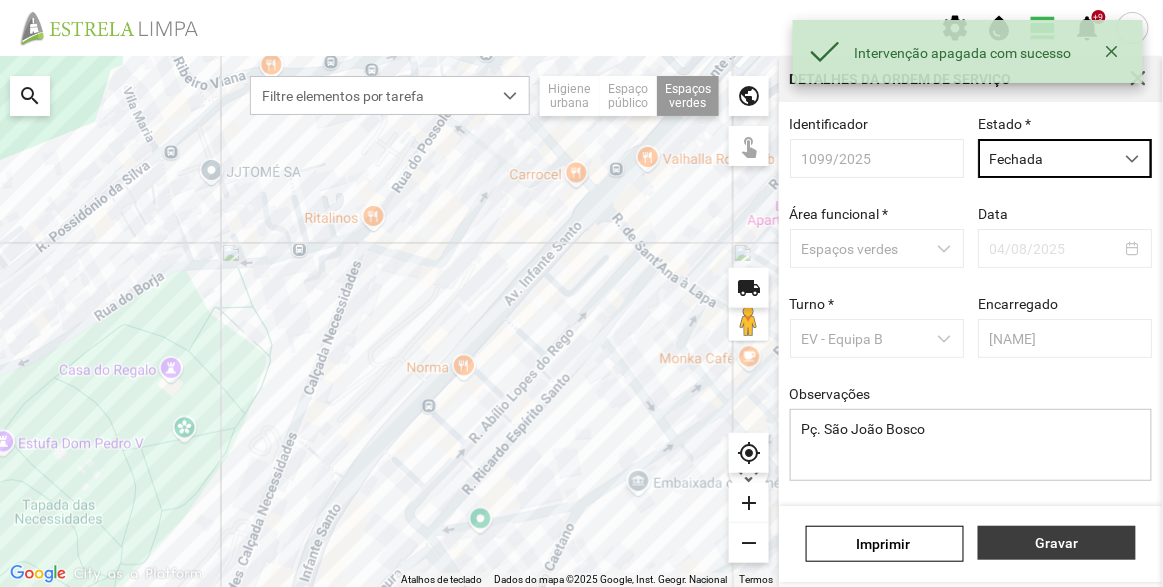 click on "Gravar" at bounding box center (1057, 543) 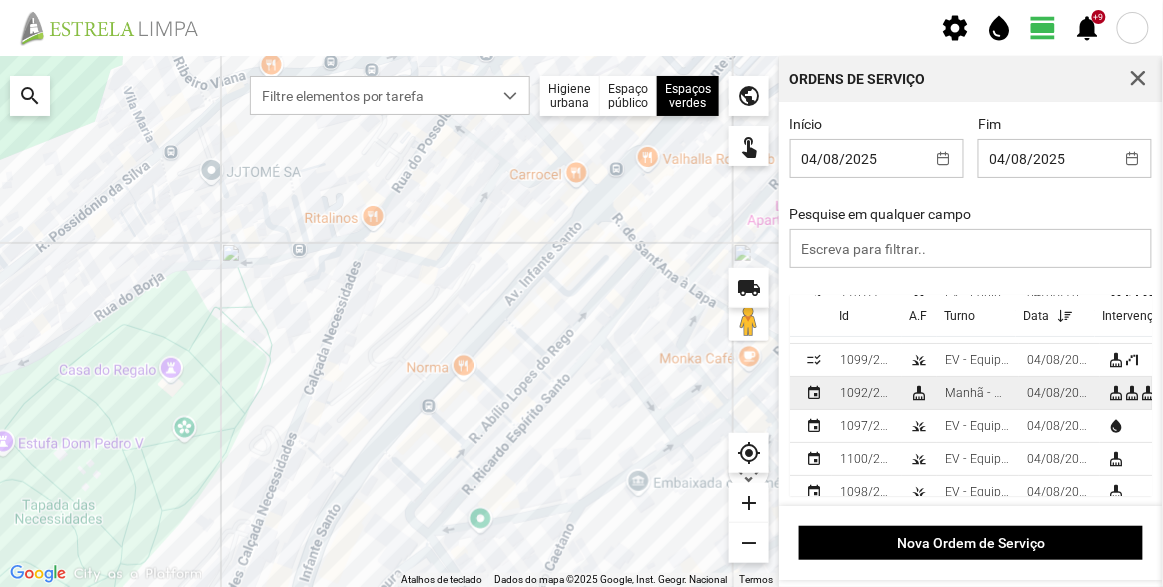 scroll, scrollTop: 86, scrollLeft: 0, axis: vertical 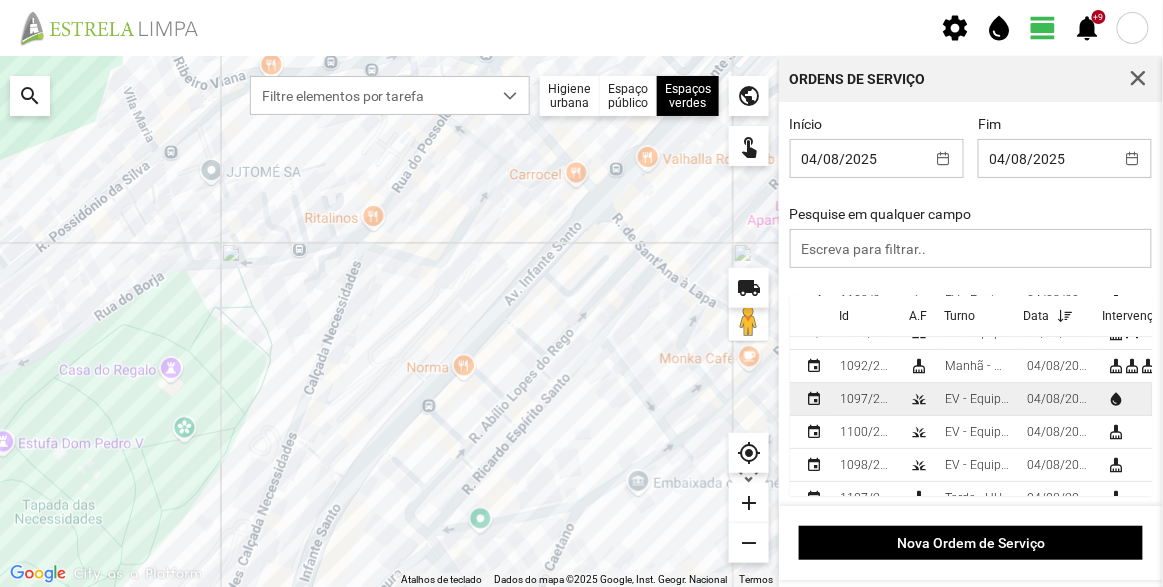 click on "EV - Equipa A" at bounding box center (978, 399) 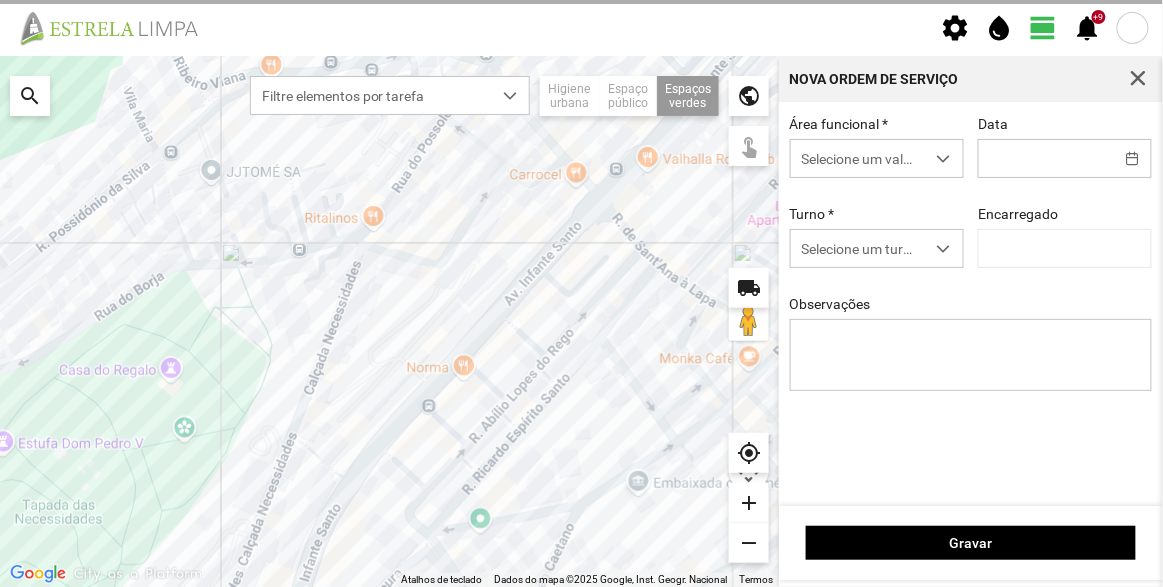 type on "04/08/2025" 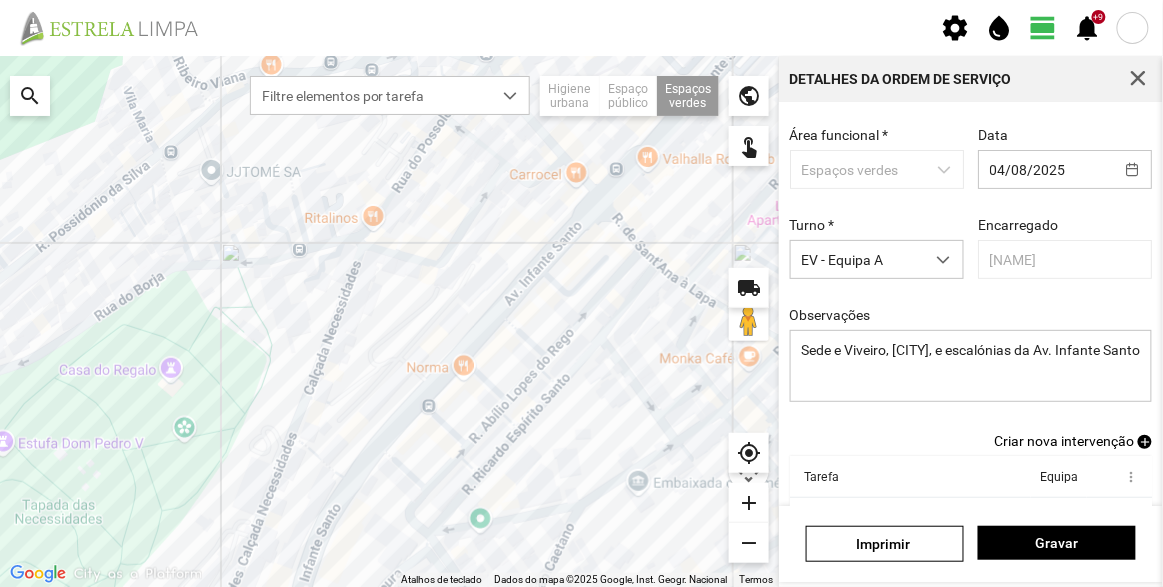 scroll, scrollTop: 0, scrollLeft: 0, axis: both 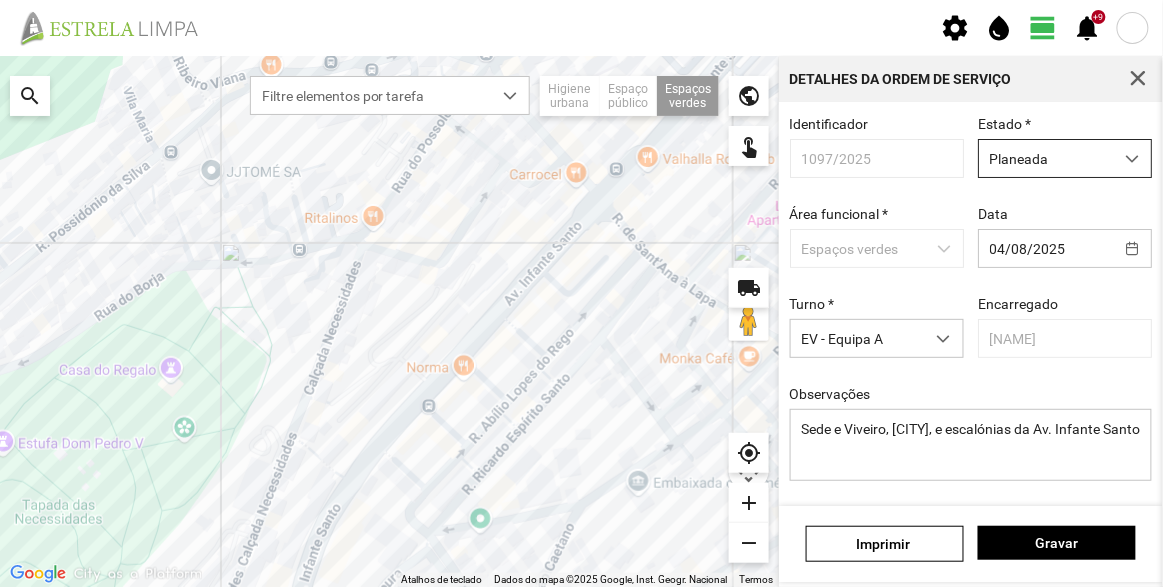 click on "Planeada" at bounding box center (1046, 158) 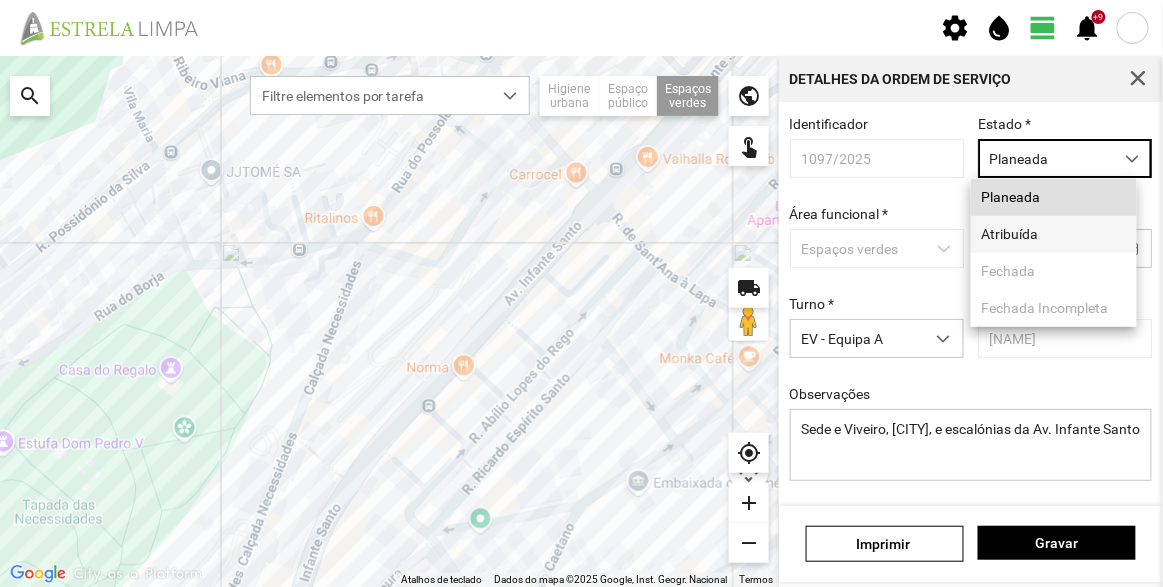 scroll, scrollTop: 10, scrollLeft: 84, axis: both 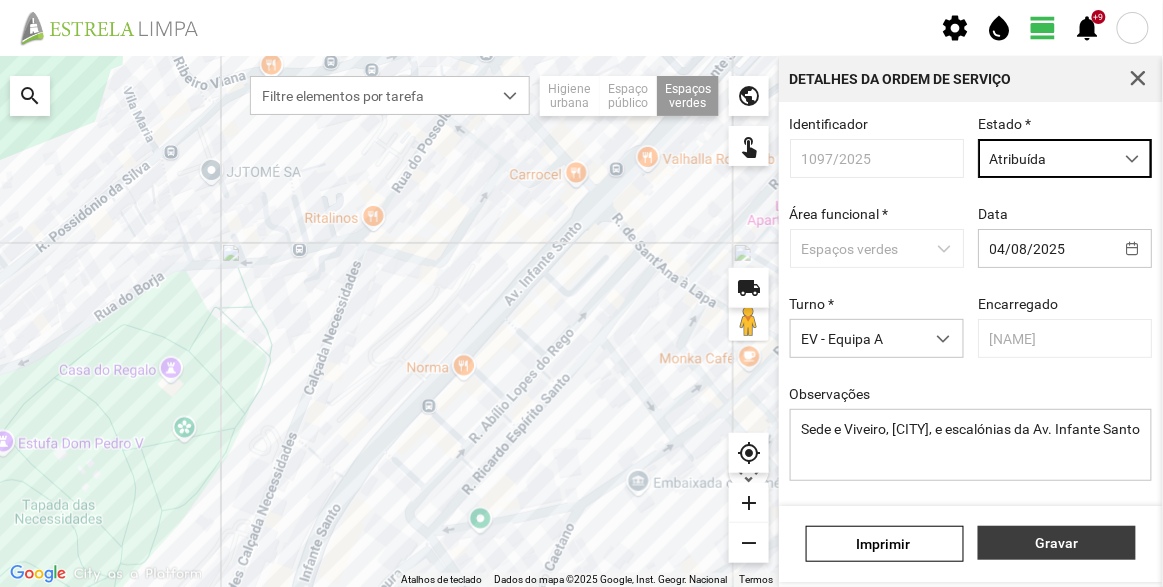click on "Gravar" at bounding box center [1057, 543] 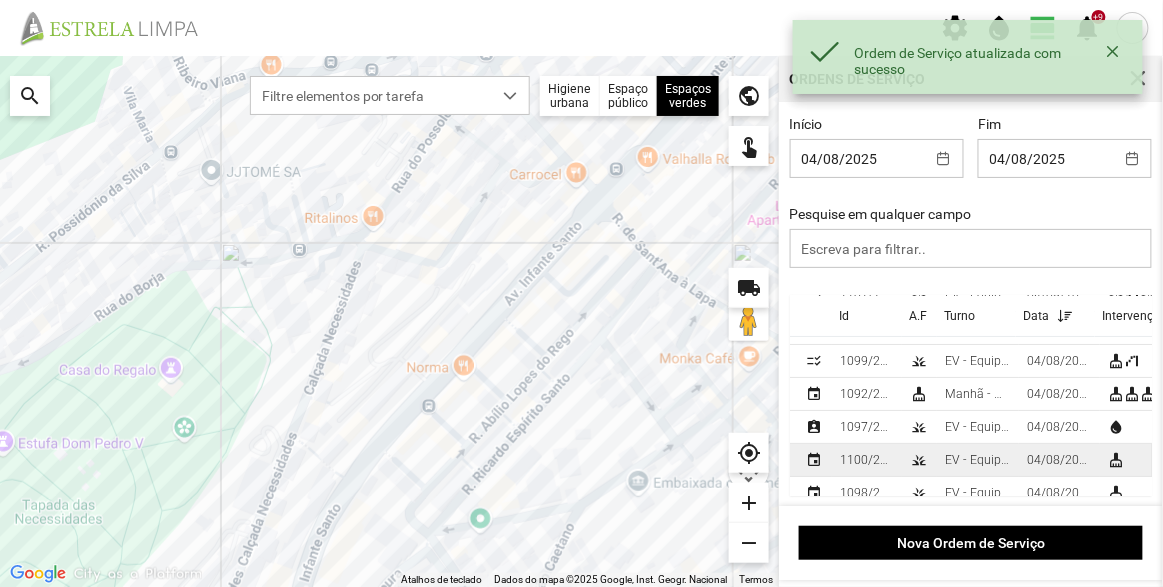 scroll, scrollTop: 86, scrollLeft: 0, axis: vertical 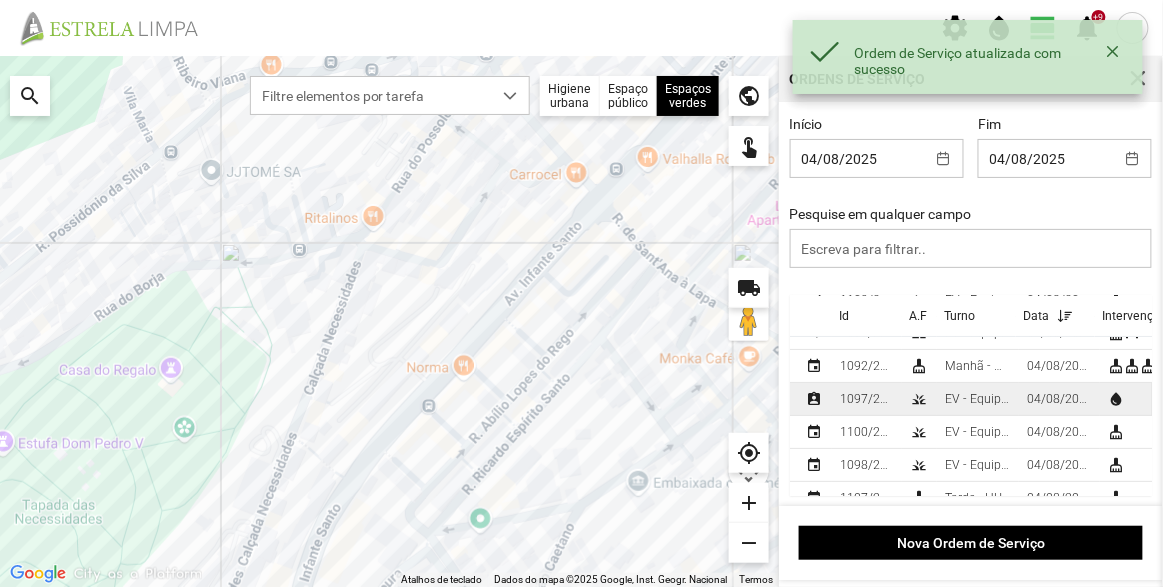 click on "grass" at bounding box center [919, 399] 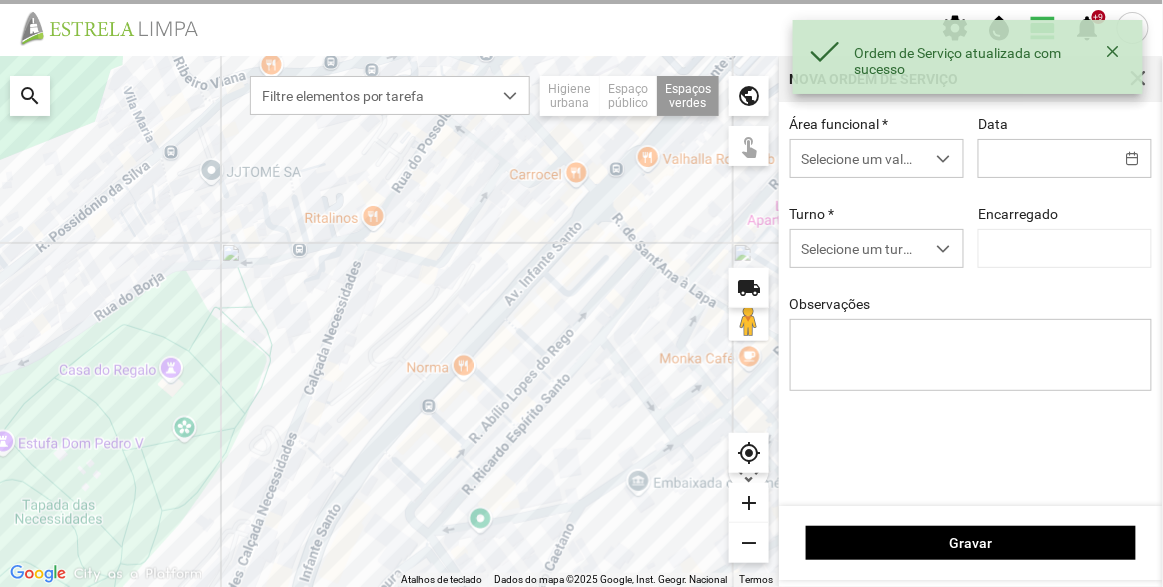 type on "04/08/2025" 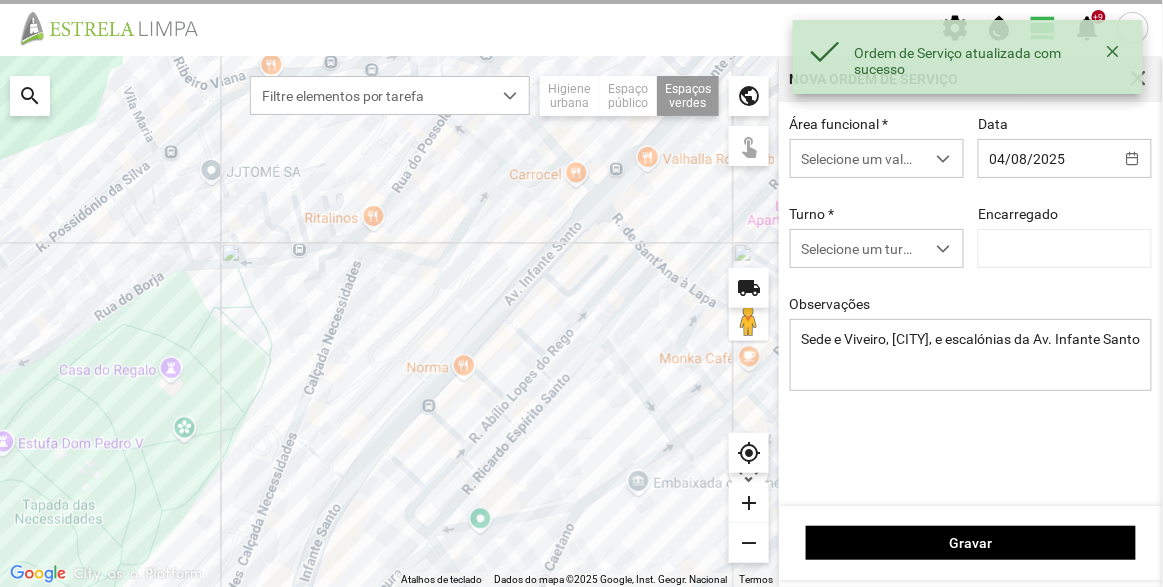 type on "[NAME]" 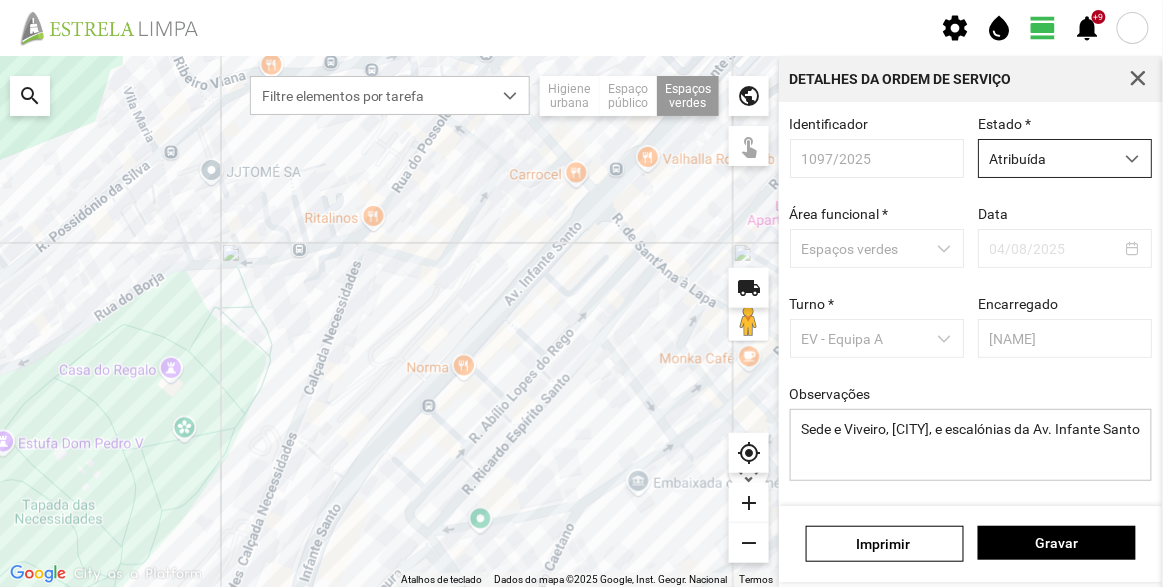 click on "Atribuída" at bounding box center [1046, 158] 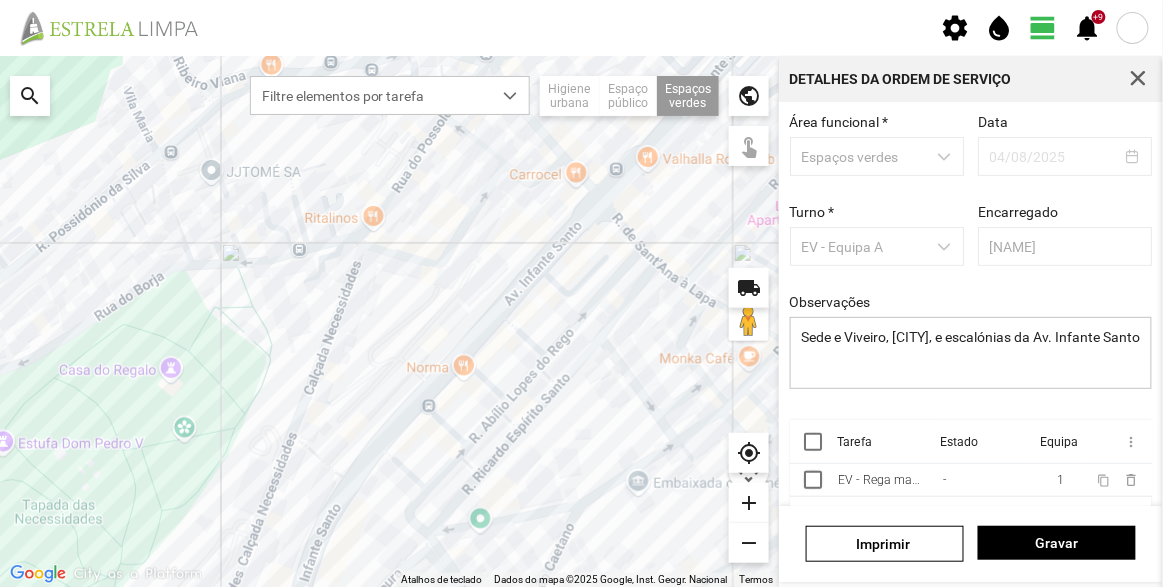 scroll, scrollTop: 150, scrollLeft: 0, axis: vertical 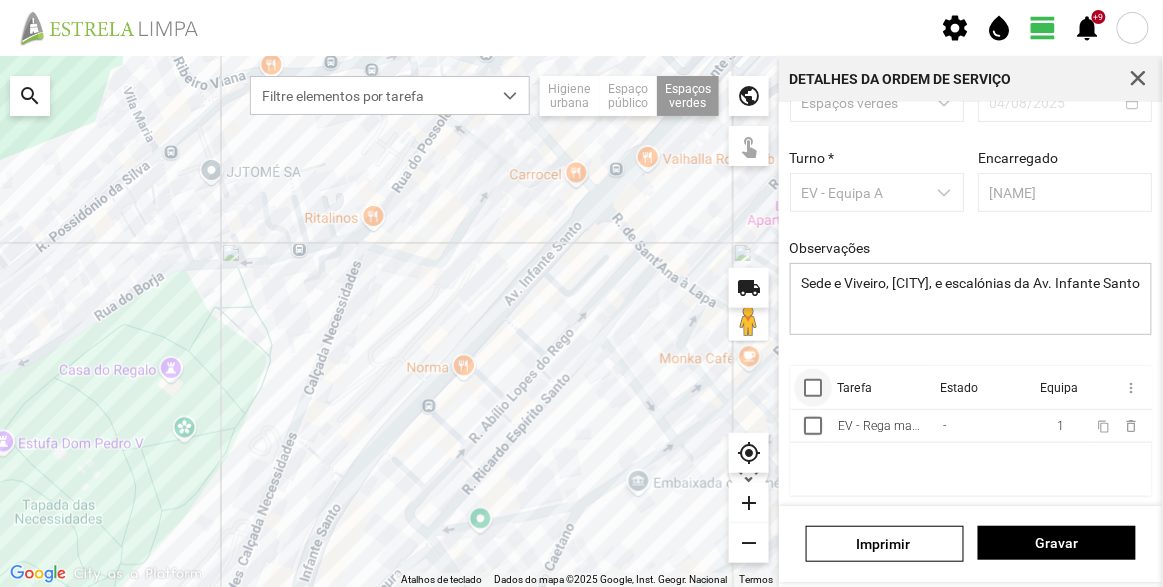 drag, startPoint x: 813, startPoint y: 384, endPoint x: 827, endPoint y: 383, distance: 14.035668 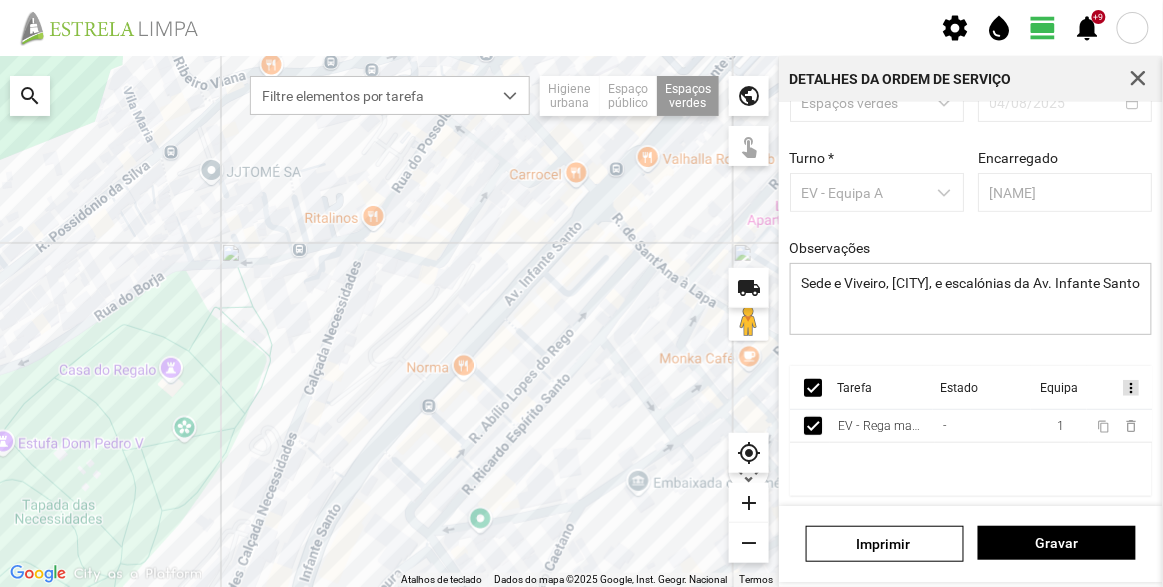 click on "more_vert" at bounding box center [1130, 388] 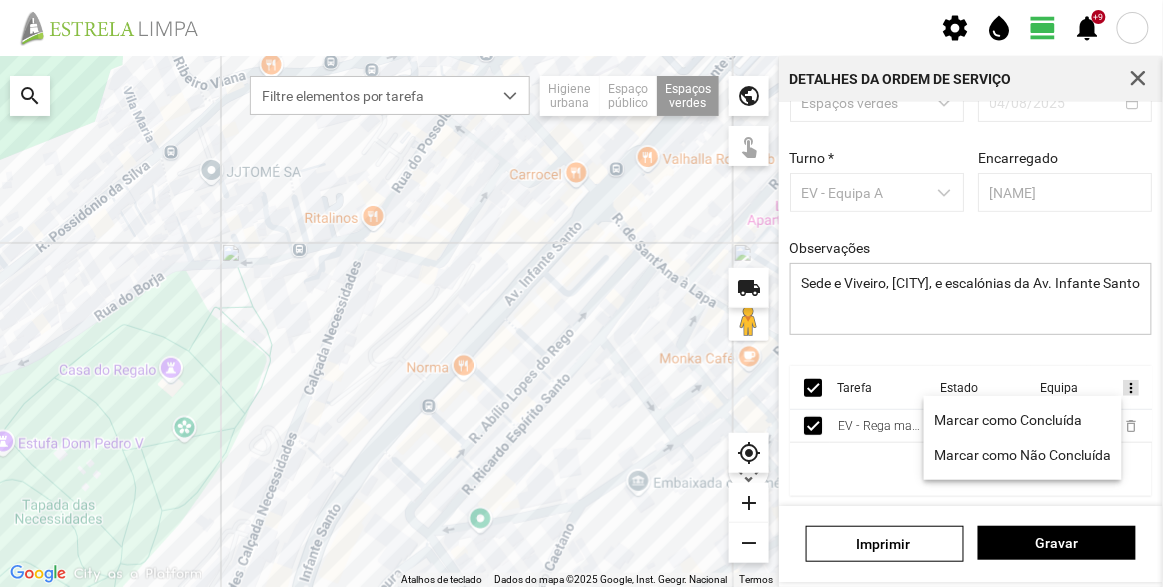 click on "more_vert" at bounding box center [1130, 388] 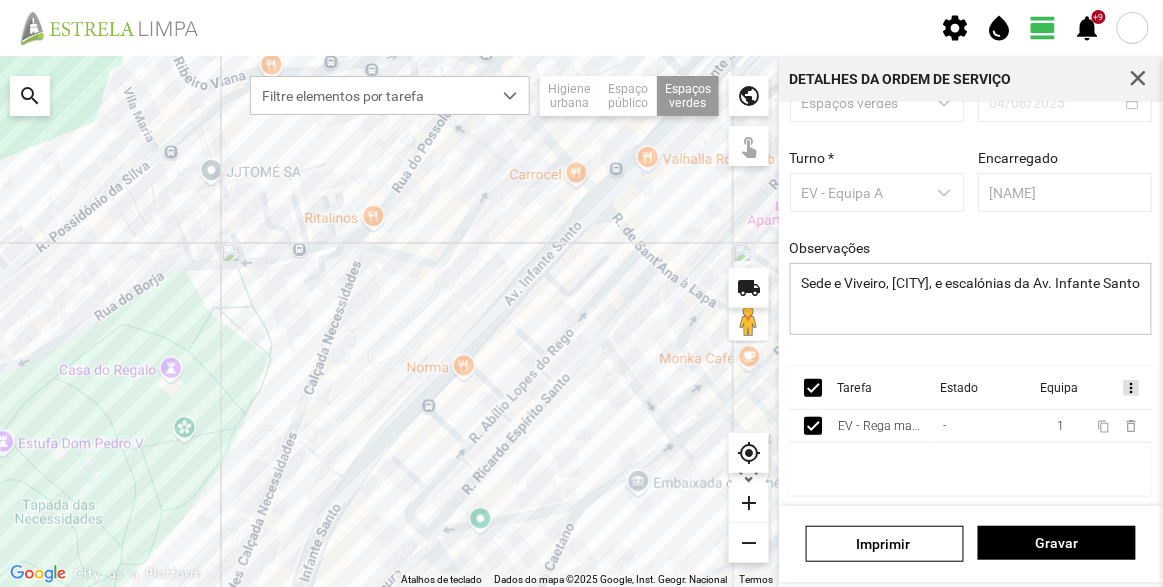 click on "more_vert" at bounding box center (1130, 388) 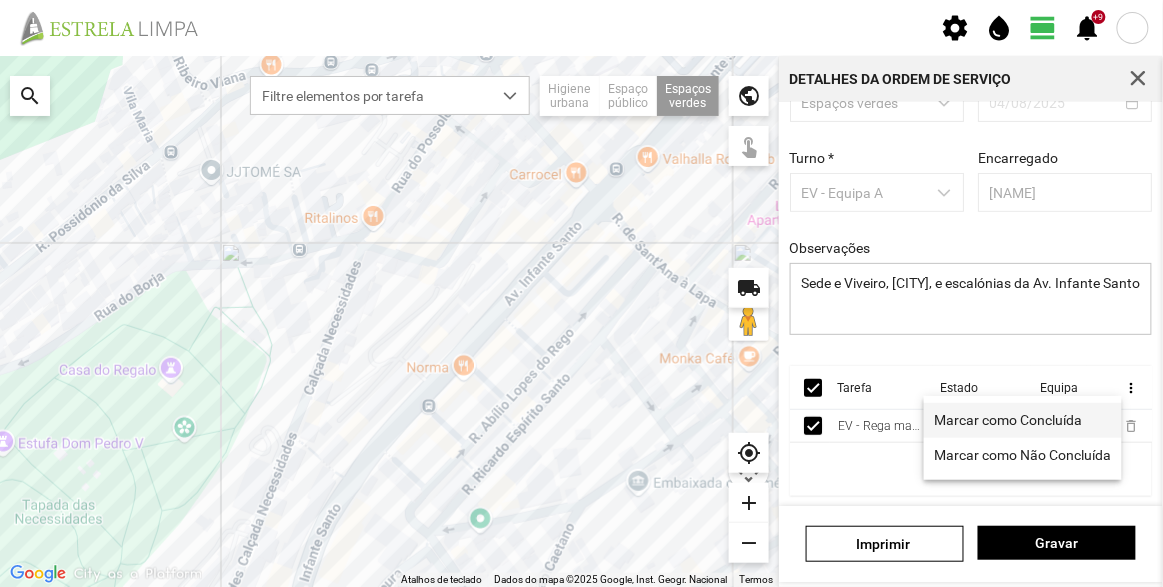 click on "Marcar como Concluída" at bounding box center [1023, 420] 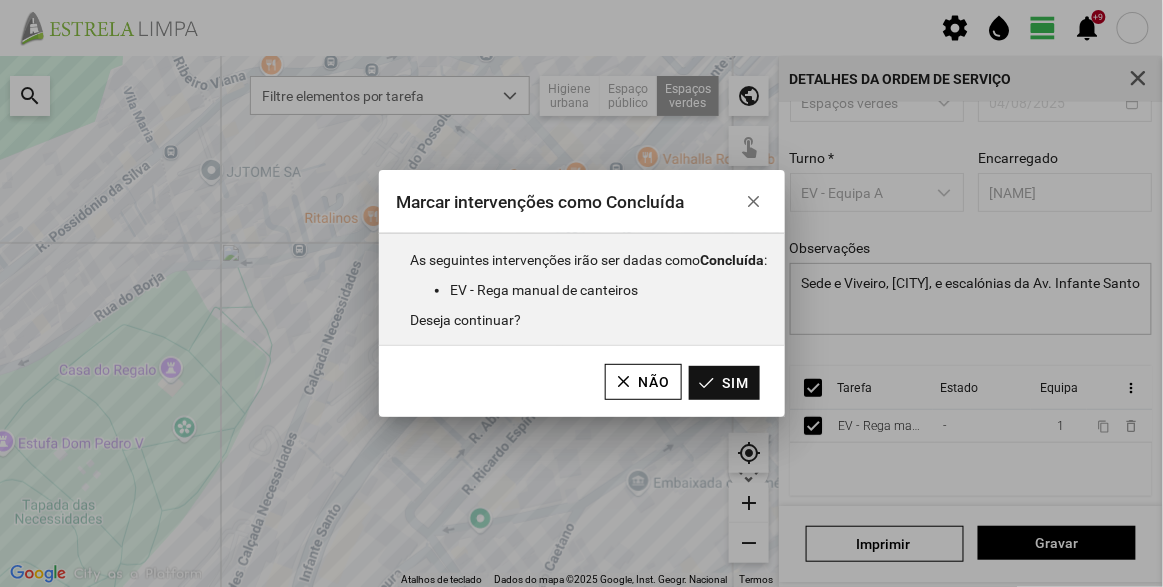 click on "Sim" 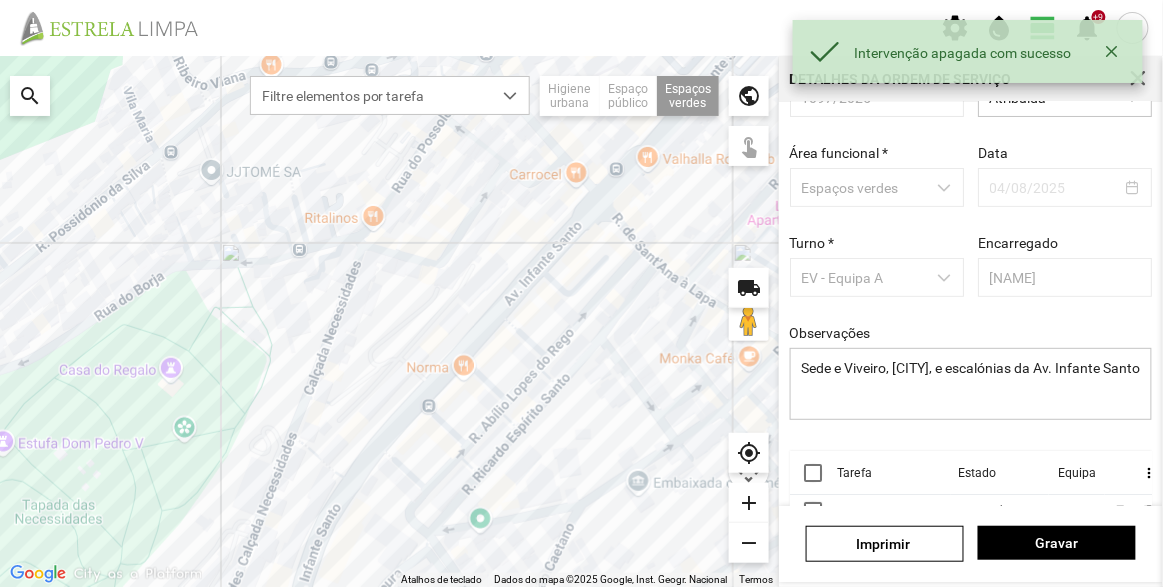 scroll, scrollTop: 0, scrollLeft: 0, axis: both 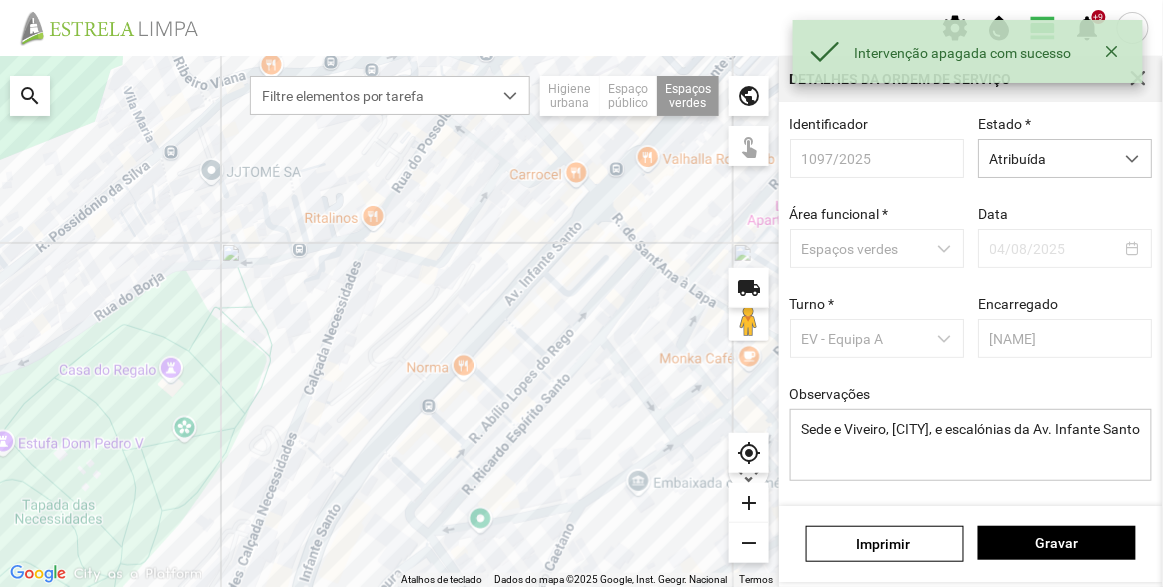 click on "Identificador 1097/2025 Estado * Atribuída Área funcional * Espaços verdes Data 04/08/2025   Turno * EV - Equipa A Encarregado [NAME] Observações Sede e Viveiro, [CITY], e escalónias da Av. Infante Santo" at bounding box center (971, 314) 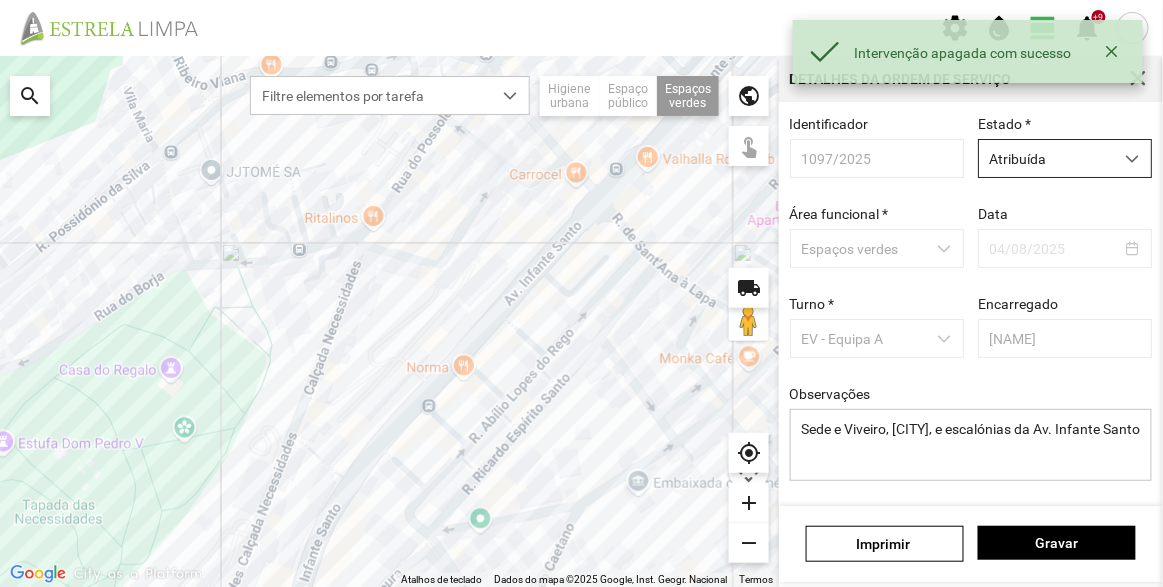 click on "Atribuída" at bounding box center (1046, 158) 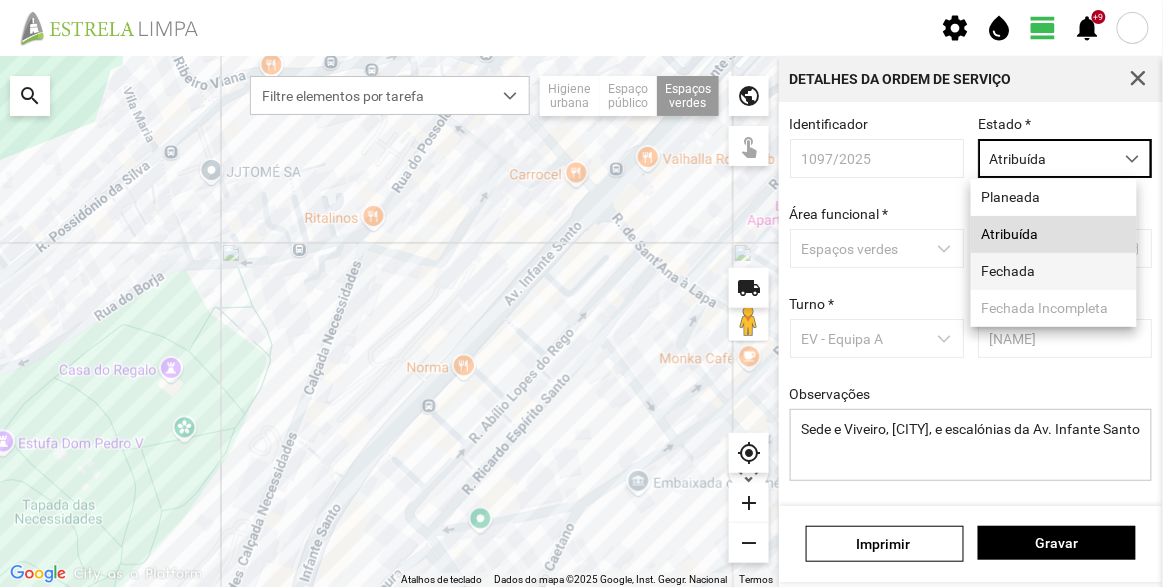 click on "Fechada" at bounding box center [1054, 271] 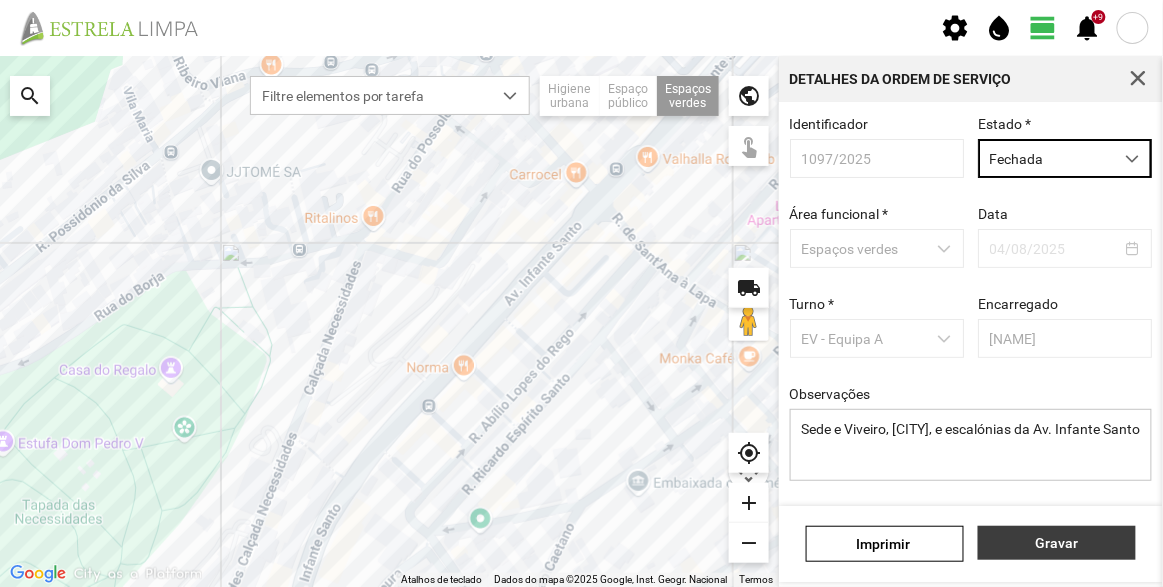 click on "Gravar" at bounding box center [1057, 543] 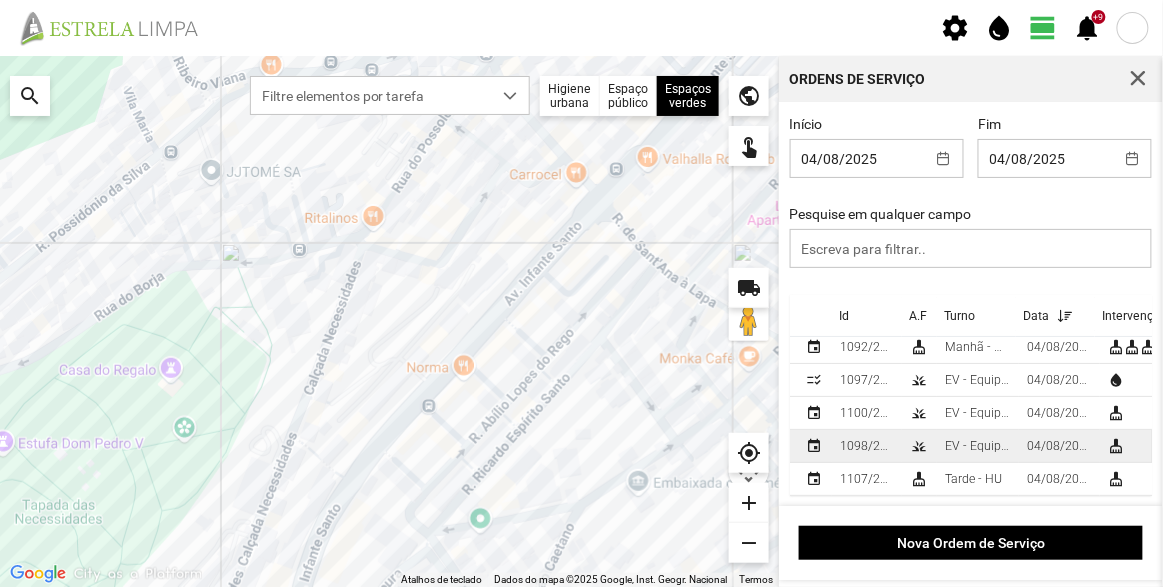 scroll, scrollTop: 118, scrollLeft: 0, axis: vertical 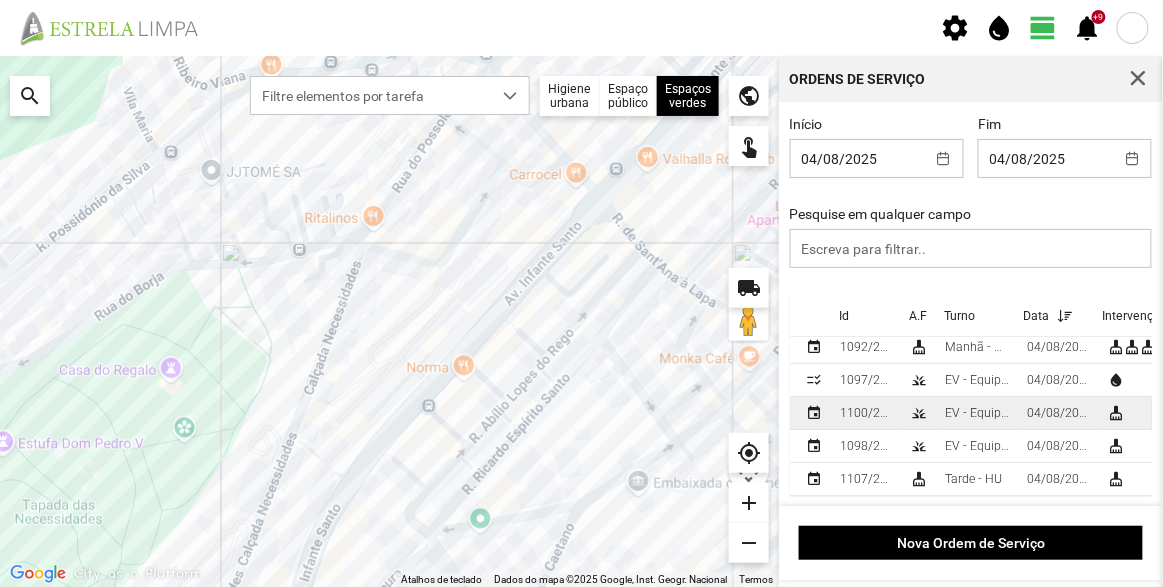 click on "EV - Equipa A" at bounding box center [978, 413] 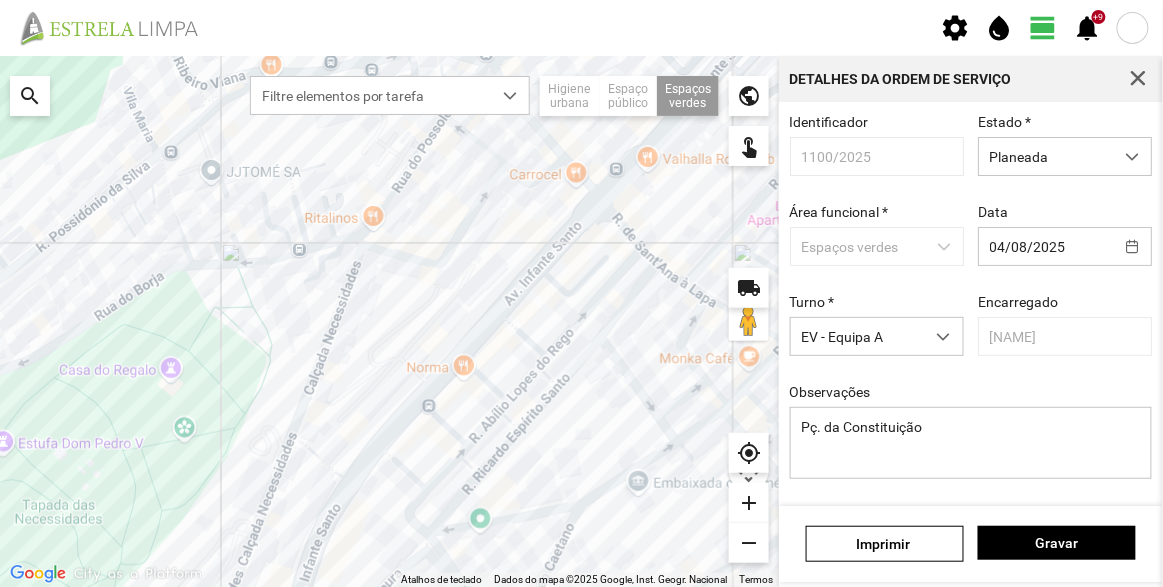 scroll, scrollTop: 0, scrollLeft: 0, axis: both 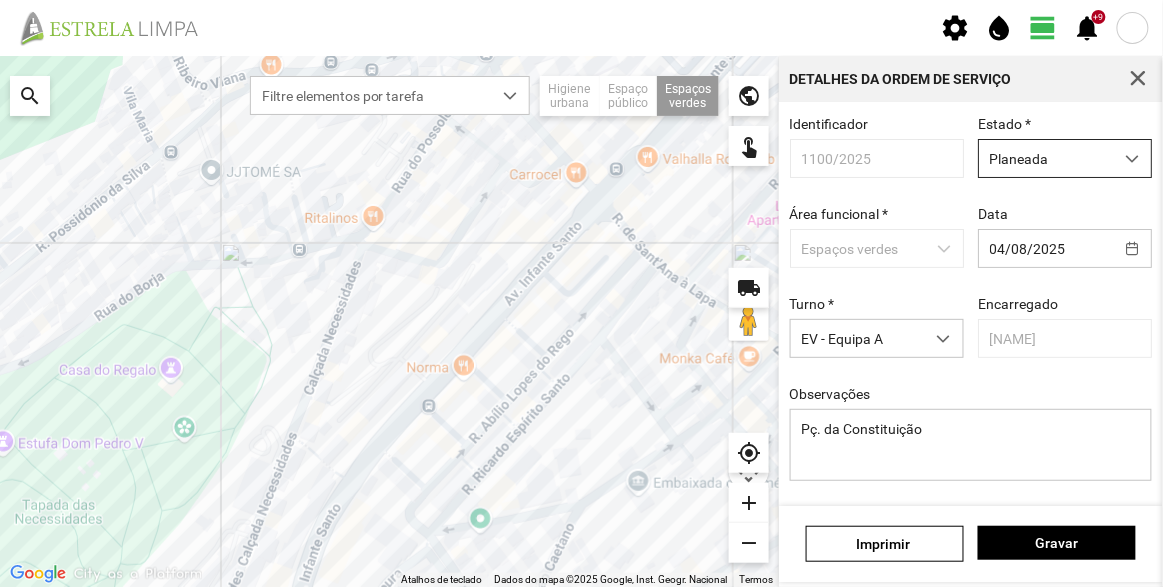 click on "Planeada" at bounding box center (1046, 158) 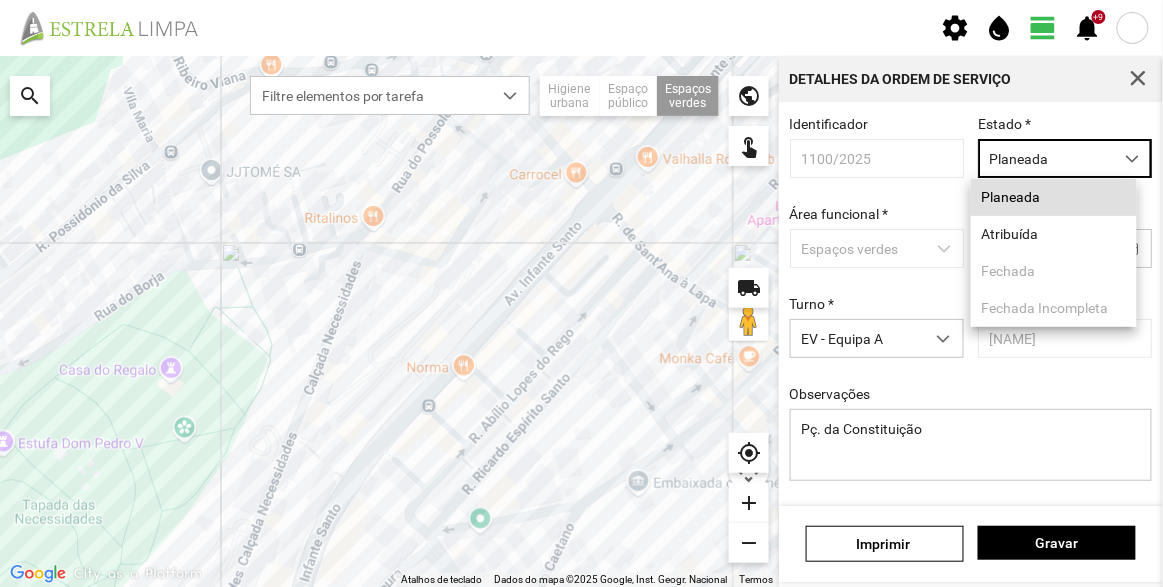 scroll, scrollTop: 10, scrollLeft: 84, axis: both 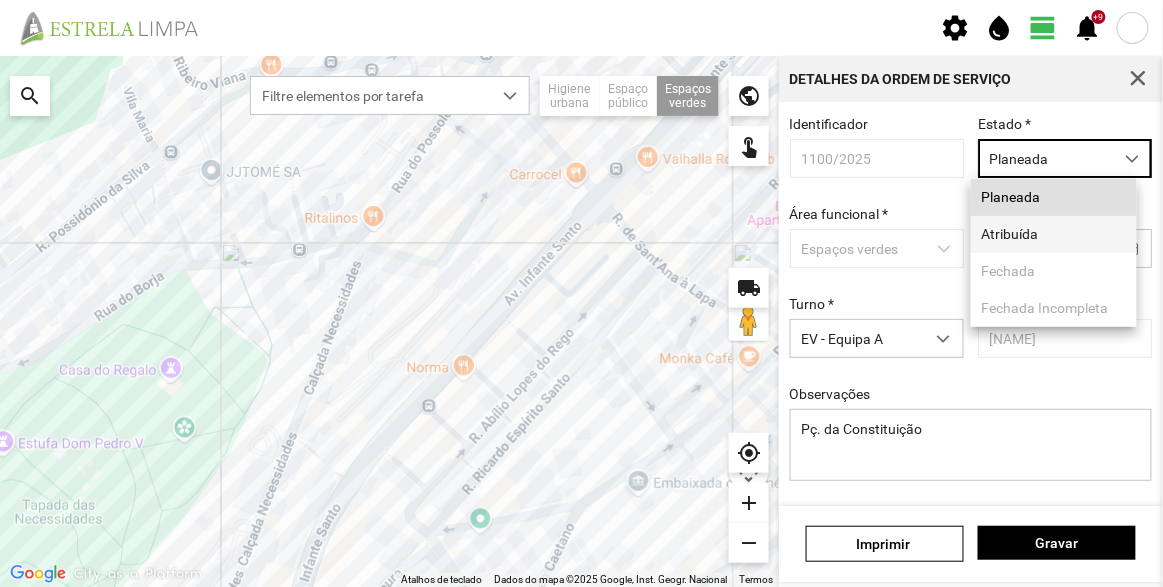 click on "Atribuída" at bounding box center [1054, 234] 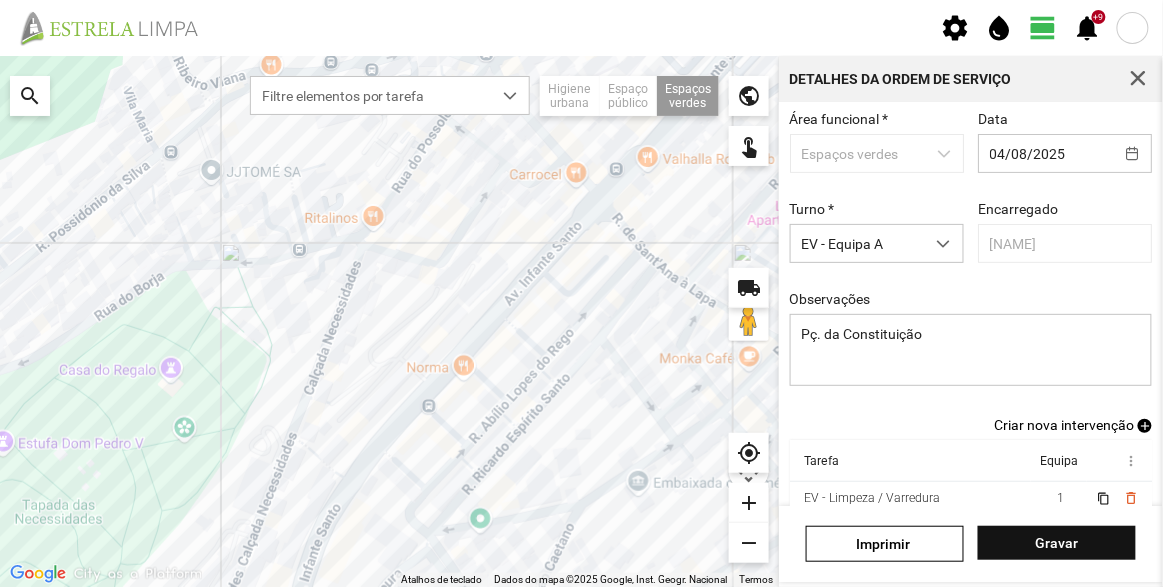 scroll, scrollTop: 174, scrollLeft: 0, axis: vertical 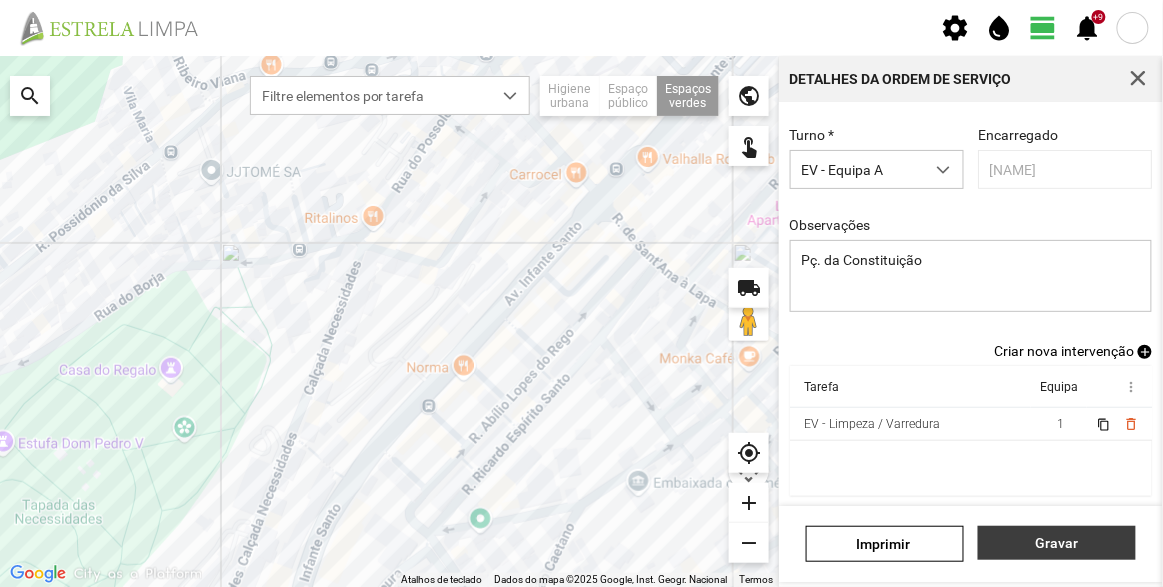 click on "Gravar" at bounding box center [1057, 543] 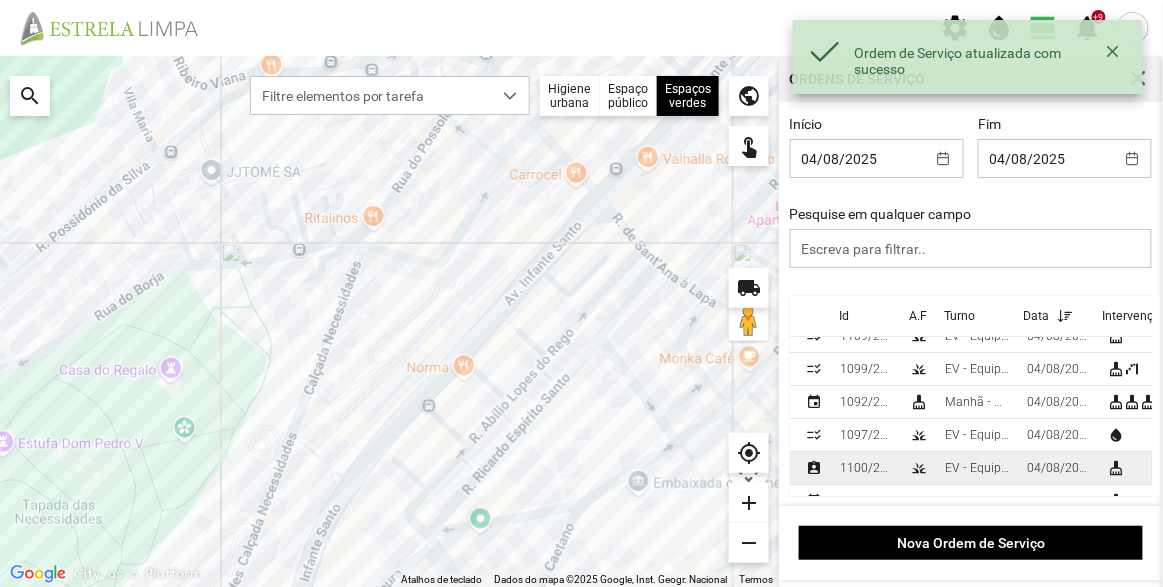 scroll 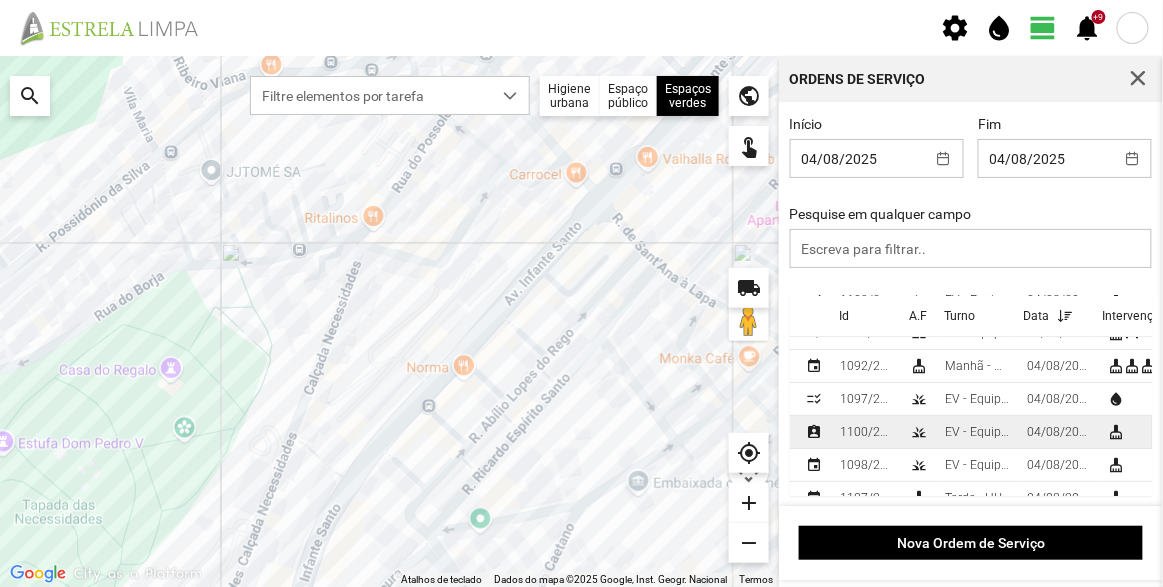 click on "EV - Equipa A" at bounding box center [978, 432] 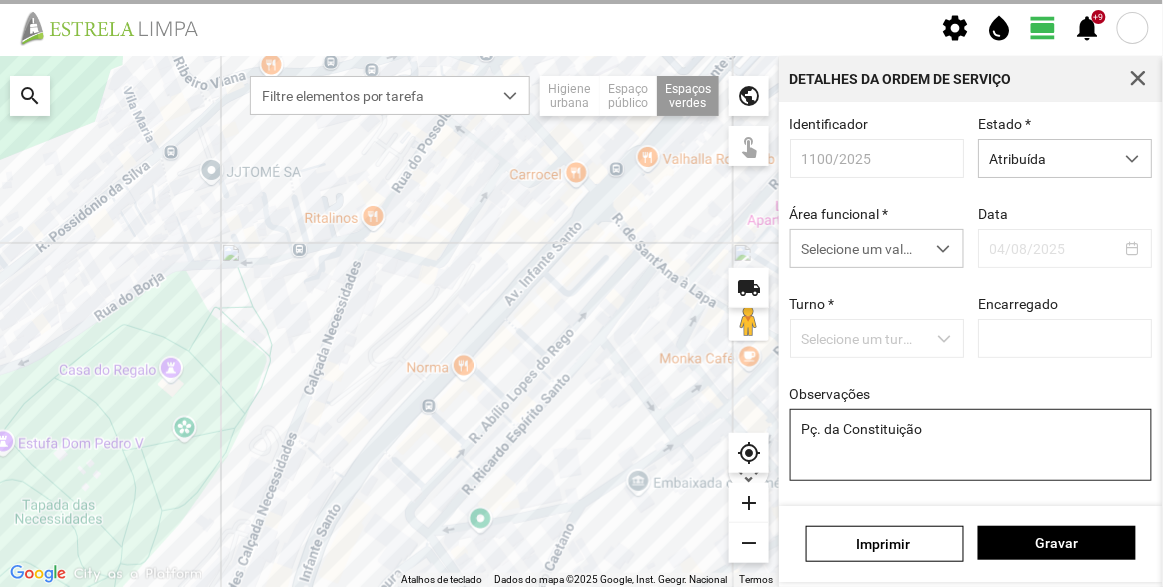 type on "[NAME]" 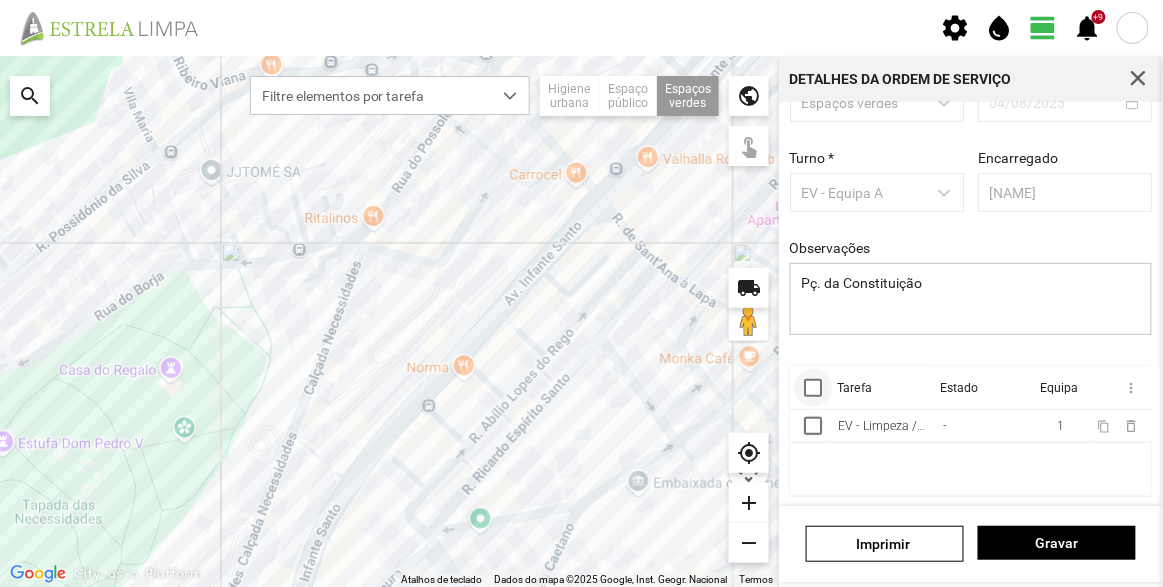 click at bounding box center (813, 388) 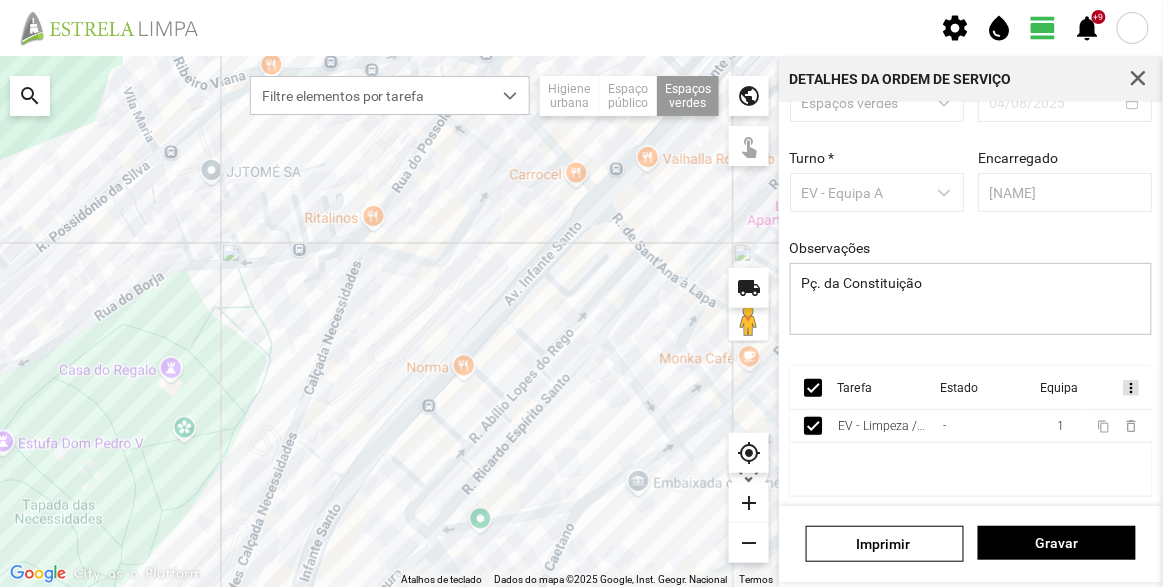 click on "more_vert" at bounding box center [1130, 388] 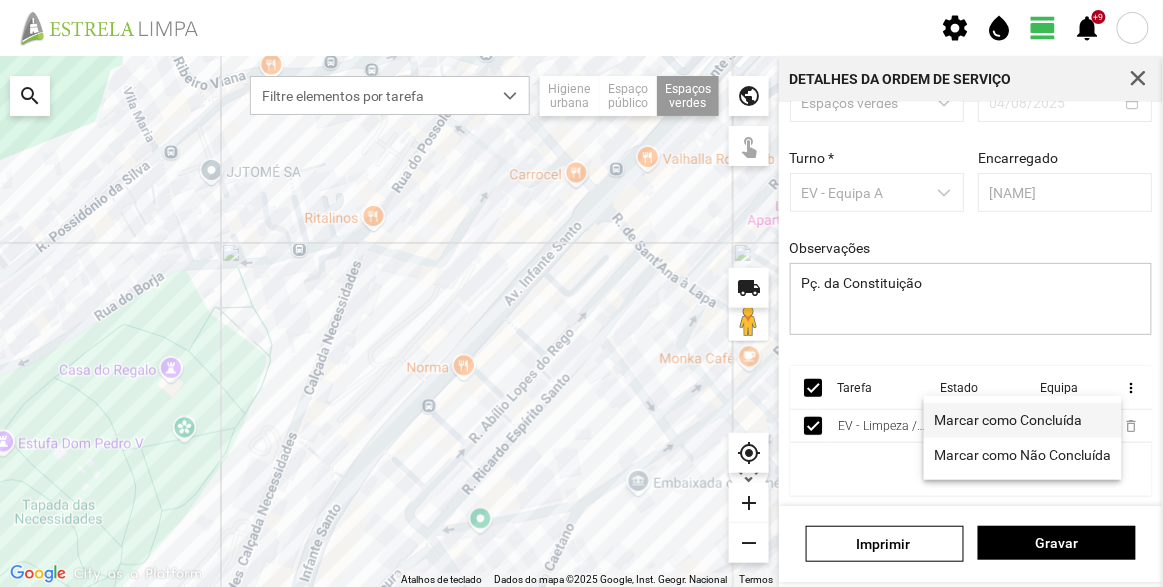 click on "Marcar como Concluída" at bounding box center [1009, 420] 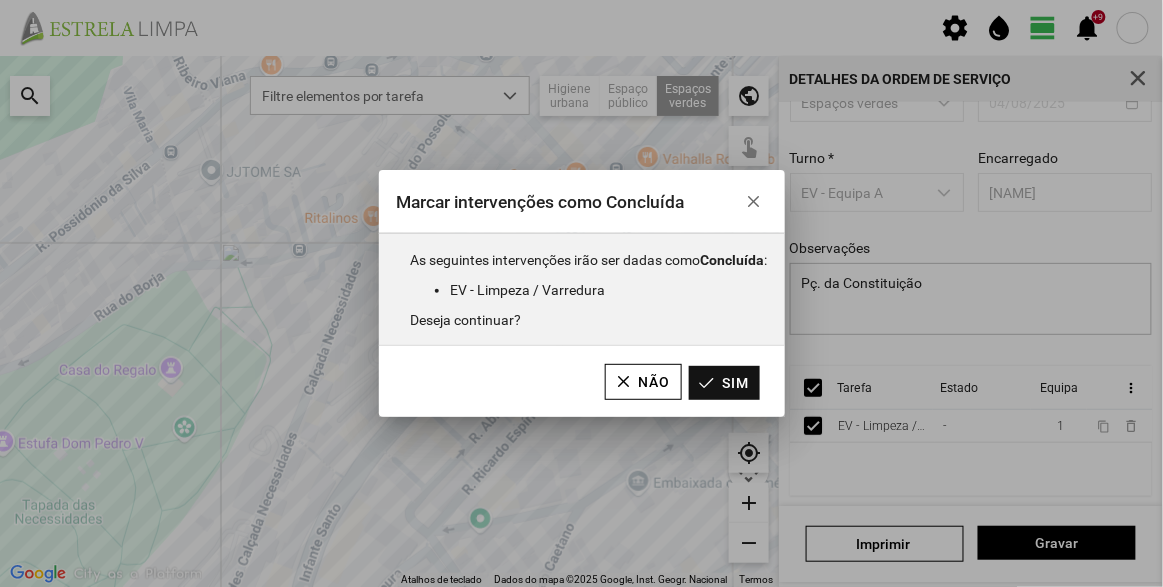 click on "Sim" 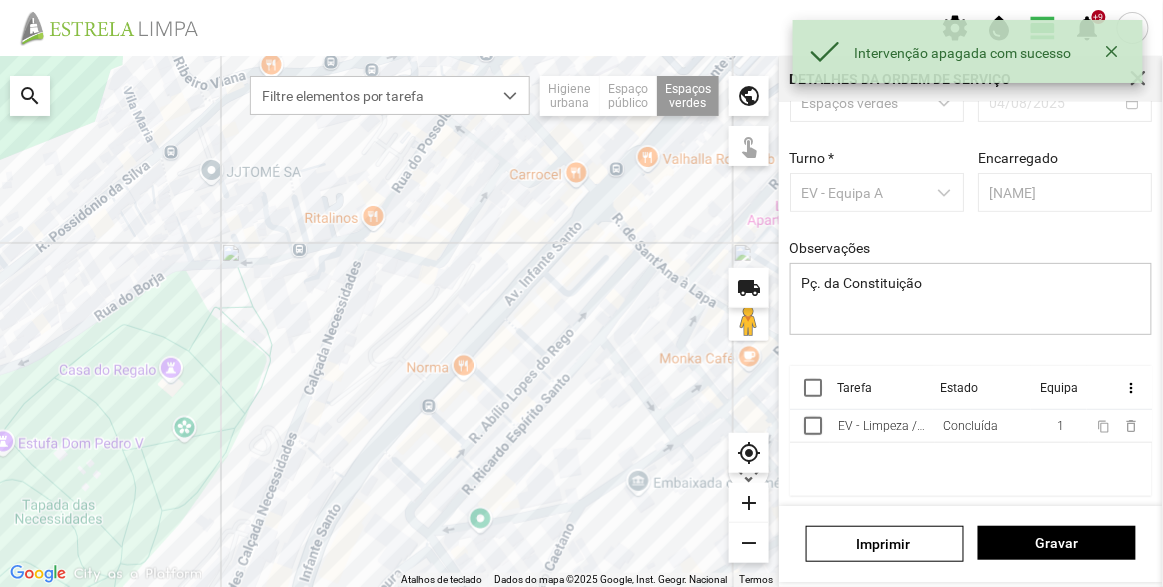 scroll, scrollTop: 61, scrollLeft: 0, axis: vertical 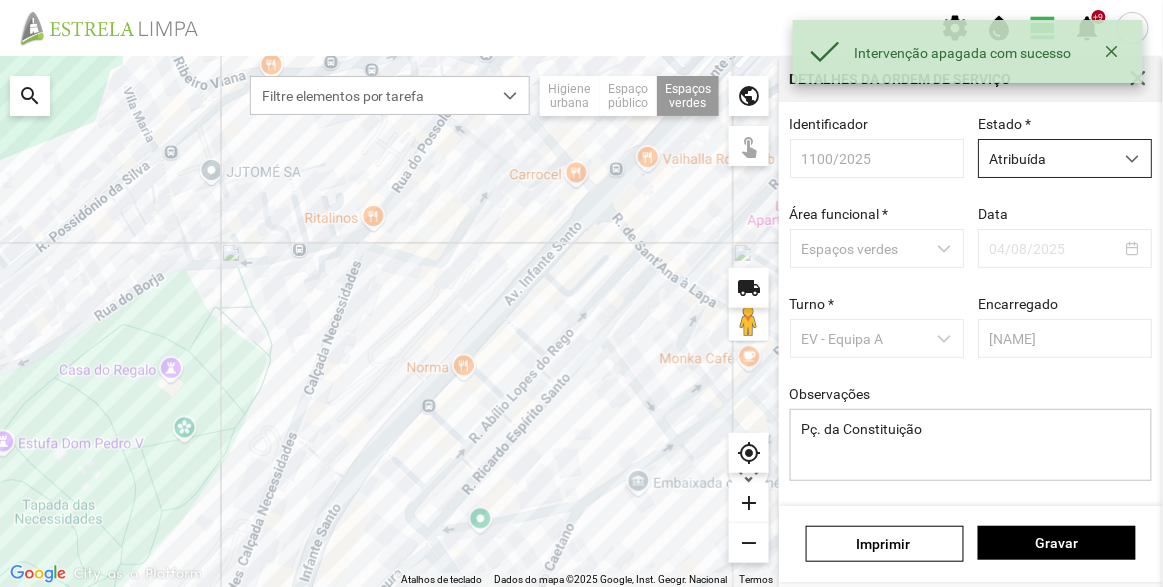 click on "Atribuída" at bounding box center [1046, 158] 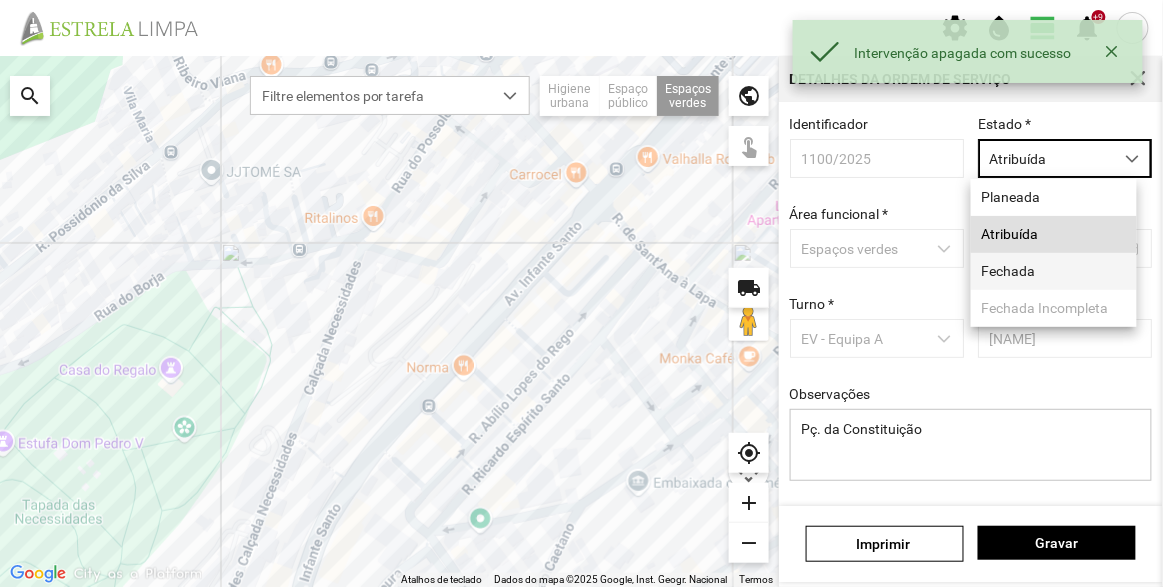 click on "Fechada" at bounding box center (1054, 271) 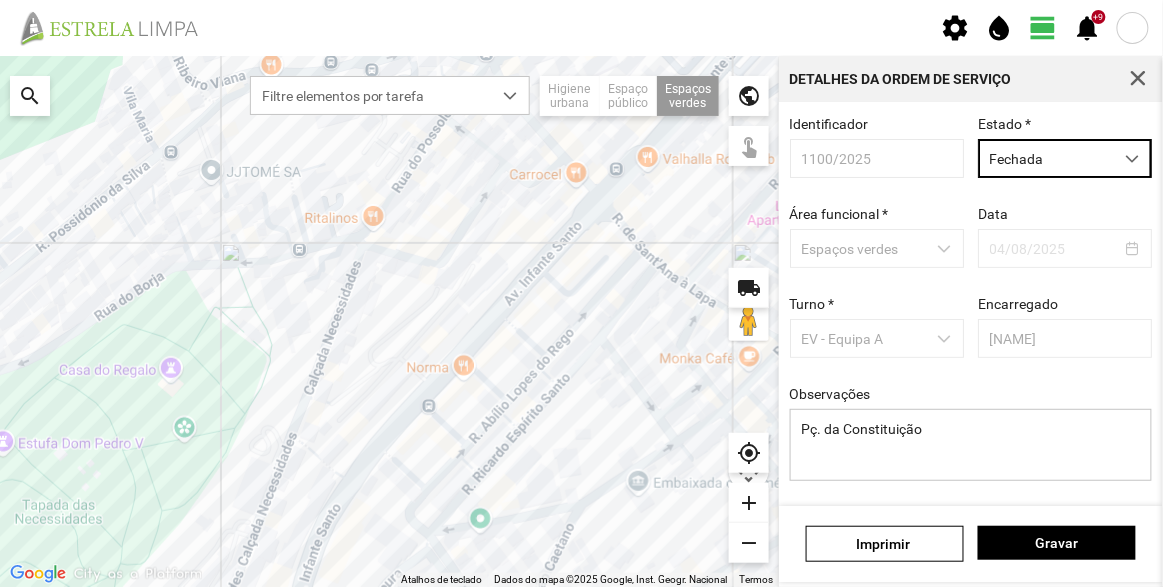 click on "Imprimir   Gravar" at bounding box center [971, 544] 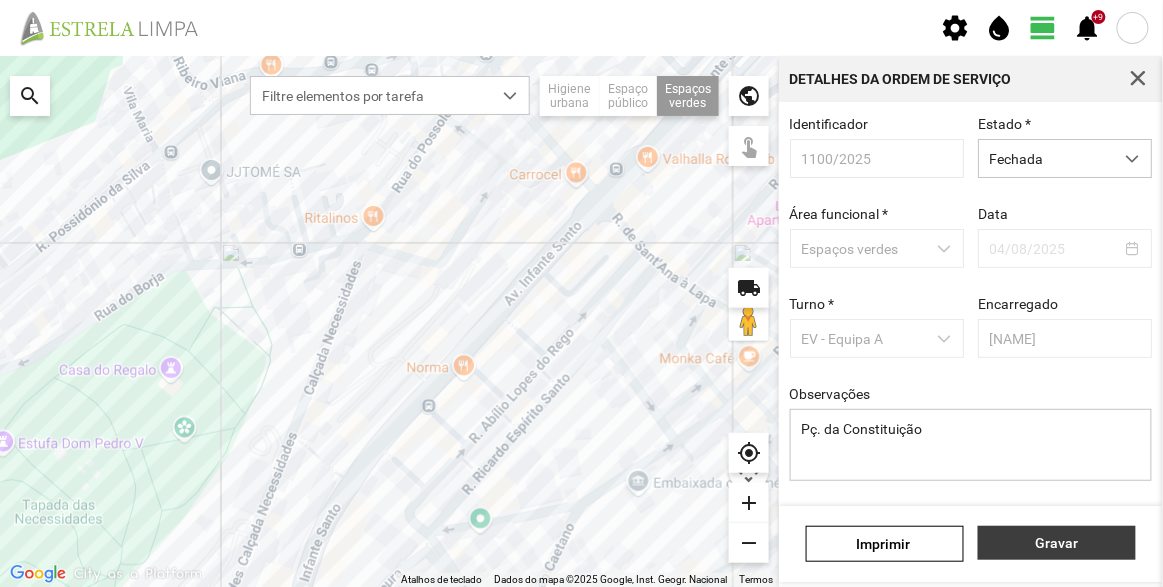 click on "Gravar" at bounding box center [1057, 543] 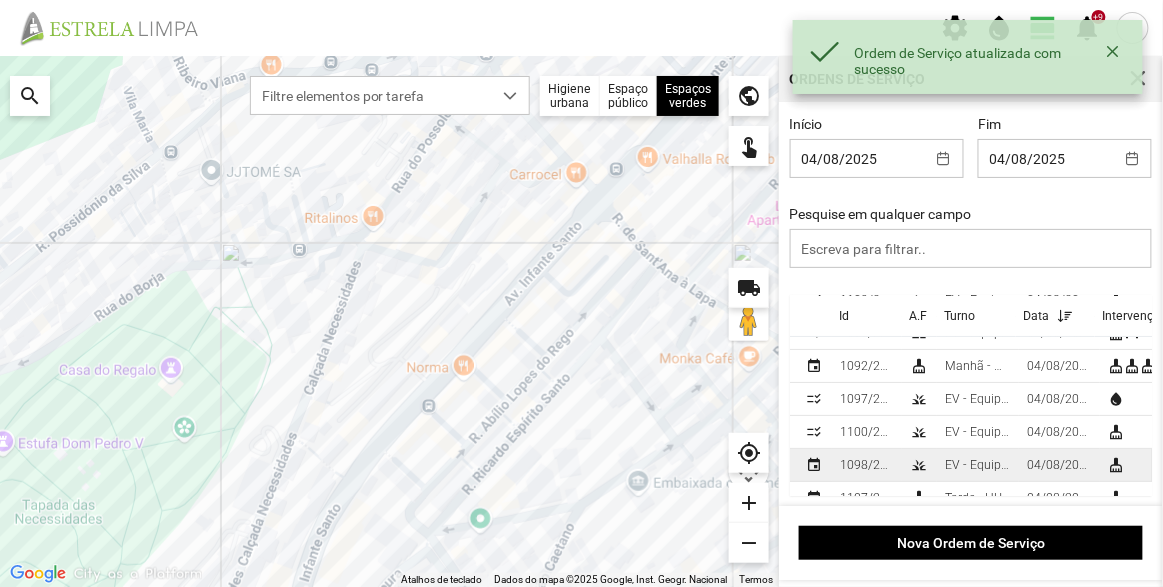 click on "EV - Equipa B" at bounding box center [978, 465] 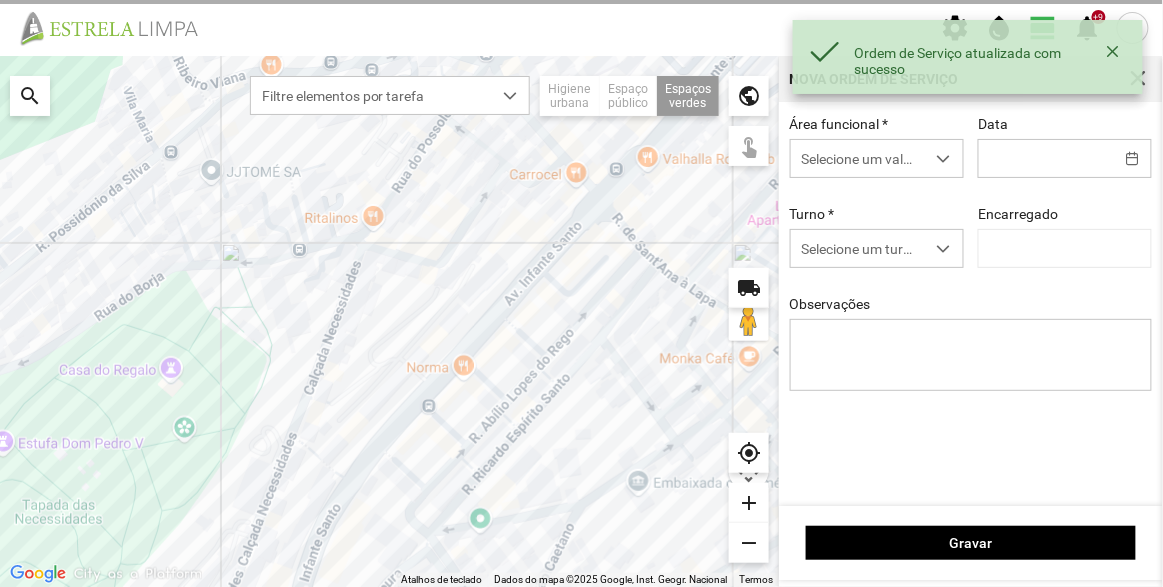 type on "04/08/2025" 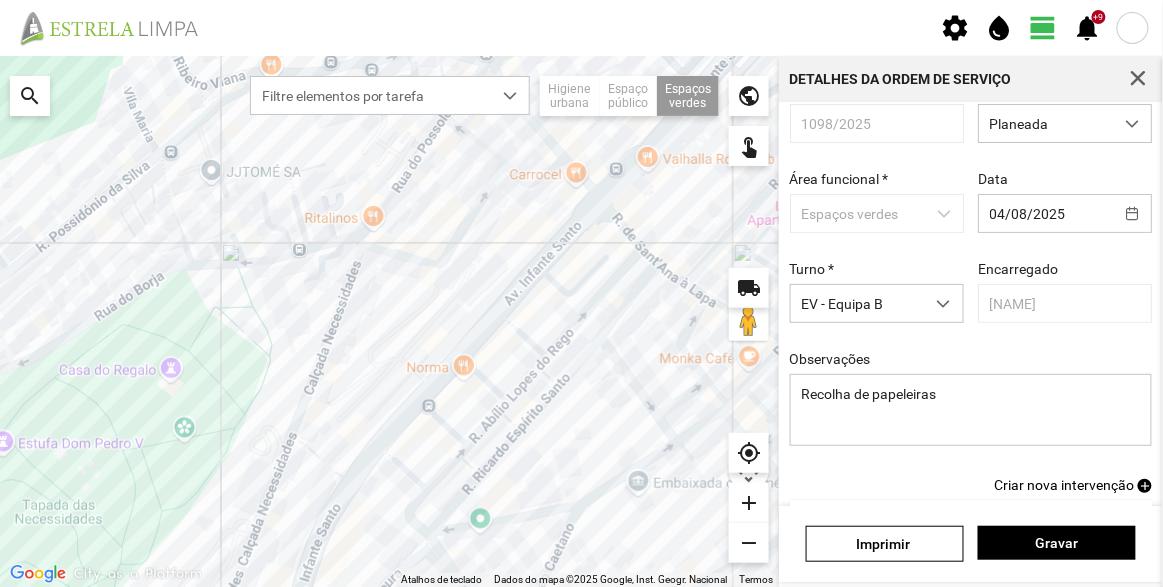 scroll, scrollTop: 0, scrollLeft: 0, axis: both 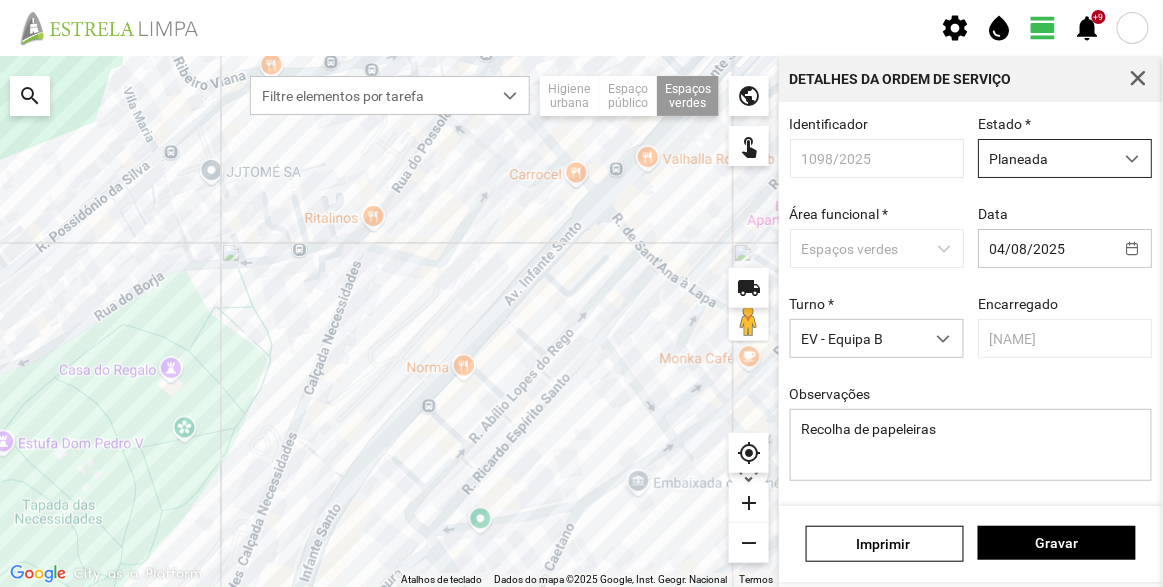 click on "Planeada" at bounding box center (1046, 158) 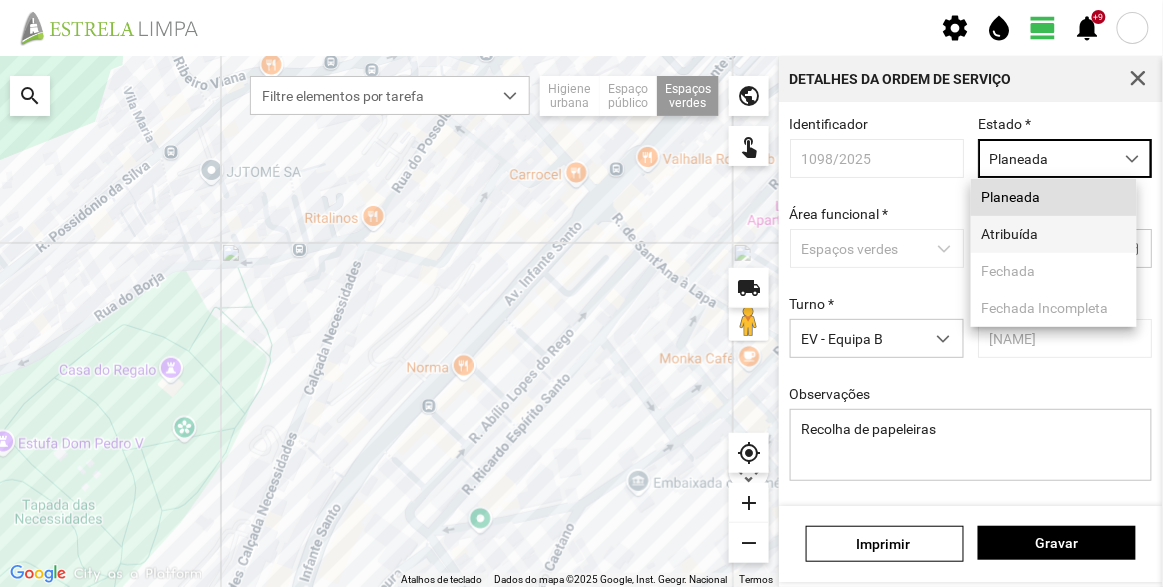 scroll, scrollTop: 10, scrollLeft: 84, axis: both 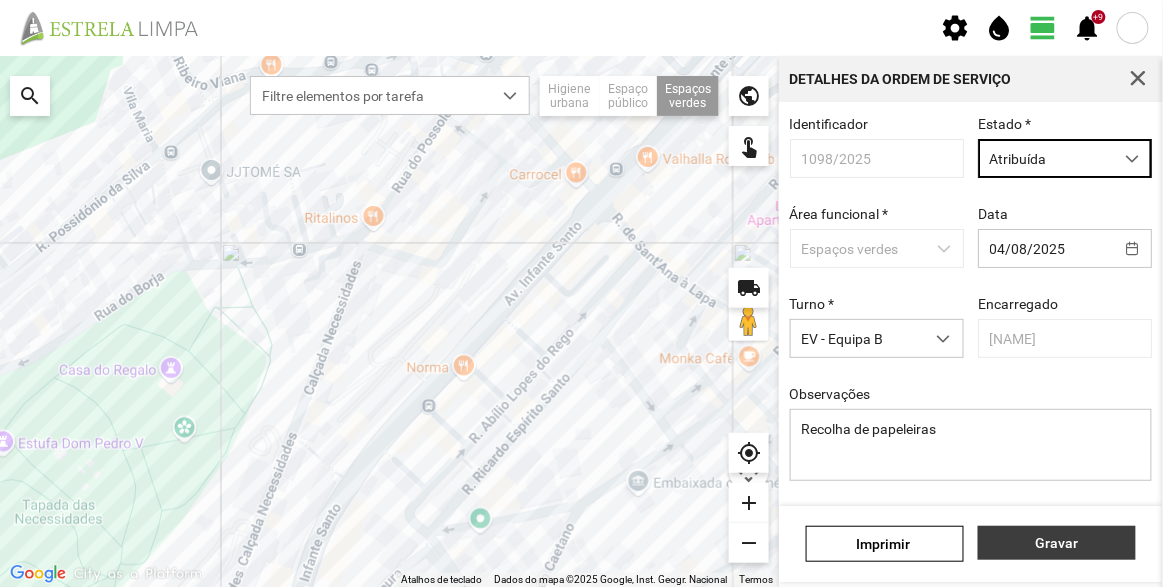 click on "Gravar" at bounding box center [1057, 543] 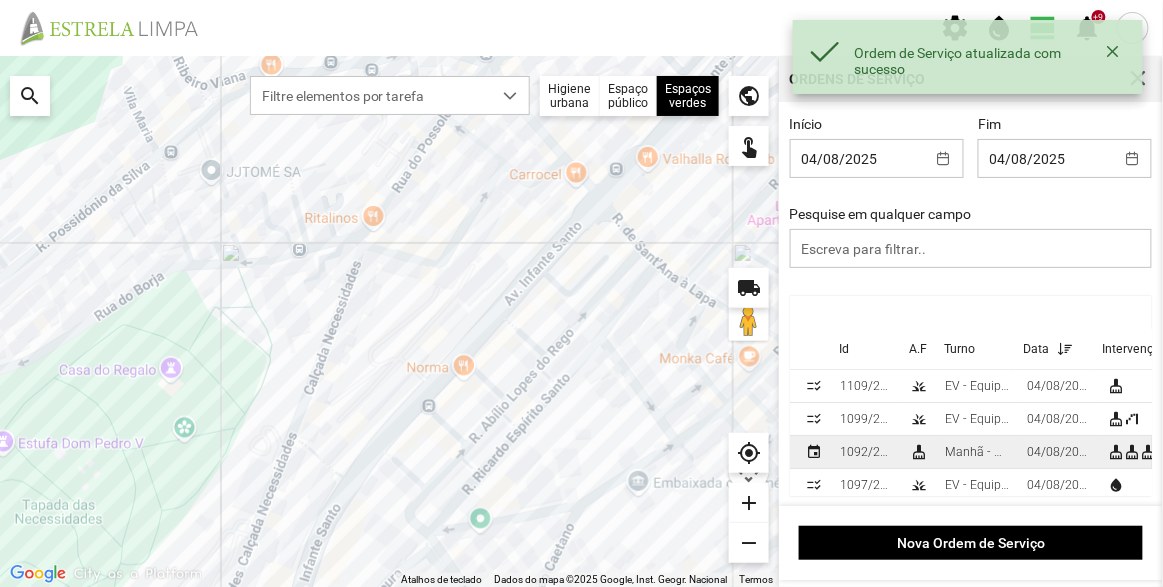 scroll, scrollTop: 86, scrollLeft: 0, axis: vertical 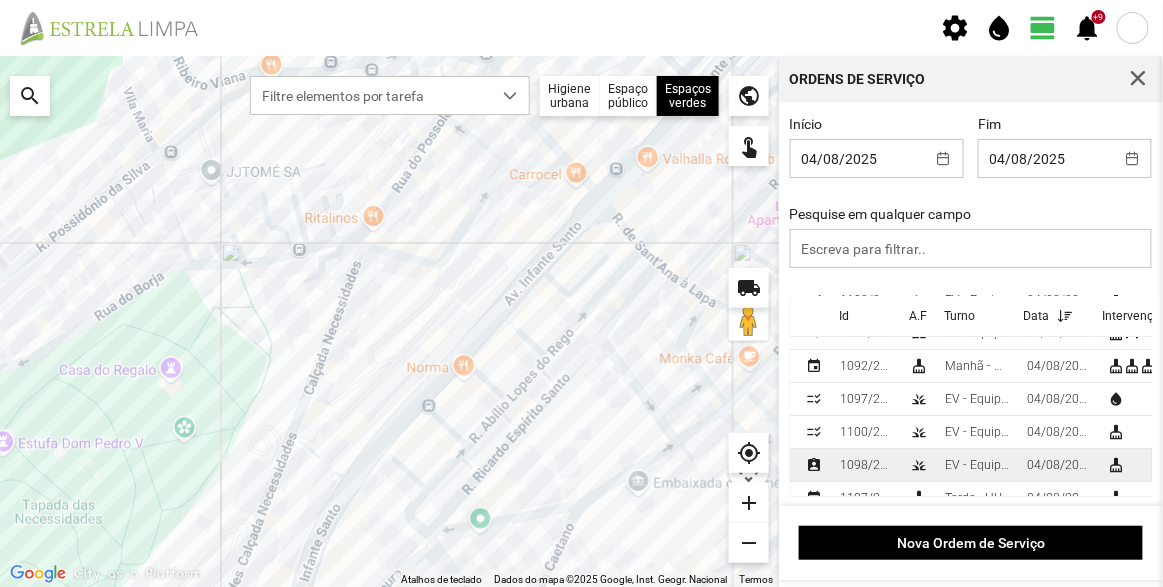 click on "1098/2025" at bounding box center [867, 465] 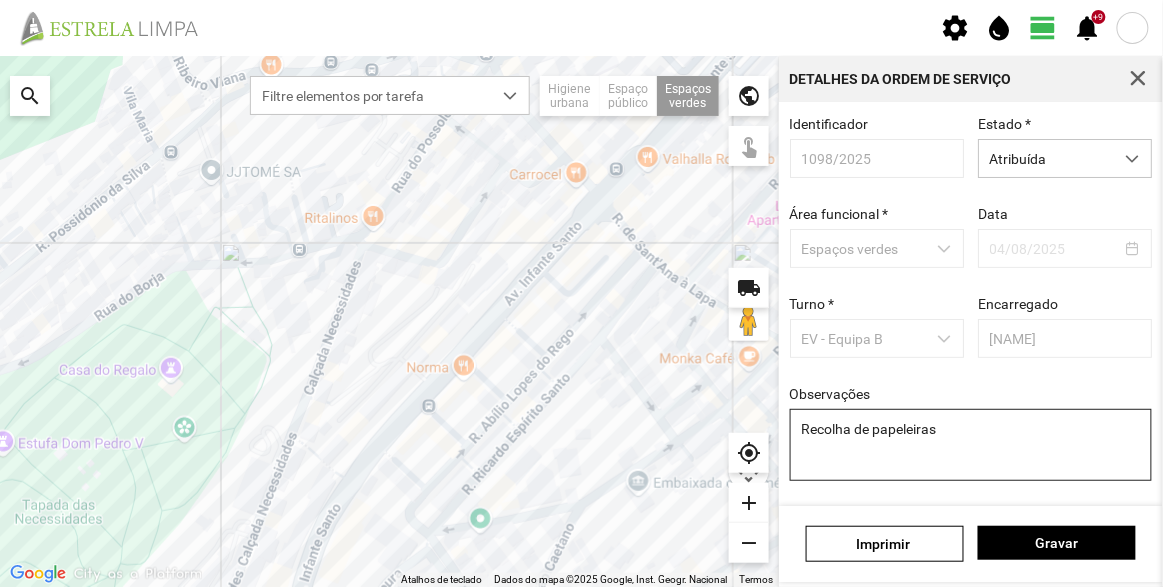 scroll, scrollTop: 150, scrollLeft: 0, axis: vertical 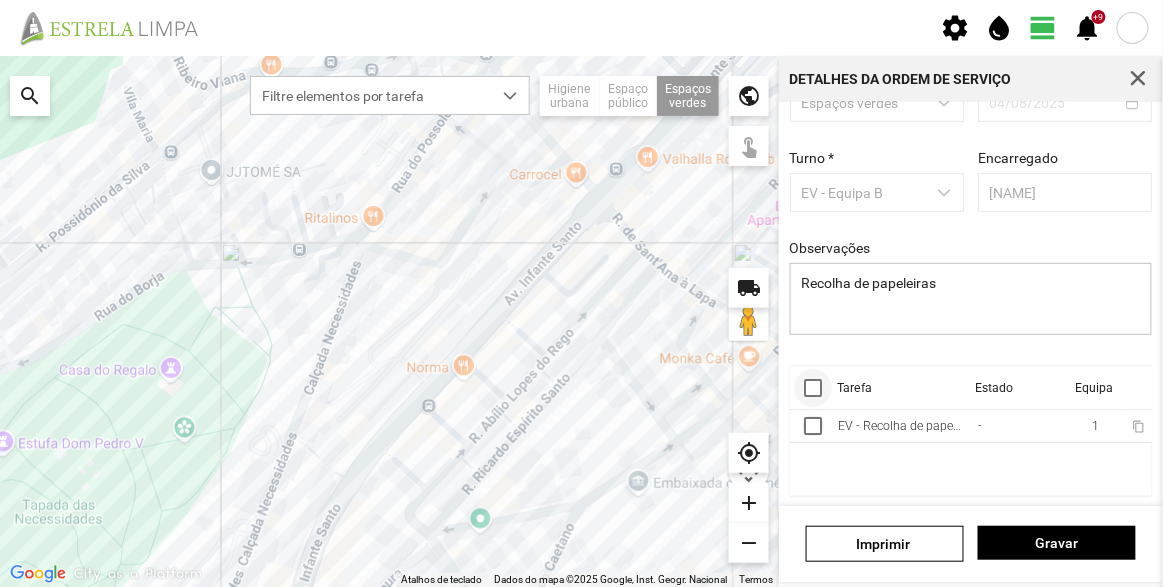 click at bounding box center [813, 388] 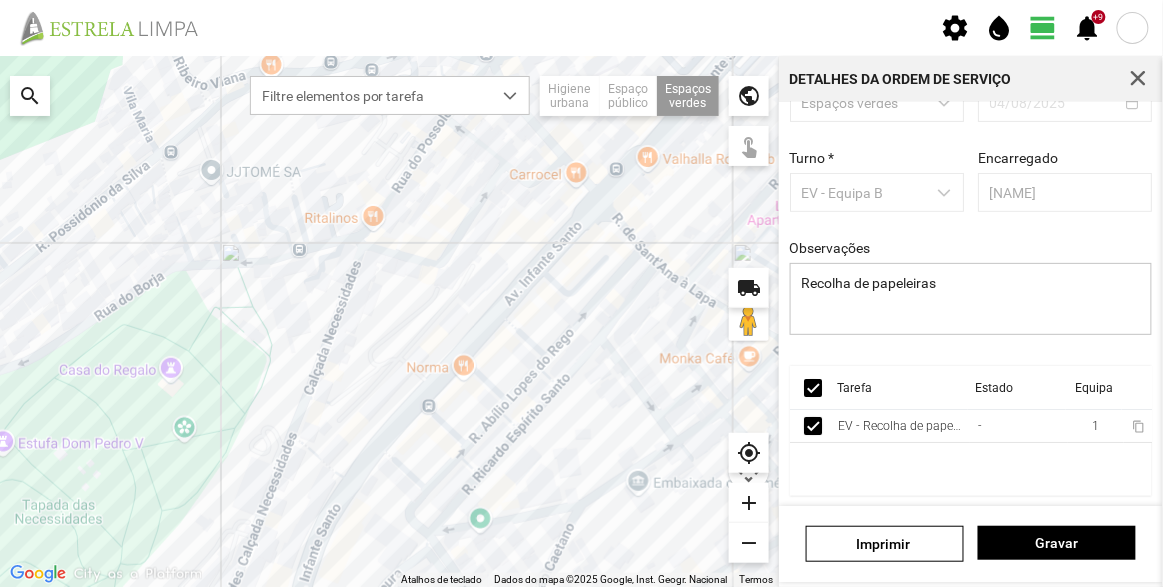 scroll, scrollTop: 0, scrollLeft: 46, axis: horizontal 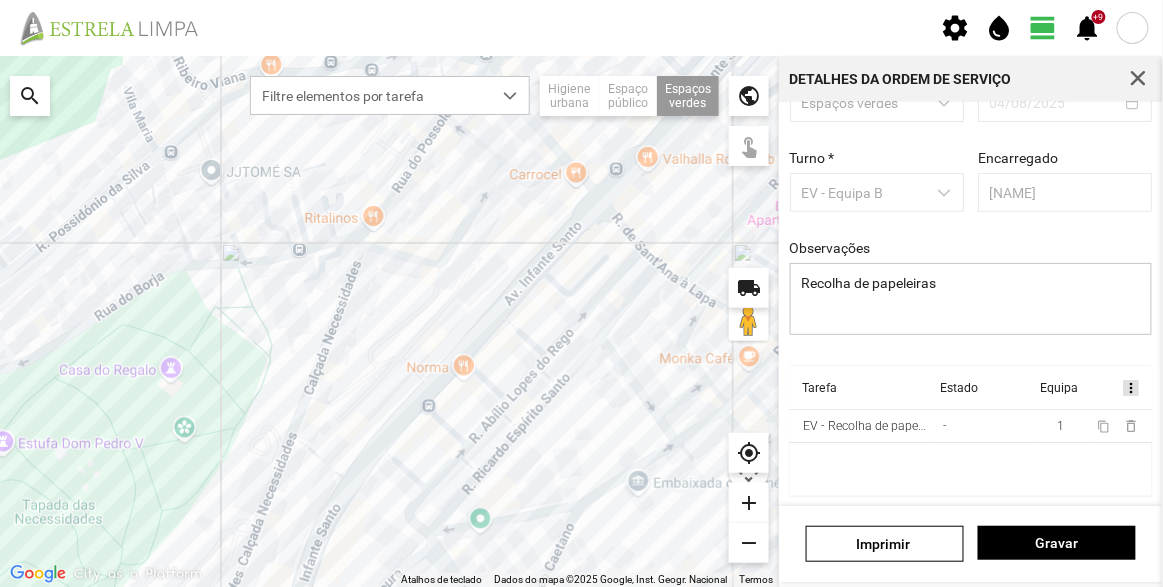 click on "more_vert" at bounding box center [1131, 388] 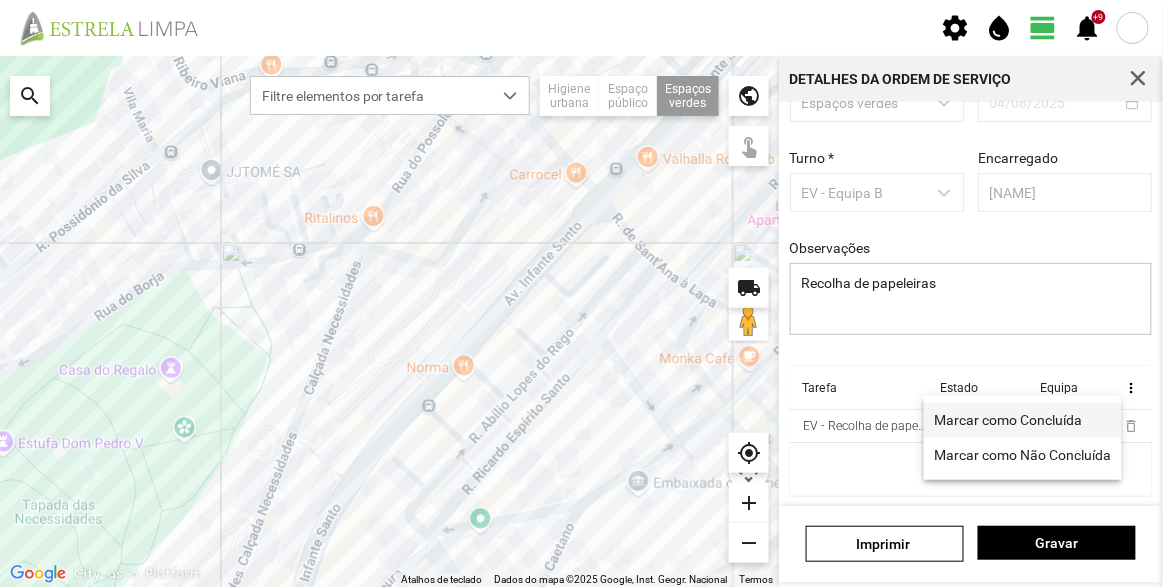 click on "Marcar como Concluída" at bounding box center [1009, 420] 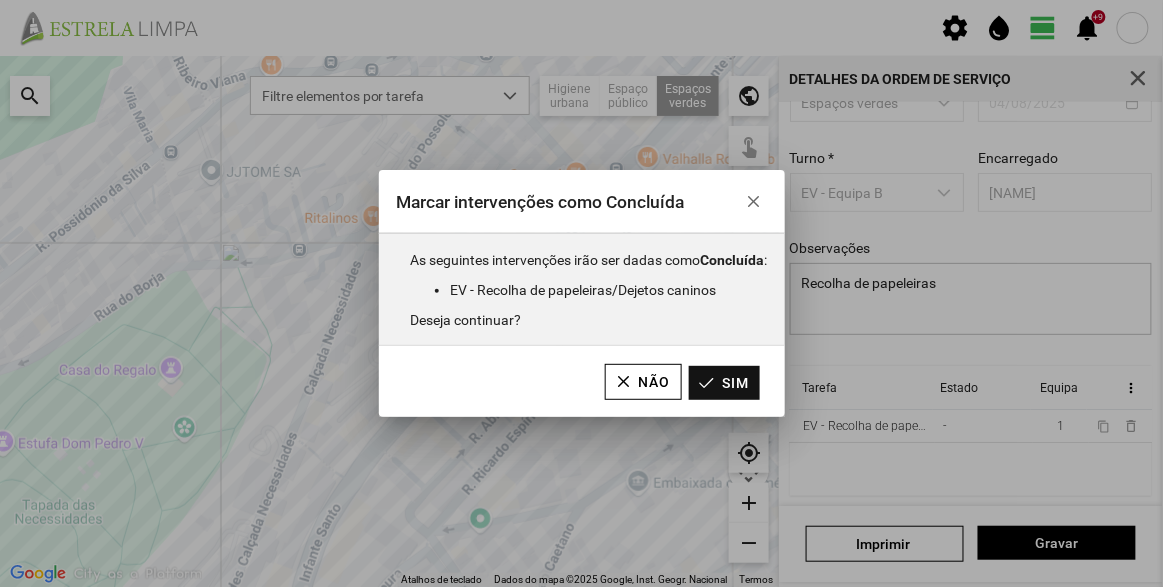 click on "Sim" 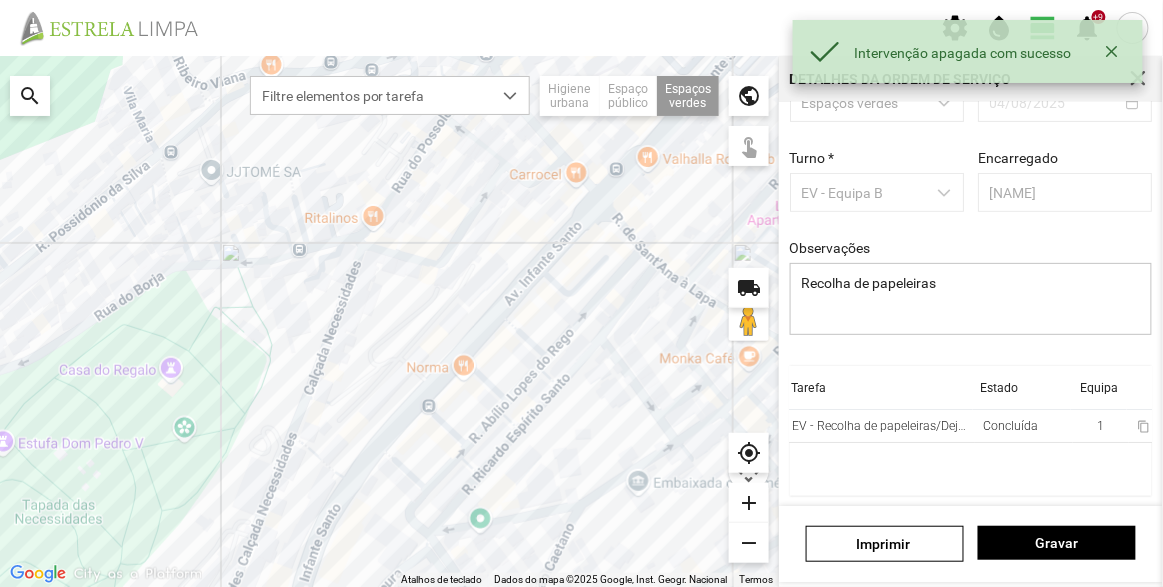 scroll, scrollTop: 0, scrollLeft: 0, axis: both 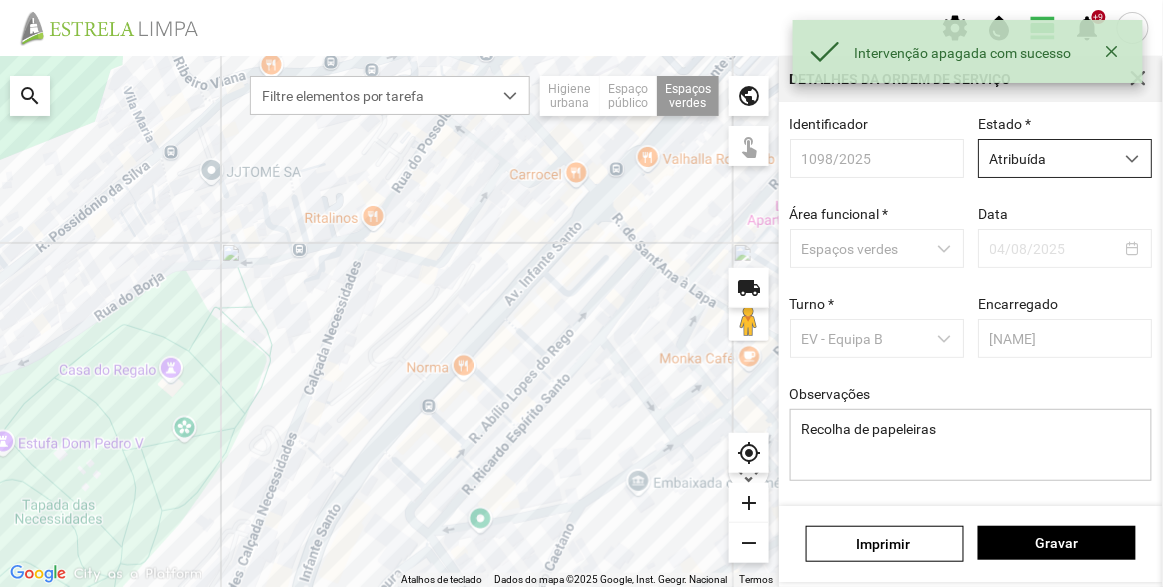 click on "Atribuída" at bounding box center (1046, 158) 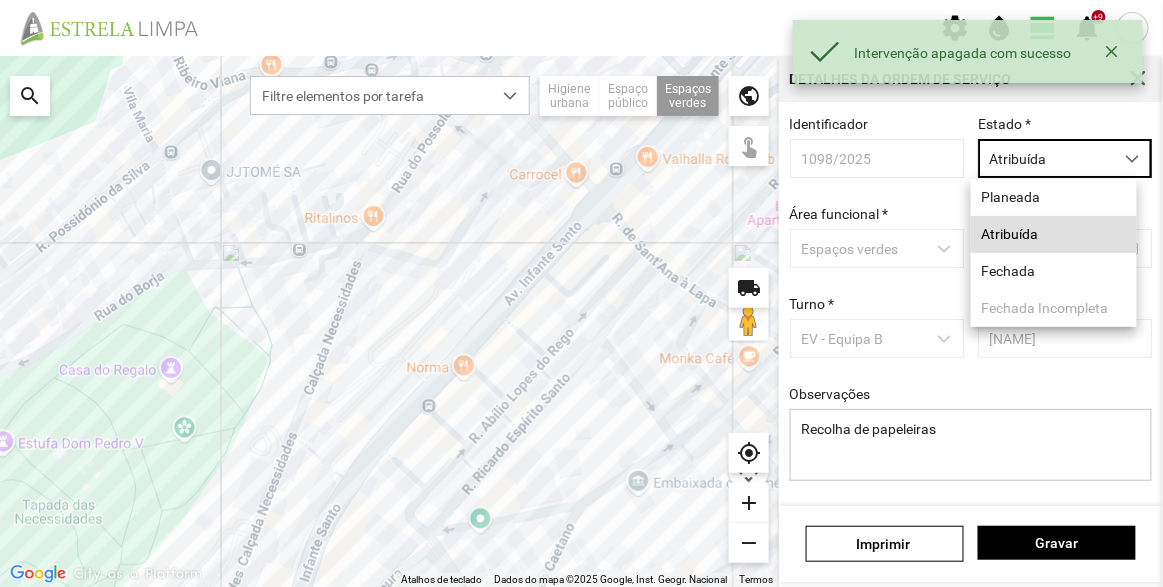 scroll, scrollTop: 10, scrollLeft: 84, axis: both 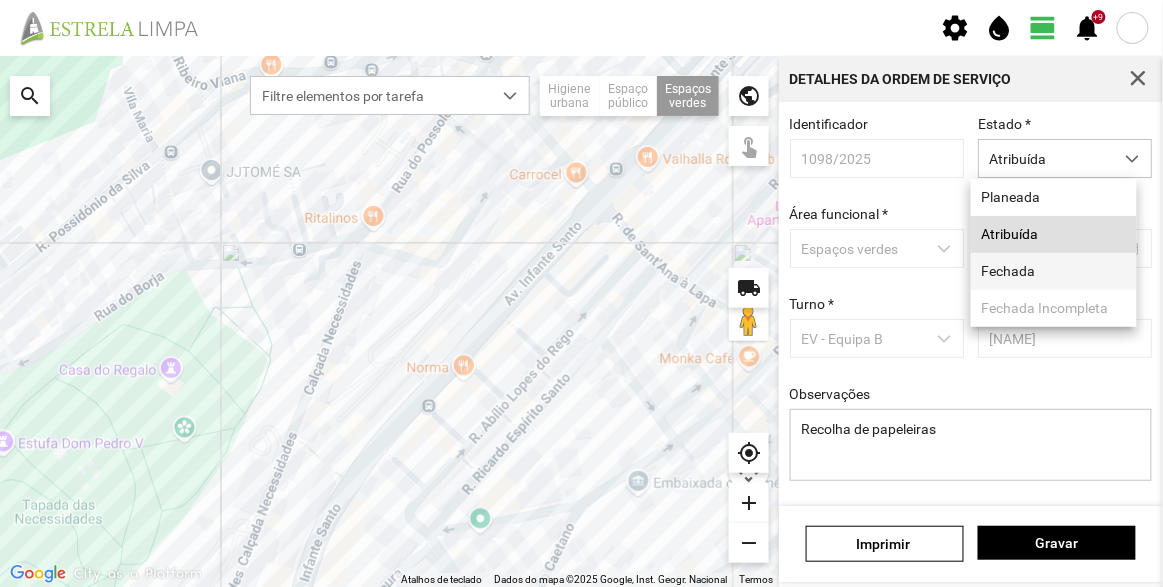 click on "Fechada" at bounding box center (1054, 271) 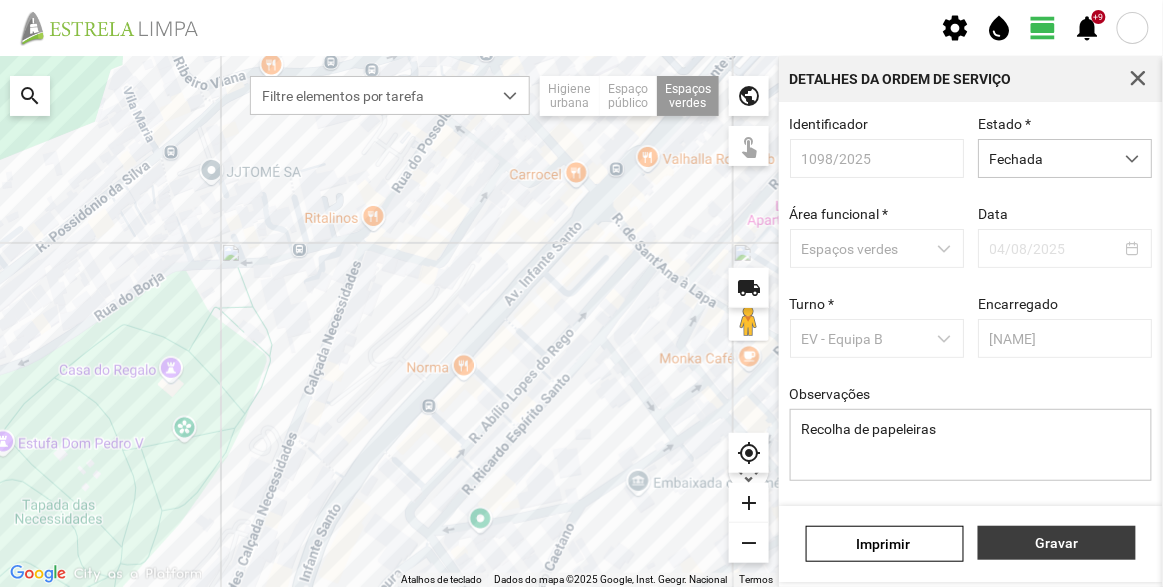 click on "Gravar" at bounding box center [1057, 543] 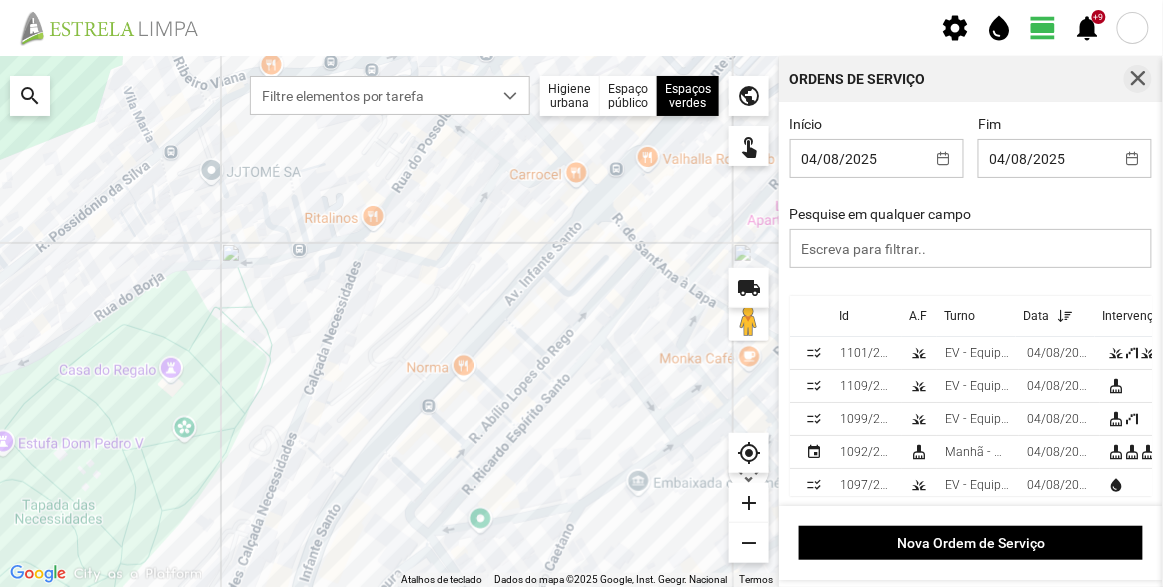 click at bounding box center (1138, 79) 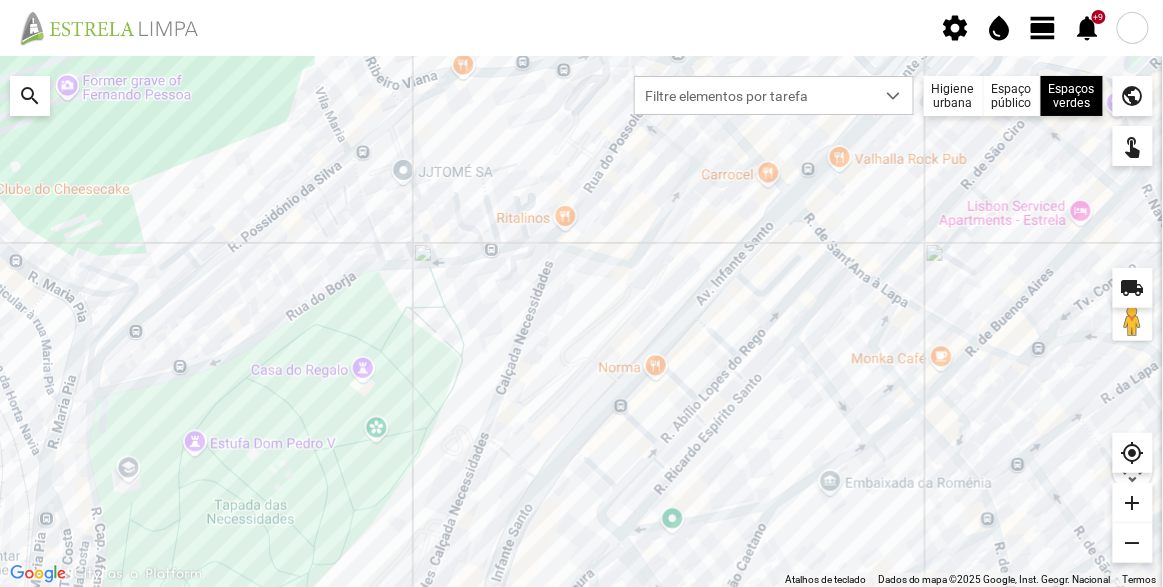 click on "view_day" 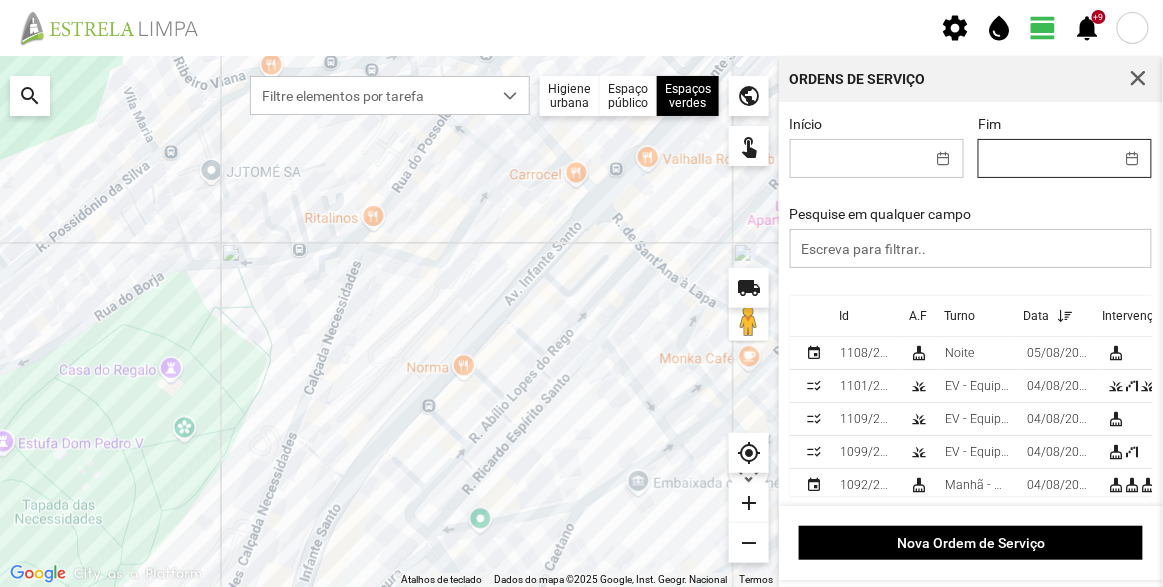 click on "settings  water_drop   view_day   +9   notifications
Para navegar no mapa com gestos de toque, toque duas vezes sem soltar no mapa e, em seguida, arraste-o. ← Mover para a esquerda → Mover para a direita ↑ Mover para cima ↓ Mover para baixo + Aumentar (zoom) - Diminuir (zoom) Casa Avançar 75% para a esquerda Fim Avançar 75% para a direita Página para cima Avançar 75% para cima Página para baixo Avançar 75% para baixo Atalhos de teclado Dados do mapa Dados do mapa ©2025 Google, Inst. Geogr. Nacional Dados do mapa ©2025 Google, Inst. Geogr. Nacional 50 m  Clique no botão para alternar entre as unidades métricas e imperiais Termos Comunicar um erro no mapa local_shipping  search
Filtre elementos por tarefa  Higiene urbana   Espaço público   Espaços verdes  Árvores  Espaços verdes  public  touch_app  my_location add remove Ordens de Serviço Início   Fim   Pesquise em qualquer campo Id  A.F  Turno Data Intervenções  event   1108/2025   cleaning_services   Noite   05/08/2025" at bounding box center (581, 293) 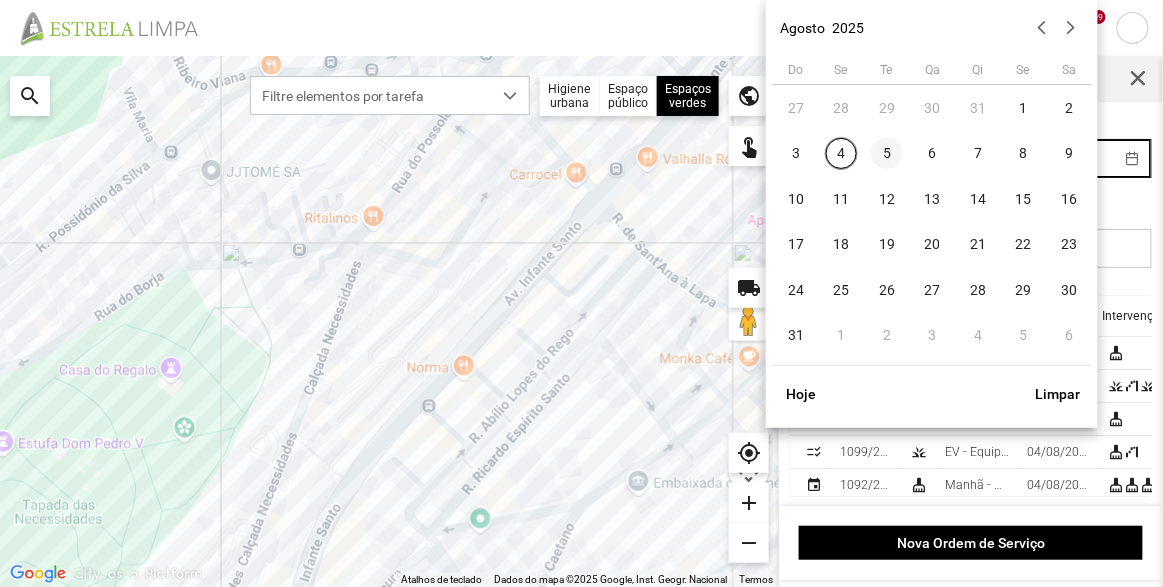 click on "5" at bounding box center (887, 154) 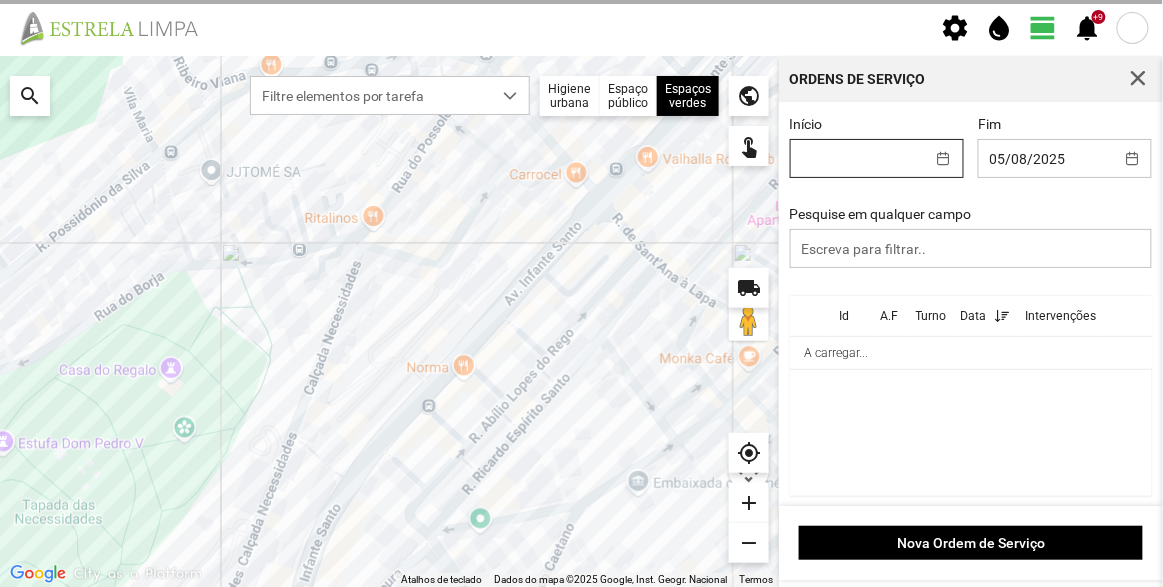 click on "settings  water_drop   view_day   +9   notifications
Para navegar no mapa com gestos de toque, toque duas vezes sem soltar no mapa e, em seguida, arraste-o. ← Mover para a esquerda → Mover para a direita ↑ Mover para cima ↓ Mover para baixo + Aumentar (zoom) - Diminuir (zoom) Casa Avançar 75% para a esquerda Fim Avançar 75% para a direita Página para cima Avançar 75% para cima Página para baixo Avançar 75% para baixo Atalhos de teclado Dados do mapa Dados do mapa ©2025 Google, Inst. Geogr. Nacional Dados do mapa ©2025 Google, Inst. Geogr. Nacional 50 m  Clique no botão para alternar entre as unidades métricas e imperiais Termos Comunicar um erro no mapa local_shipping  search
Filtre elementos por tarefa  Higiene urbana   Espaço público   Espaços verdes  Árvores  Espaços verdes  public  touch_app  my_location add remove Ordens de Serviço Início   Fim 05/08/2025   Pesquise em qualquer campo Id  A.F  Turno Data Intervenções A carregar... Nova Ordem de Serviço" at bounding box center (581, 293) 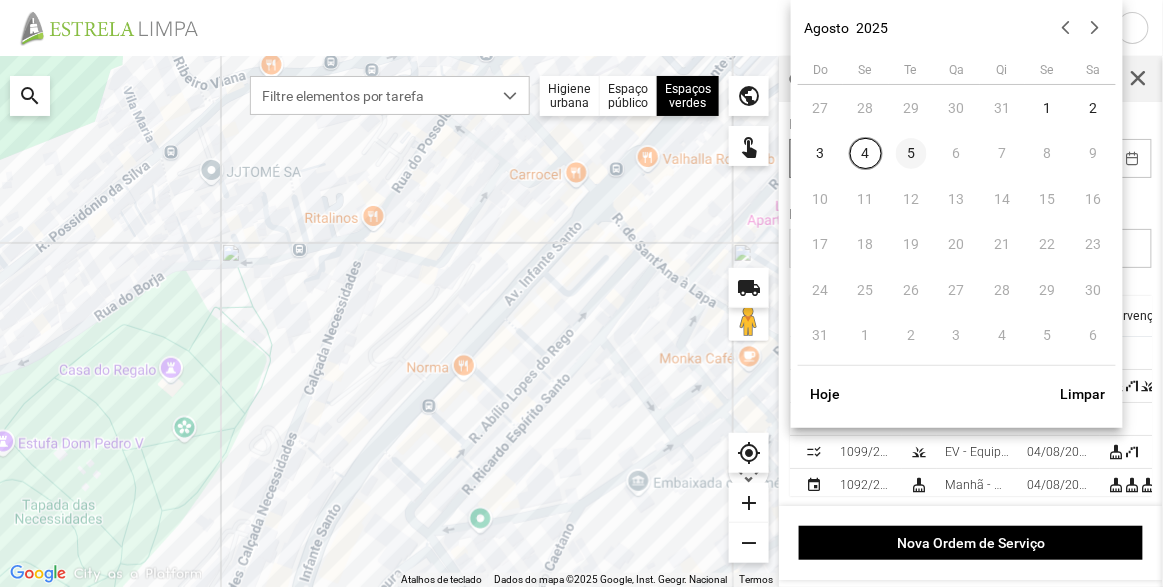 click on "5" at bounding box center (912, 154) 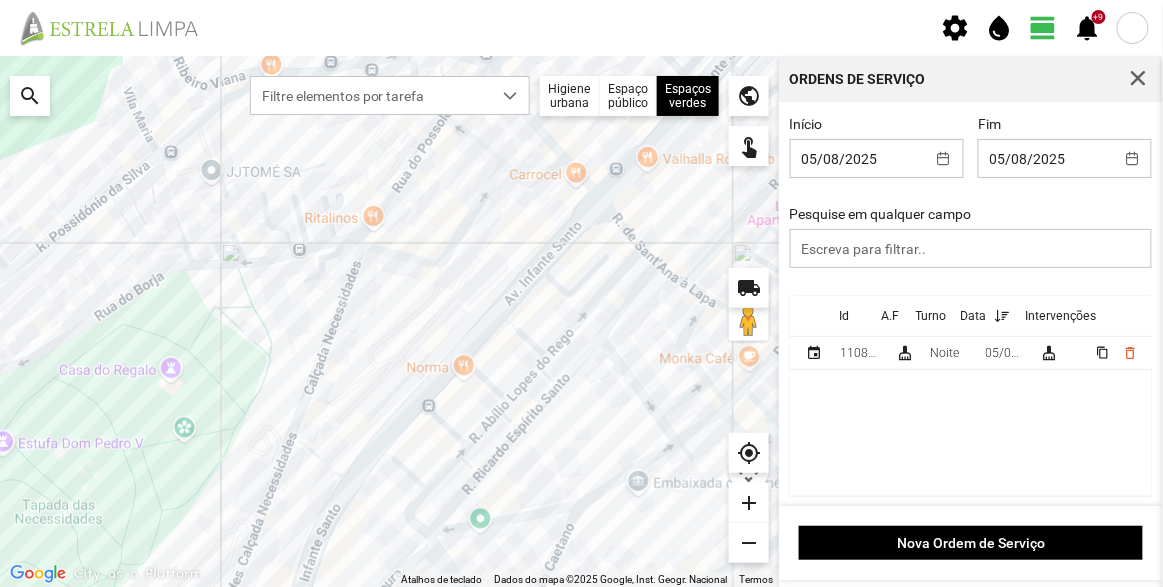 scroll, scrollTop: 0, scrollLeft: 0, axis: both 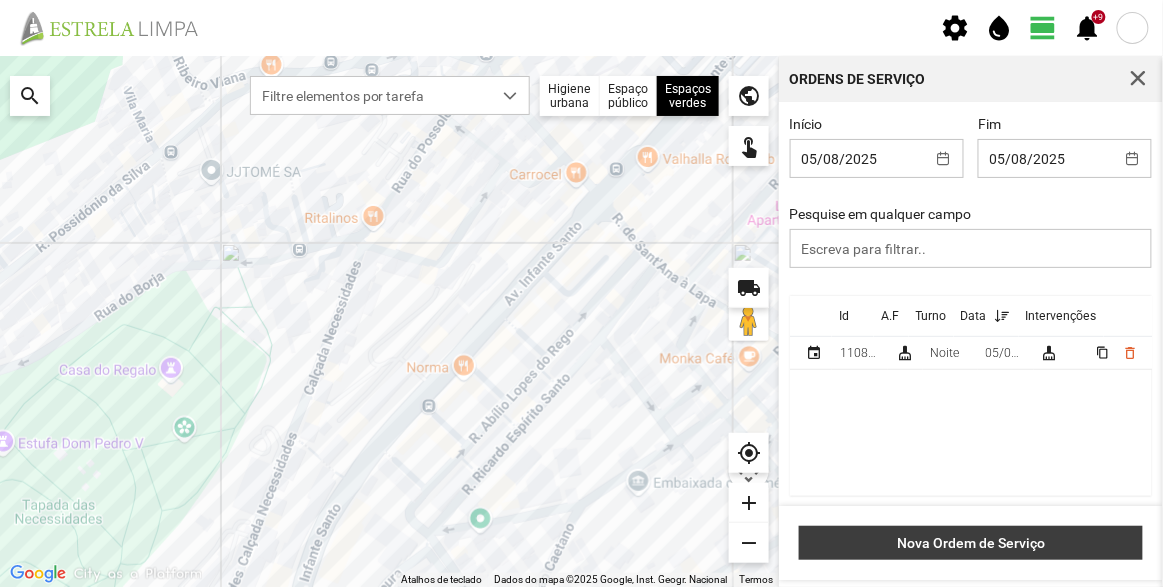 click on "Nova Ordem de Serviço" at bounding box center [971, 543] 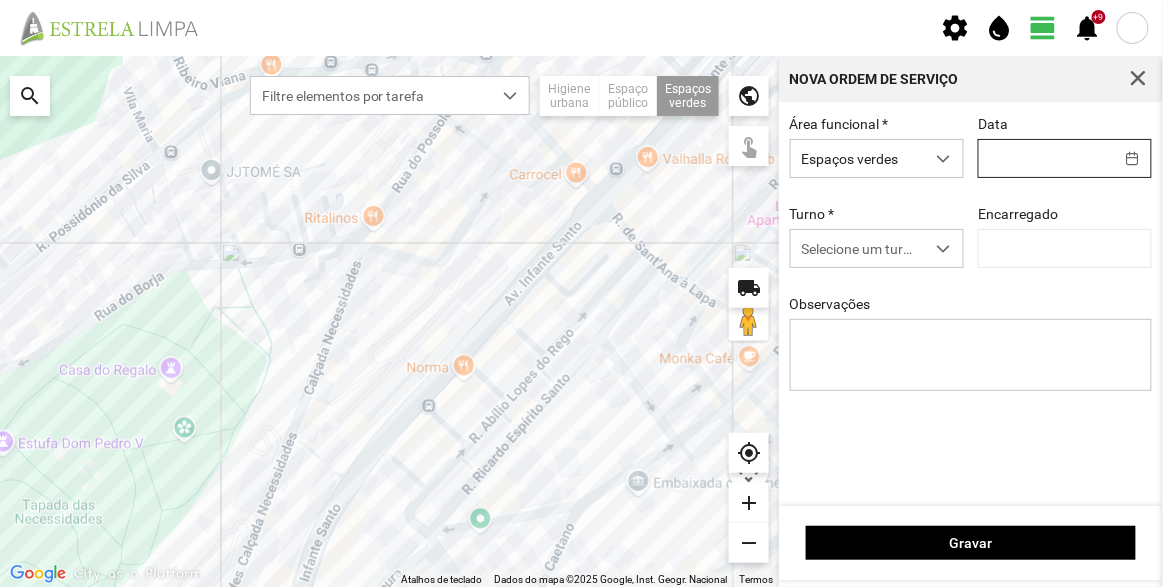 click on "settings  water_drop   view_day   +9   notifications
Para navegar no mapa com gestos de toque, toque duas vezes sem soltar no mapa e, em seguida, arraste-o. ← Mover para a esquerda → Mover para a direita ↑ Mover para cima ↓ Mover para baixo + Aumentar (zoom) - Diminuir (zoom) Casa Avançar 75% para a esquerda Fim Avançar 75% para a direita Página para cima Avançar 75% para cima Página para baixo Avançar 75% para baixo Atalhos de teclado Dados do mapa Dados do mapa ©2025 Google, Inst. Geogr. Nacional Dados do mapa ©2025 Google, Inst. Geogr. Nacional 50 m  Clique no botão para alternar entre as unidades métricas e imperiais Termos Comunicar um erro no mapa local_shipping  search
Filtre elementos por tarefa  Higiene urbana   Espaço público   Espaços verdes  Árvores  Espaços verdes  public  touch_app  my_location add remove Nova Ordem de Serviço Área funcional * Espaços verdes Data   Turno * Selecione um turno Encarregado Observações Gravar" at bounding box center [581, 293] 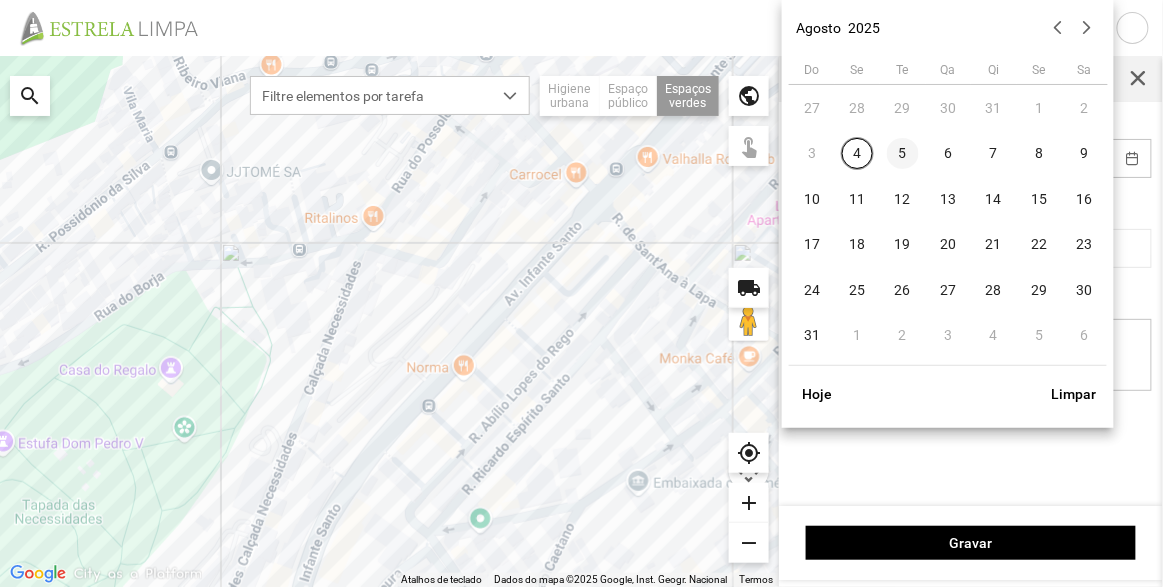 click on "5" at bounding box center [903, 154] 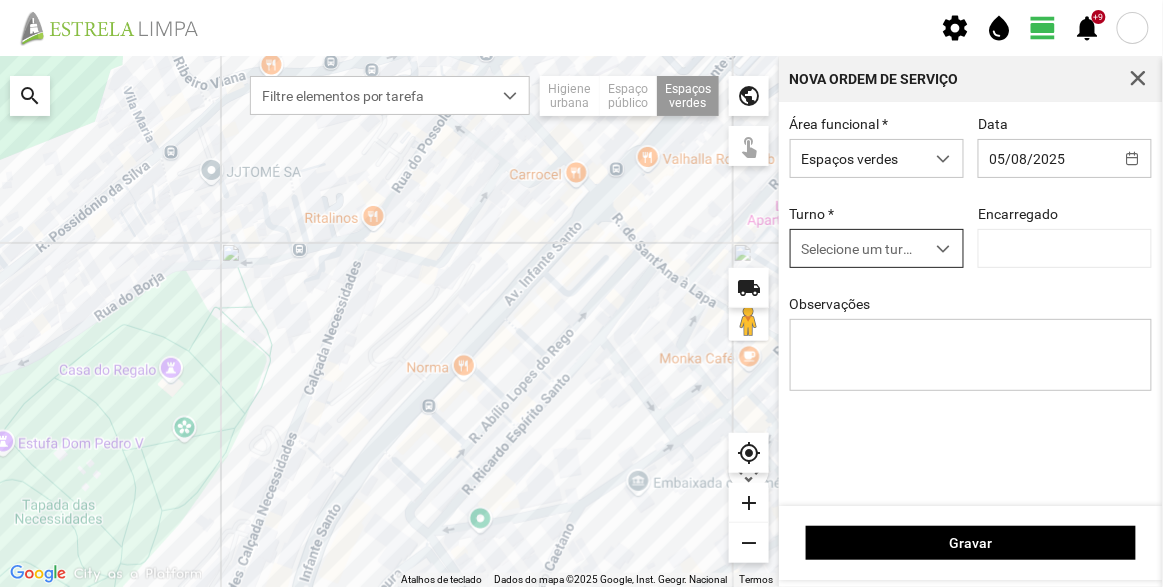 click on "Selecione um turno" at bounding box center [858, 248] 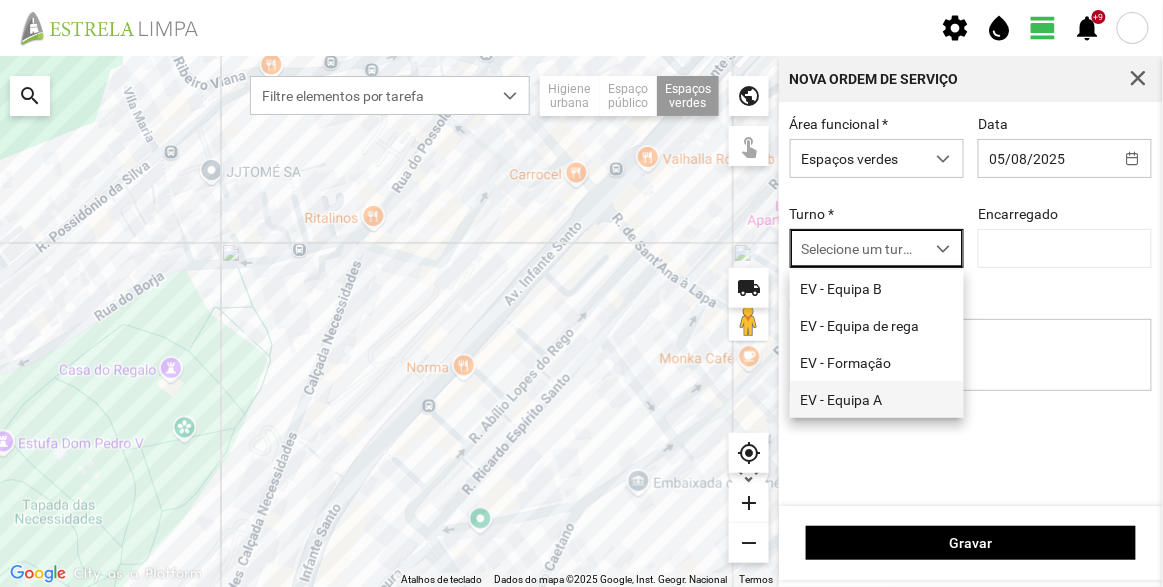 click on "EV - Equipa A" at bounding box center [877, 399] 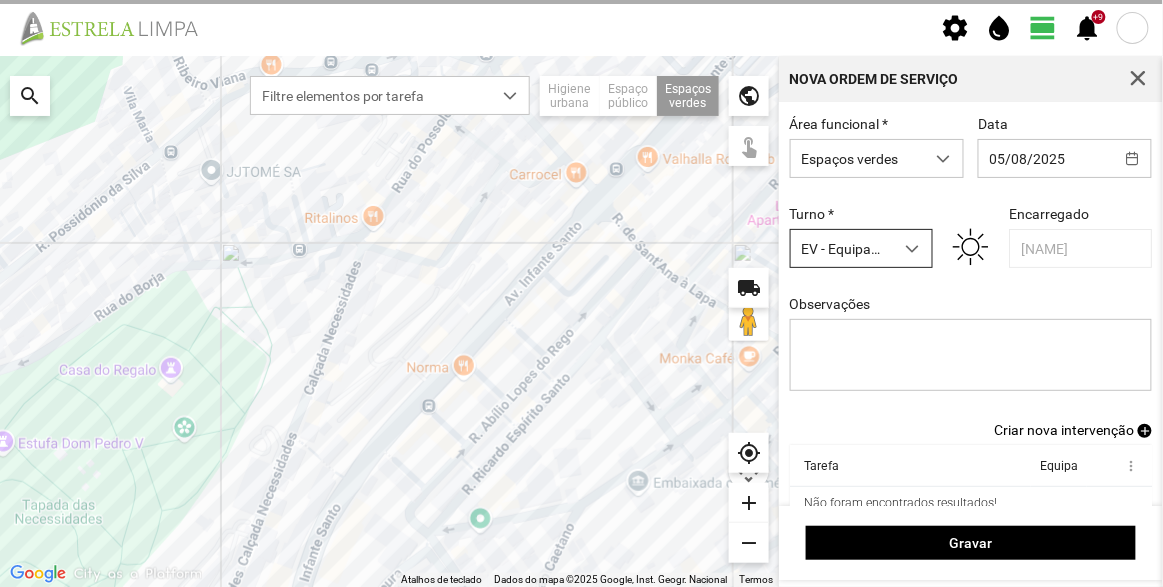 click at bounding box center [912, 249] 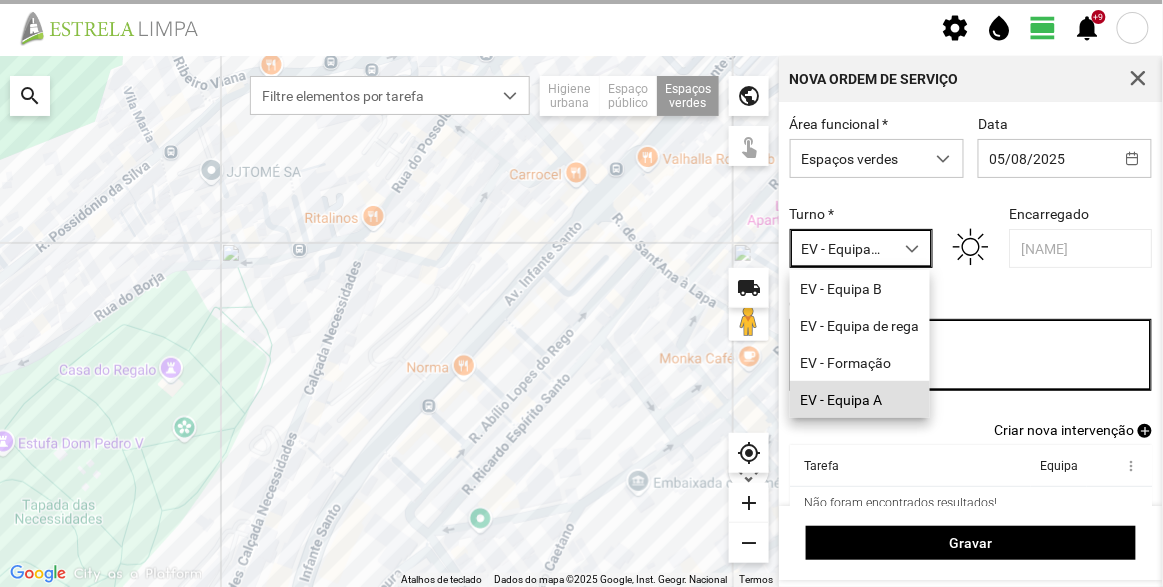 click on "Observações" at bounding box center (971, 355) 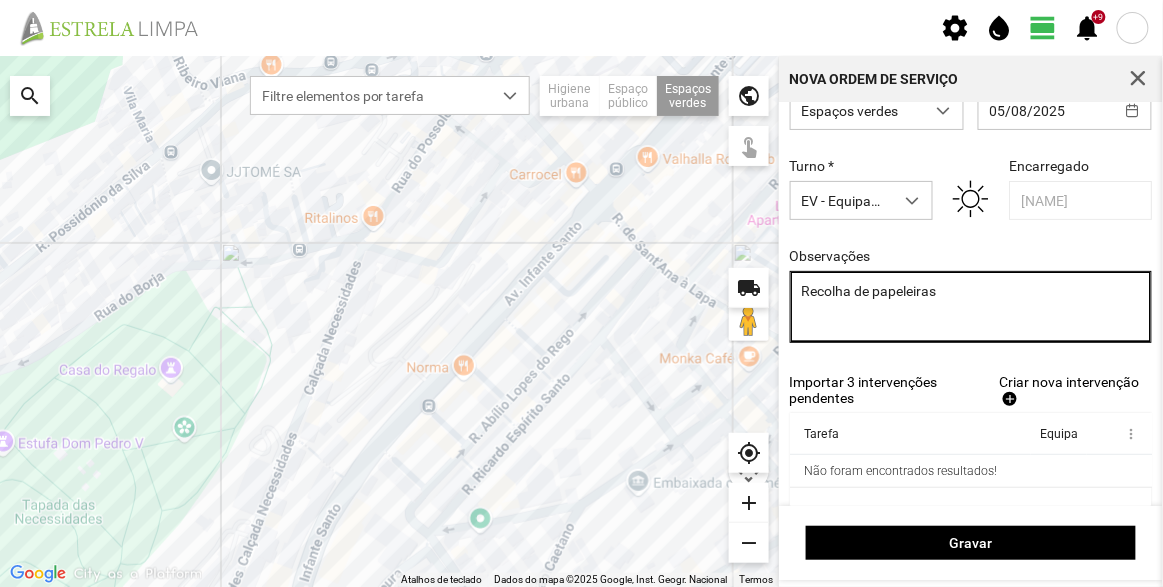 scroll, scrollTop: 83, scrollLeft: 0, axis: vertical 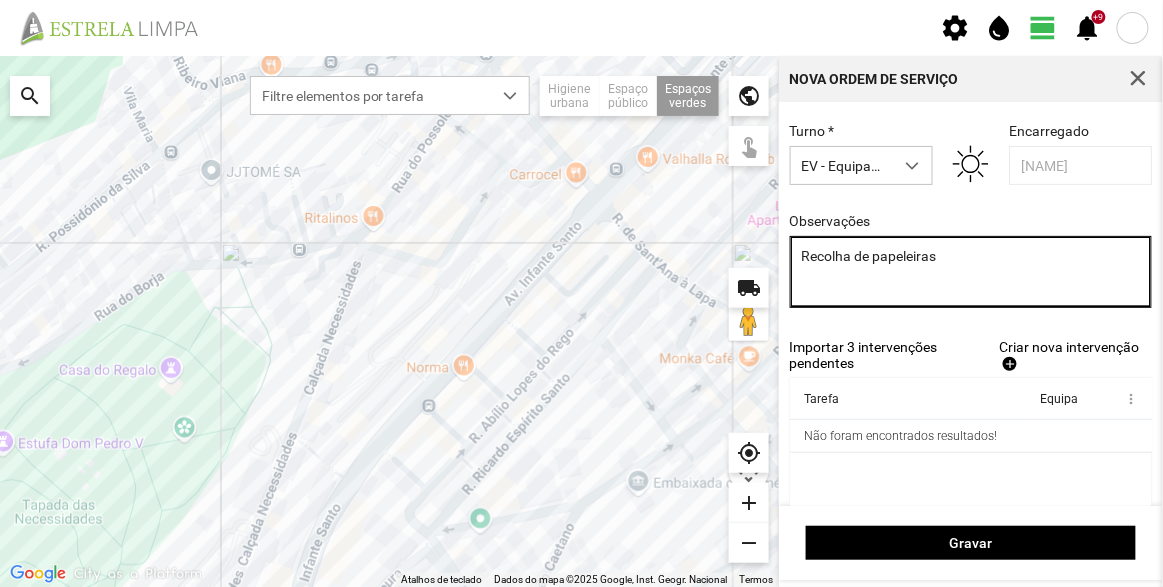 type on "Recolha de papeleiras" 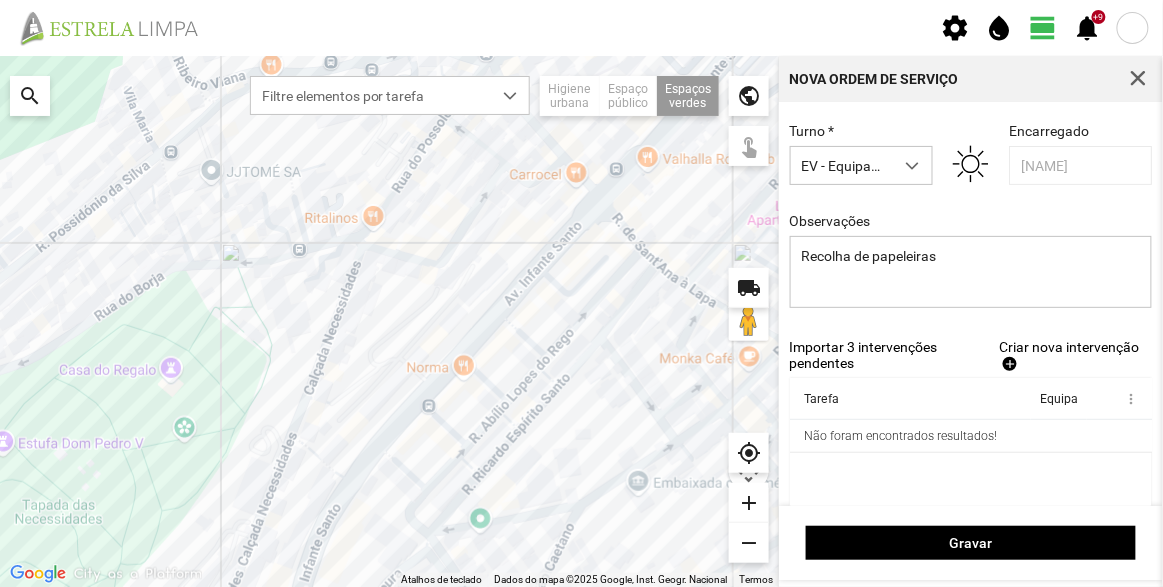click on "Criar nova intervenção" at bounding box center [1069, 347] 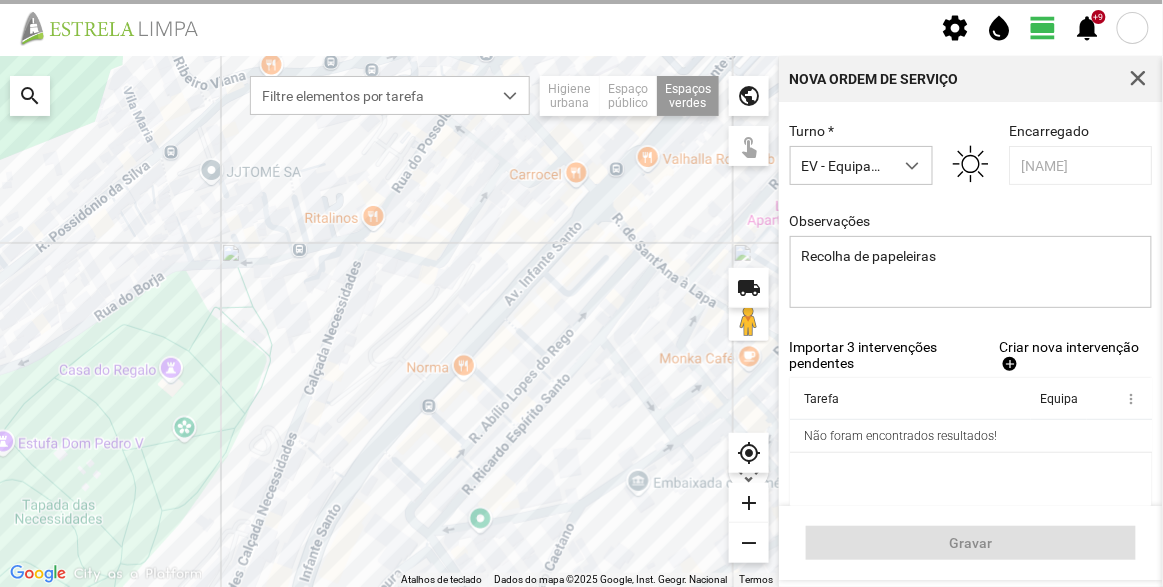 scroll, scrollTop: 0, scrollLeft: 0, axis: both 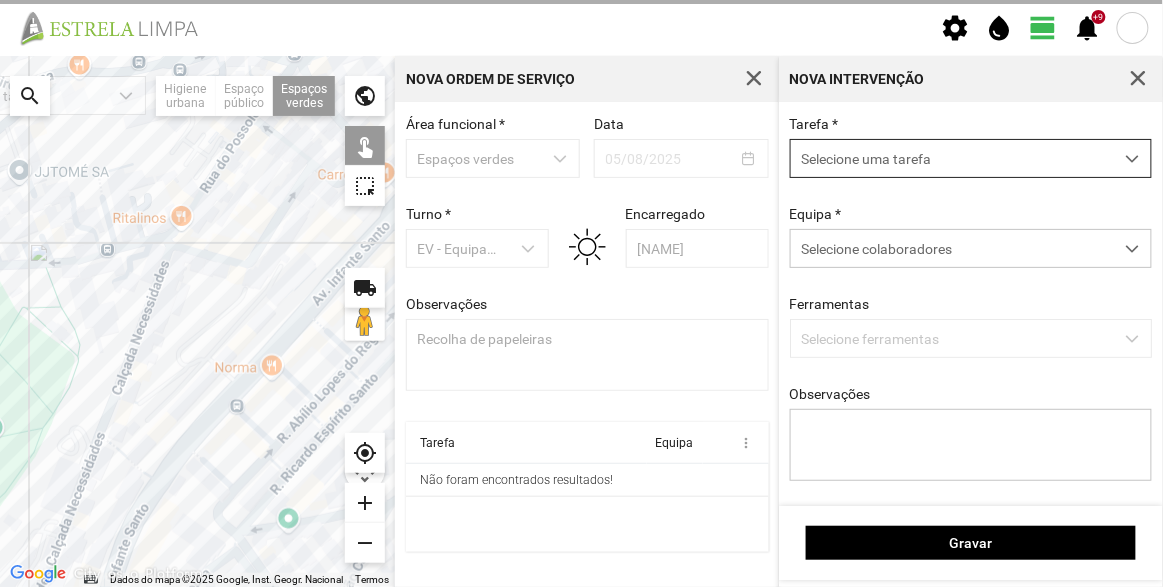 click on "Selecione uma tarefa" at bounding box center (952, 158) 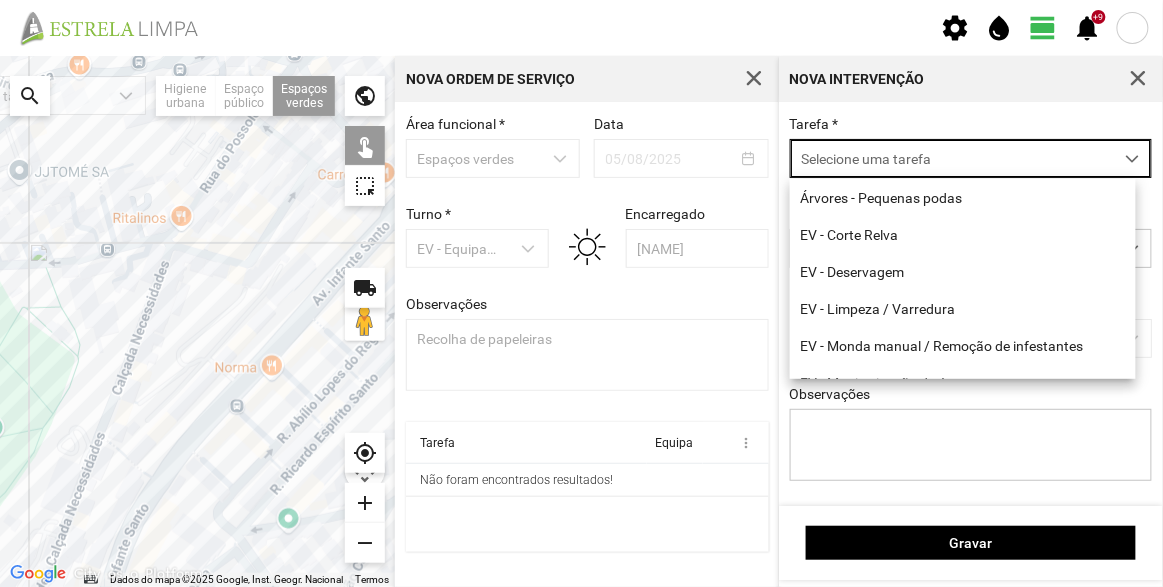 scroll, scrollTop: 10, scrollLeft: 84, axis: both 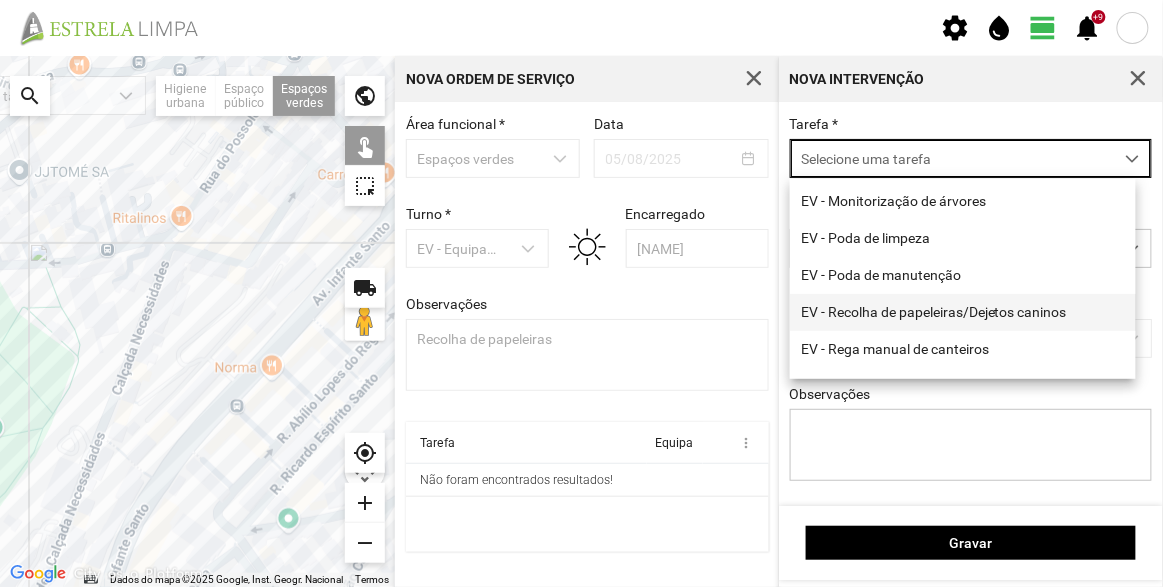 click on "EV - Recolha de papeleiras/Dejetos caninos" at bounding box center (963, 312) 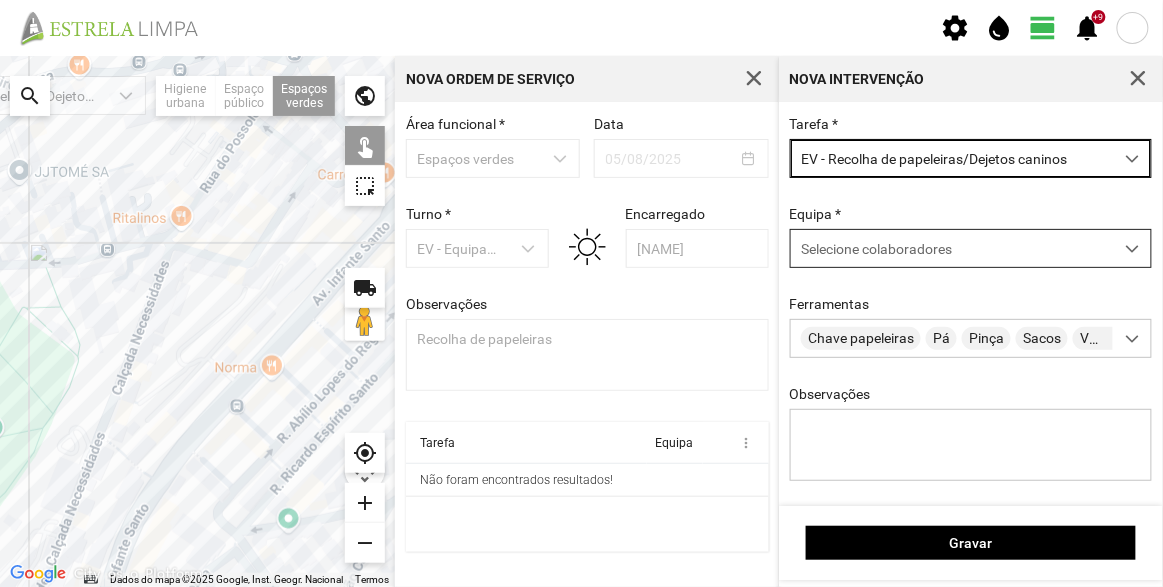 click on "Selecione colaboradores" at bounding box center (876, 249) 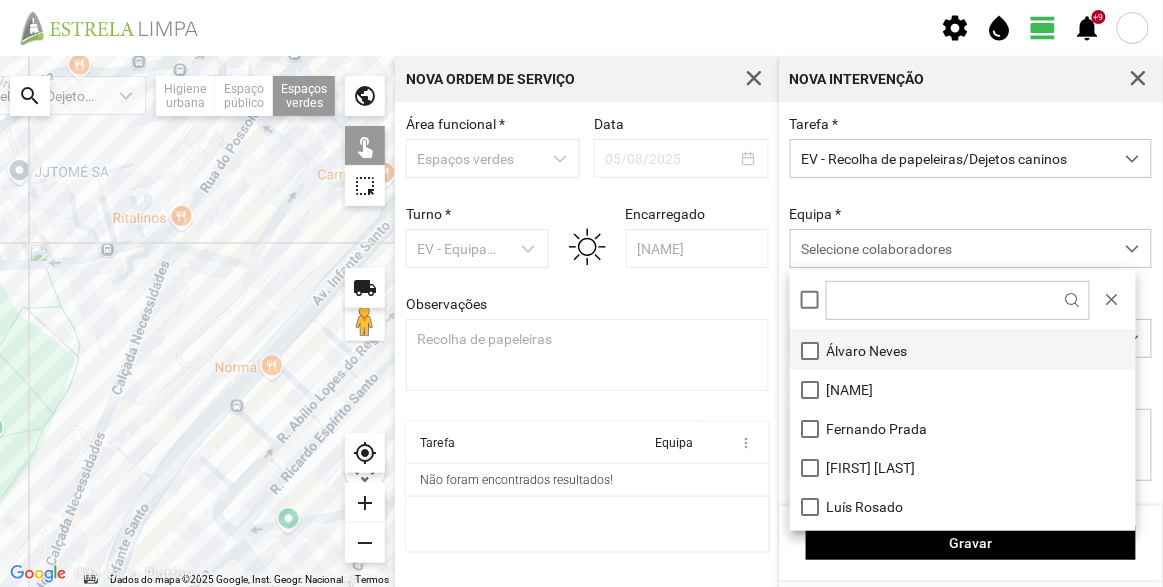 click on "Álvaro Neves" at bounding box center (963, 350) 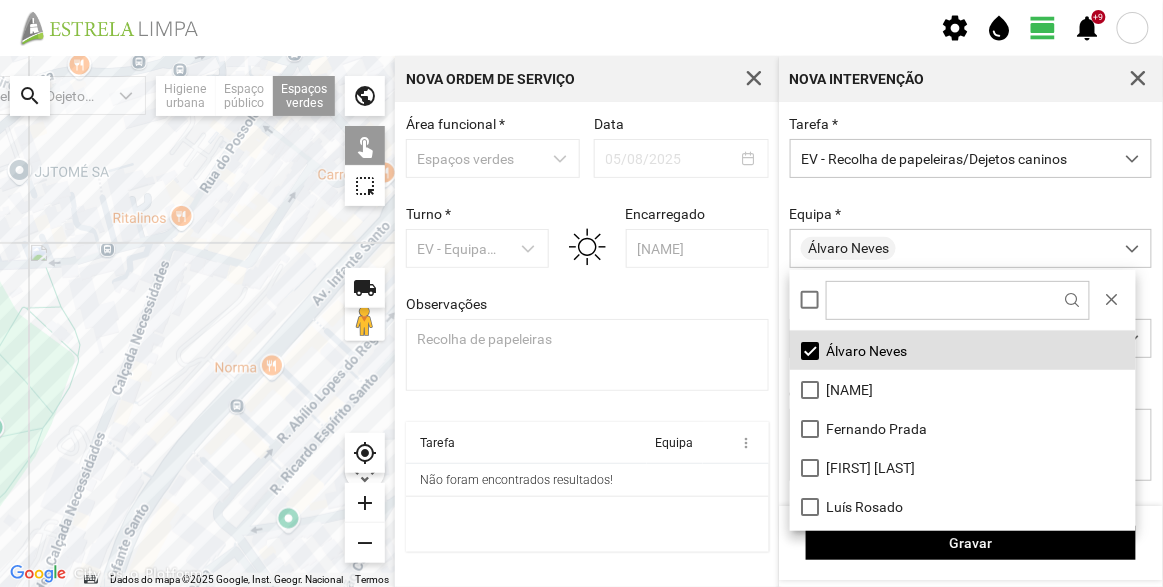 click on "Tarefa * EV - Recolha de papeleiras/Dejetos caninos Equipa *  [FIRST] [LAST]  Ferramentas  Chave papeleiras   Pá   Pinça   Sacos   Vassoura  Observações" at bounding box center (971, 314) 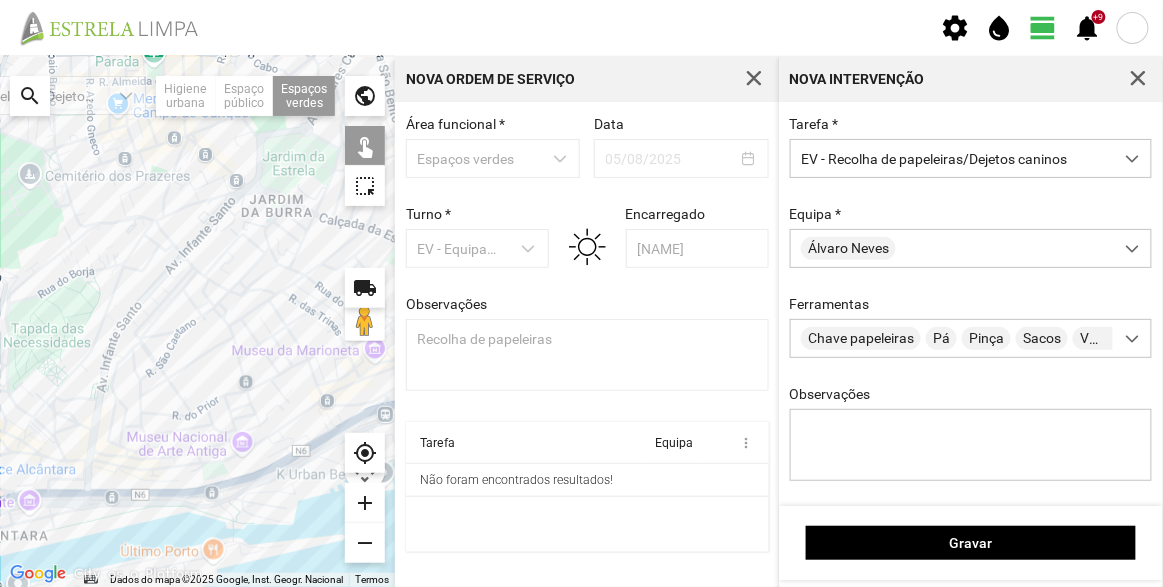 drag, startPoint x: 280, startPoint y: 255, endPoint x: 175, endPoint y: 233, distance: 107.28001 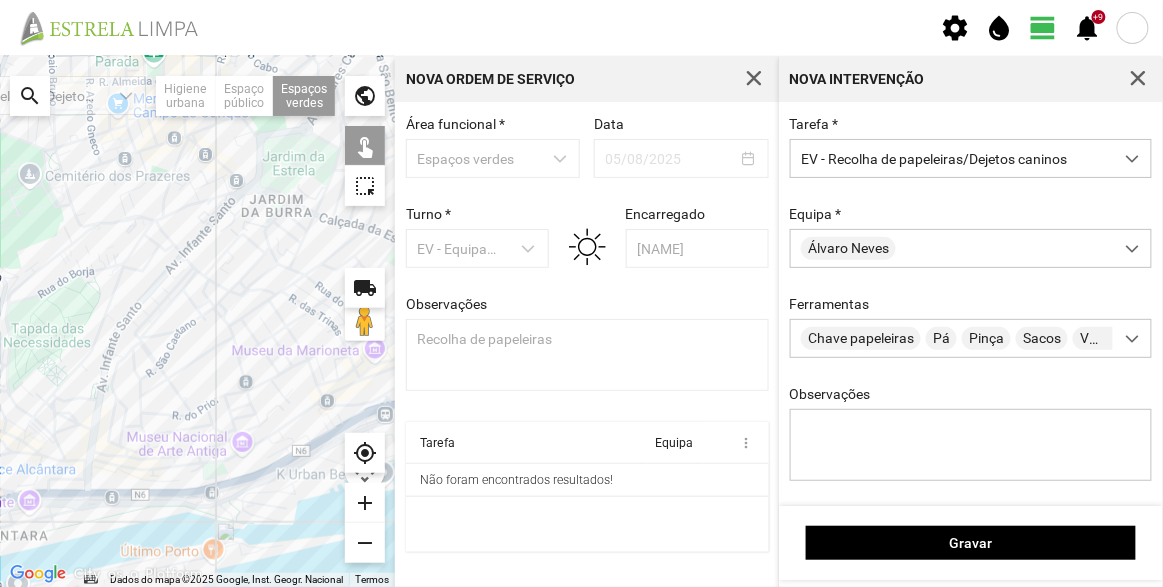 click 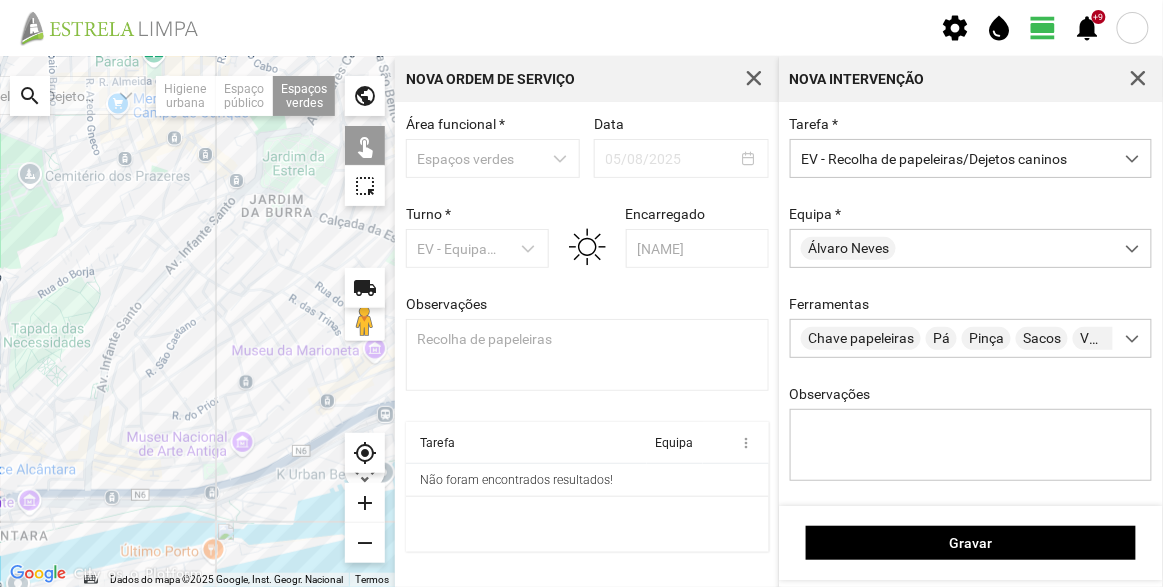 click 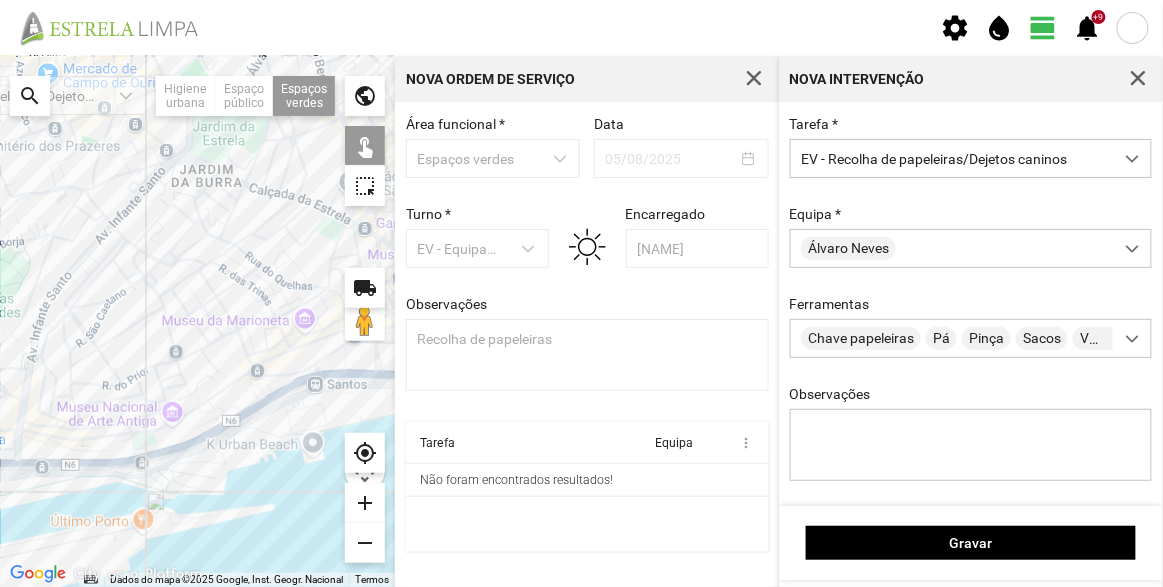 click 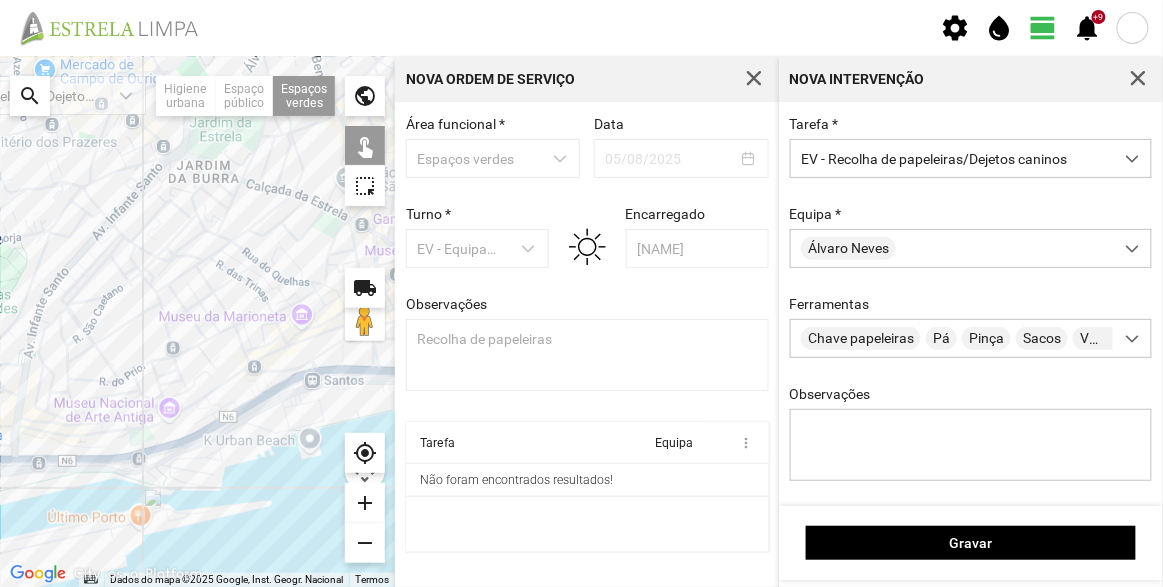click 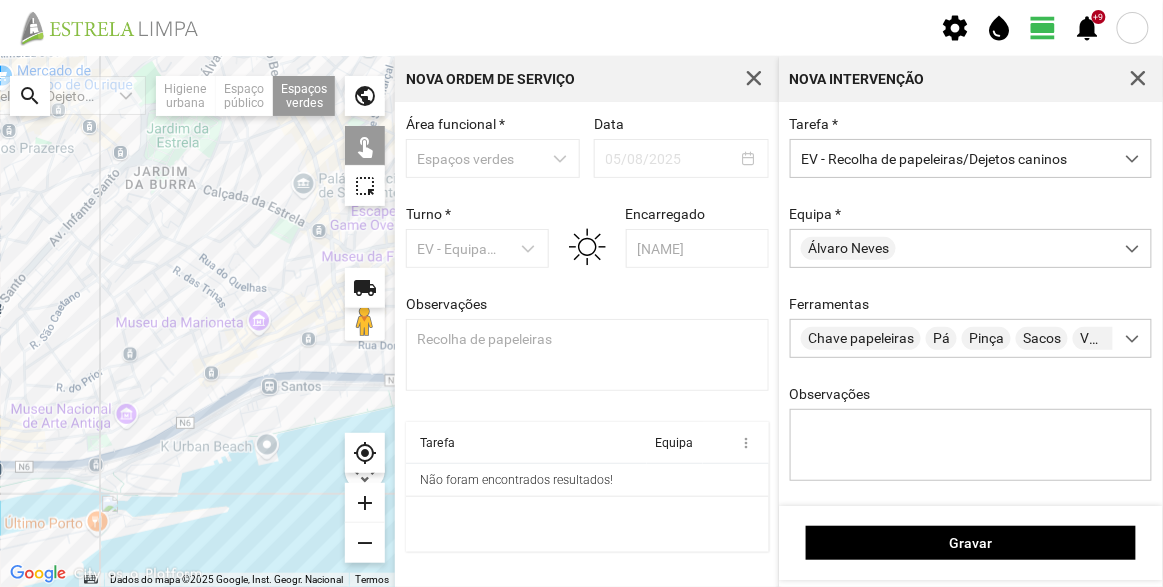 click 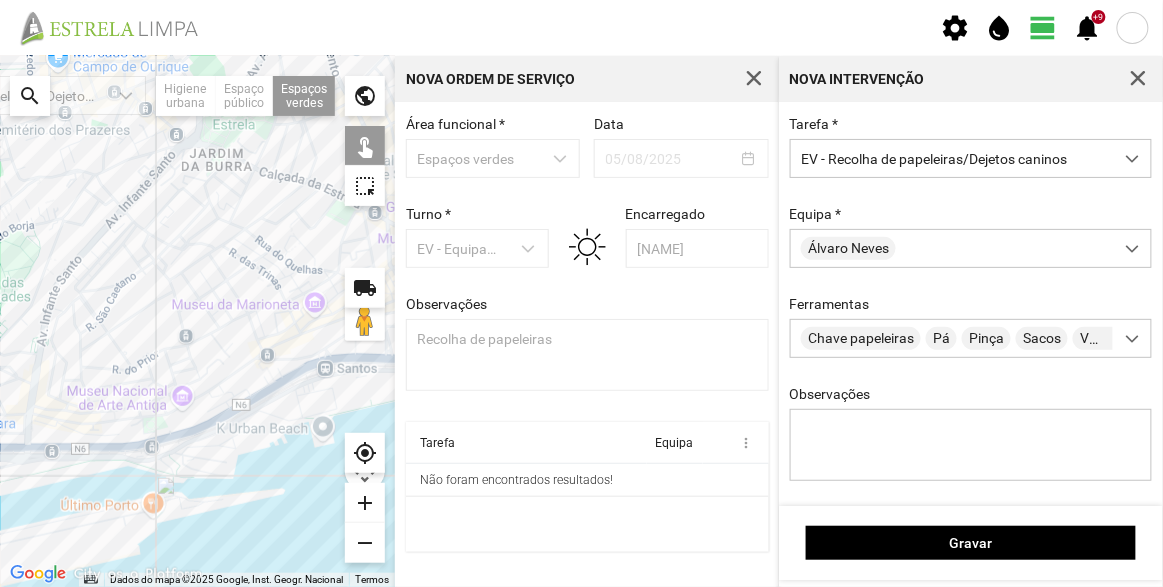 drag, startPoint x: 187, startPoint y: 398, endPoint x: 318, endPoint y: 364, distance: 135.34032 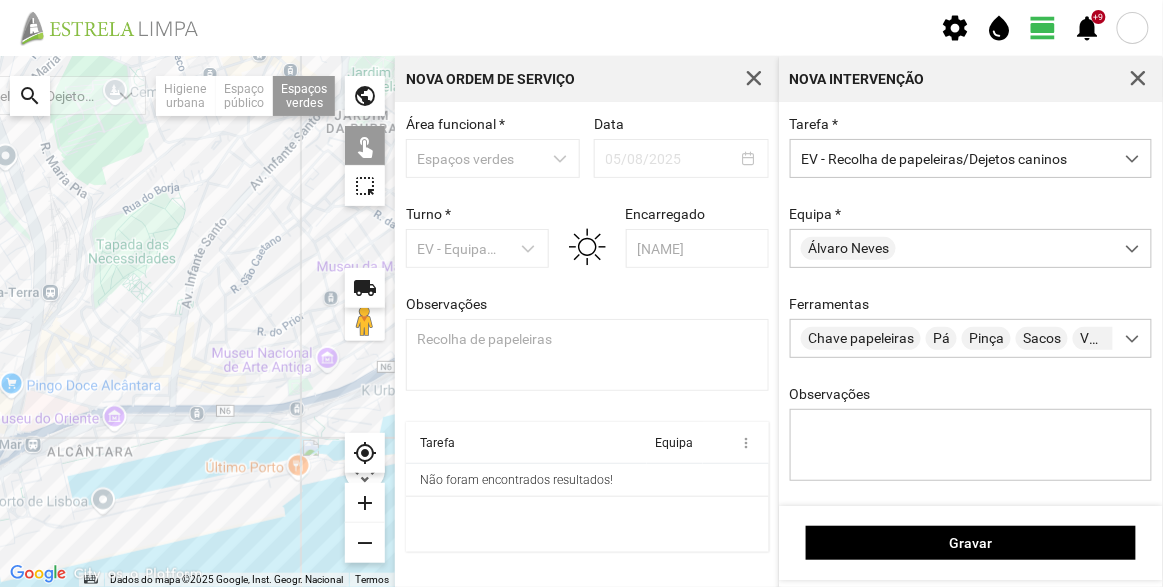 click 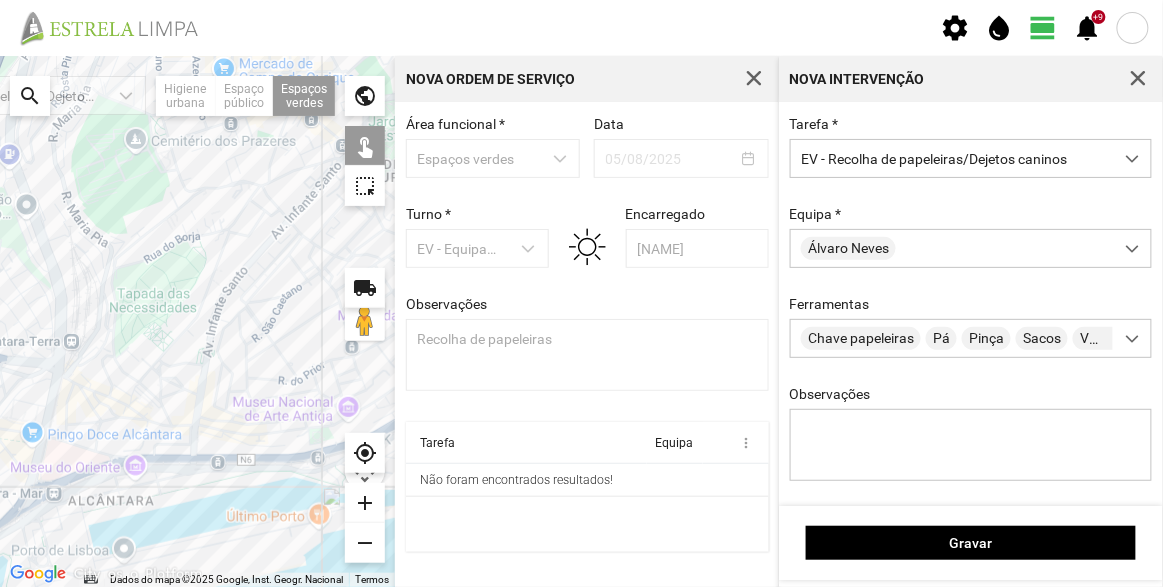 drag, startPoint x: 140, startPoint y: 249, endPoint x: 174, endPoint y: 296, distance: 58.00862 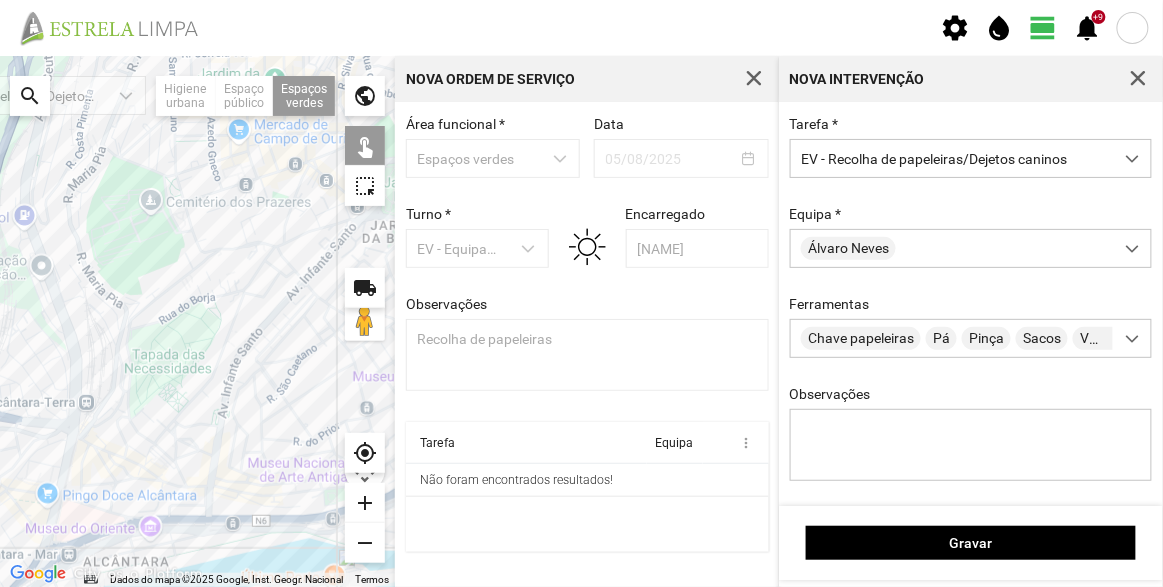 click 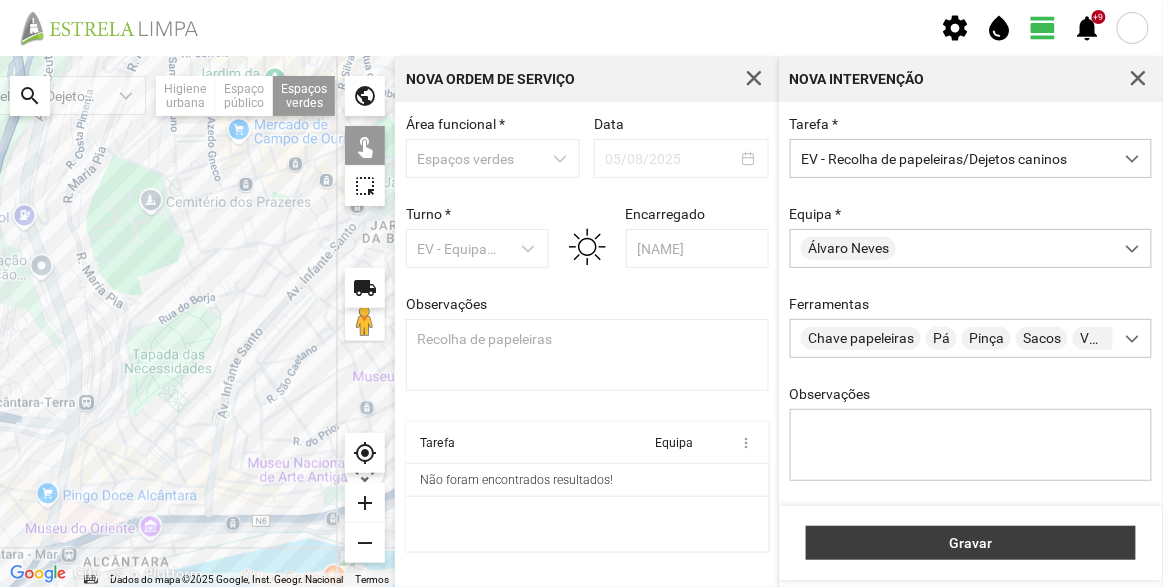 click on "Gravar" at bounding box center [971, 543] 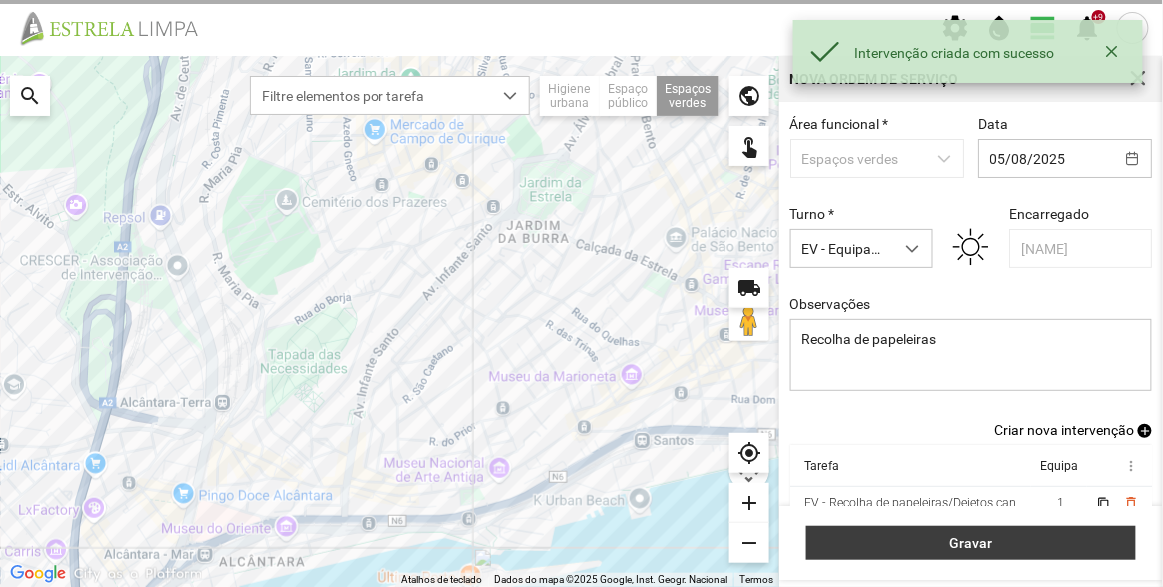 click on "Gravar" at bounding box center [971, 543] 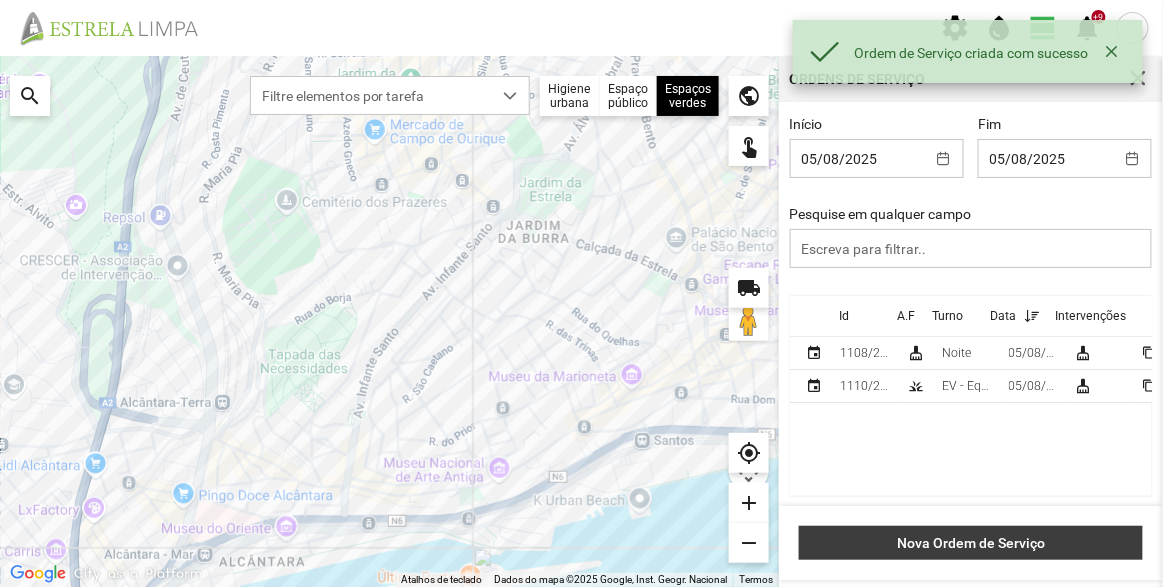 click on "Nova Ordem de Serviço" at bounding box center [971, 543] 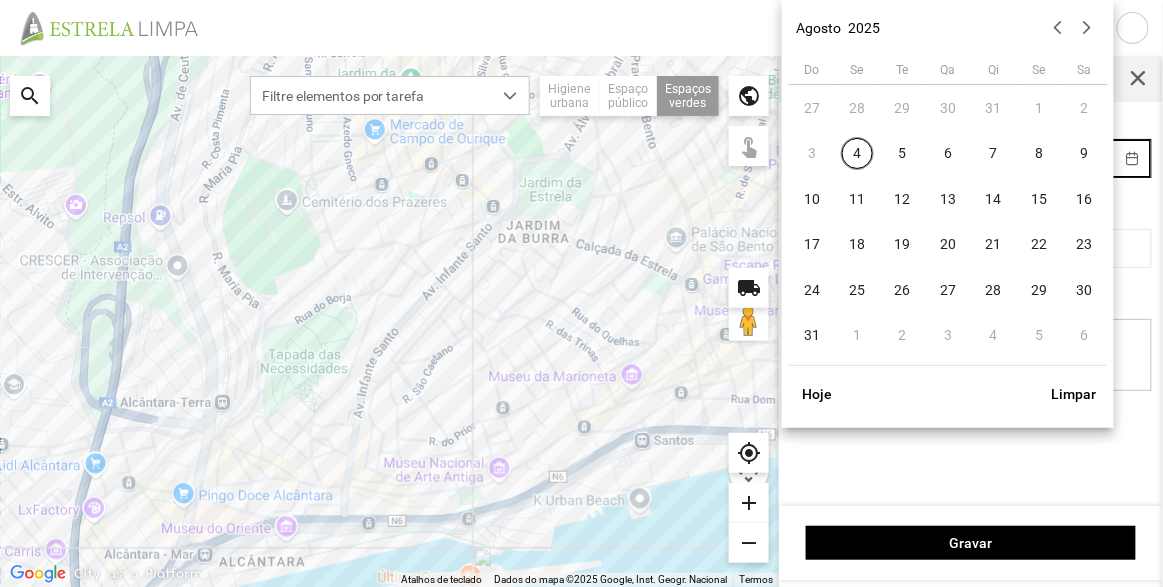 click on "Ordem de Serviço criada com sucesso settings  water_drop   view_day   +9   notifications
Para navegar no mapa com gestos de toque, toque duas vezes sem soltar no mapa e, em seguida, arraste-o. ← Mover para a esquerda → Mover para a direita ↑ Mover para cima ↓ Mover para baixo + Aumentar (zoom) - Diminuir (zoom) Casa Avançar 75% para a esquerda Fim Avançar 75% para a direita Página para cima Avançar 75% para cima Página para baixo Avançar 75% para baixo Atalhos de teclado Dados do mapa Dados do mapa ©2025 Google, Inst. Geogr. Nacional Dados do mapa ©2025 Google, Inst. Geogr. Nacional 200 m  Clique no botão para alternar entre as unidades métricas e imperiais Termos Comunicar um erro no mapa local_shipping  search
Filtre elementos por tarefa  Higiene urbana   Espaço público   Espaços verdes  Árvores  Espaços verdes  public  touch_app  my_location add remove Nova Ordem de Serviço Área funcional * Espaços verdes Data   Turno * Selecione um turno Encarregado Observações" at bounding box center (581, 293) 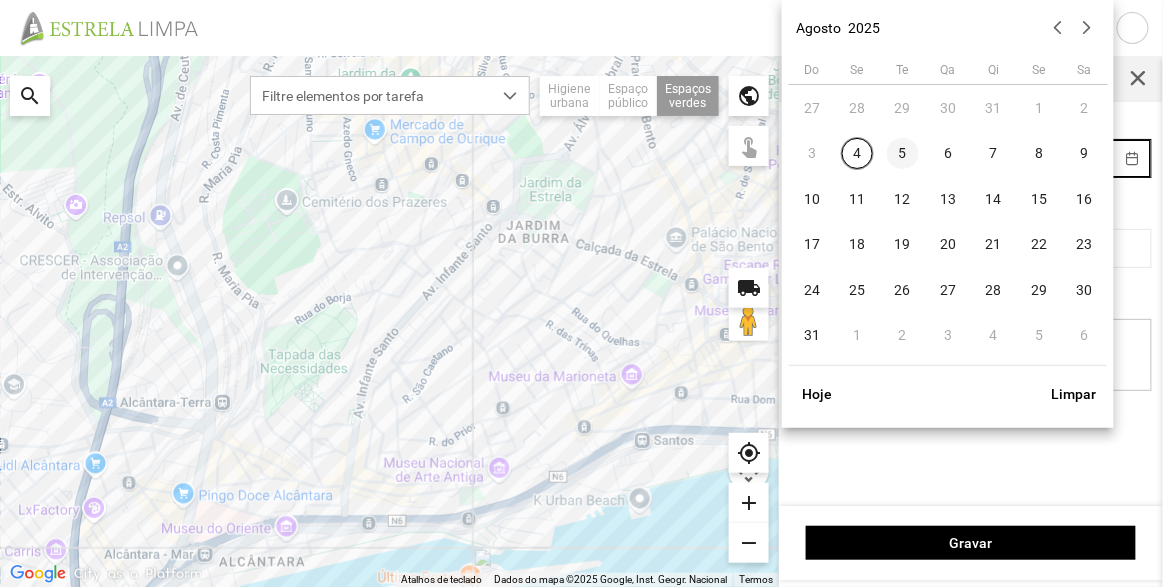 click on "5" at bounding box center [903, 154] 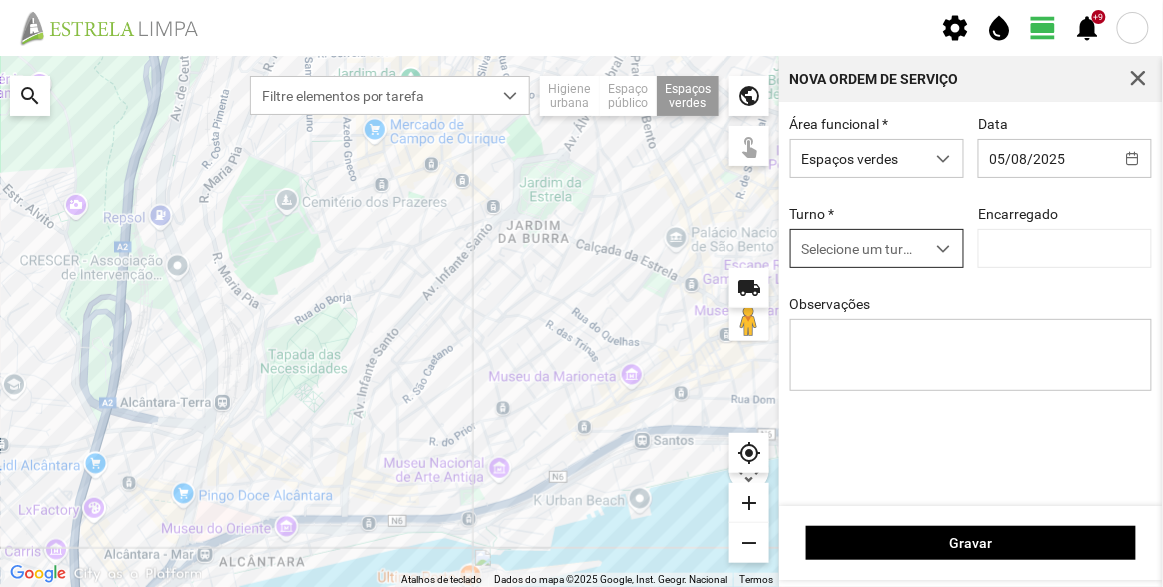 click on "Selecione um turno" at bounding box center [858, 248] 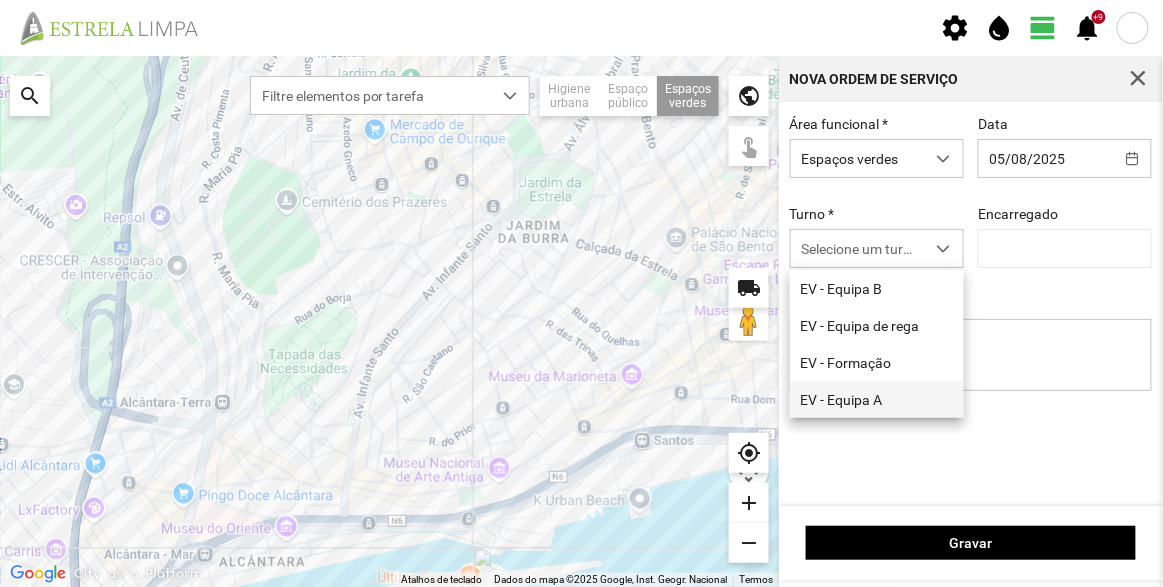 click on "EV - Equipa A" at bounding box center (877, 399) 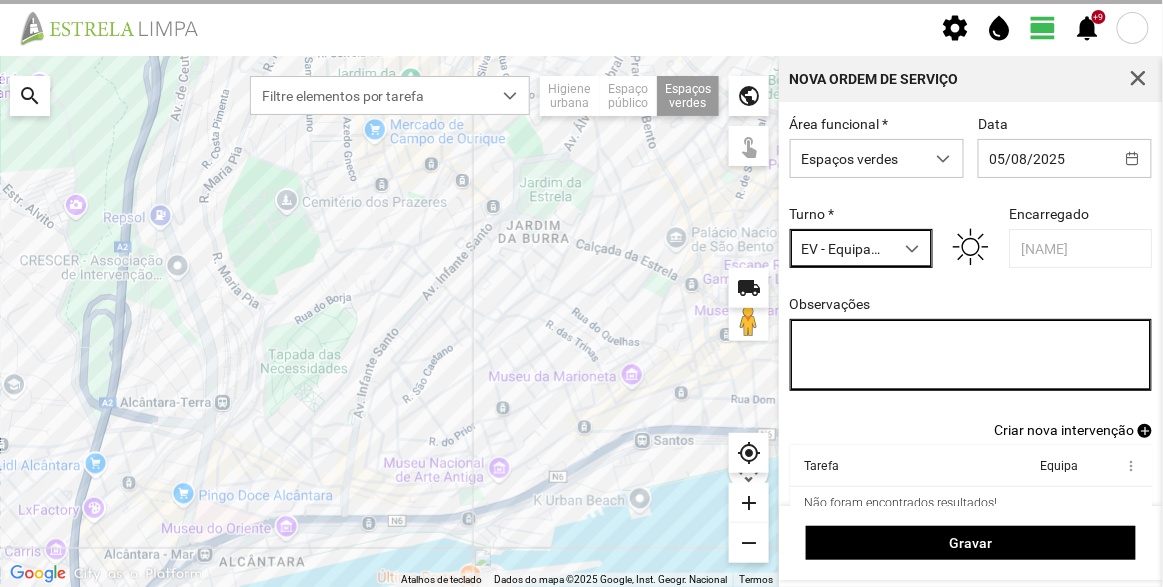 click on "Observações" at bounding box center [971, 355] 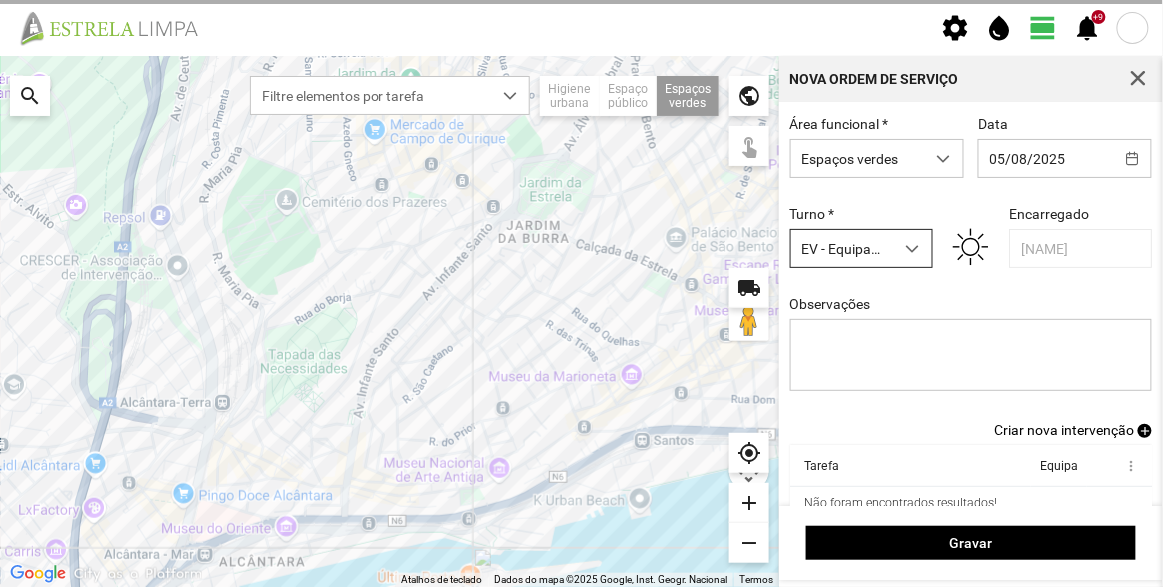 click on "EV - Equipa A" at bounding box center (842, 248) 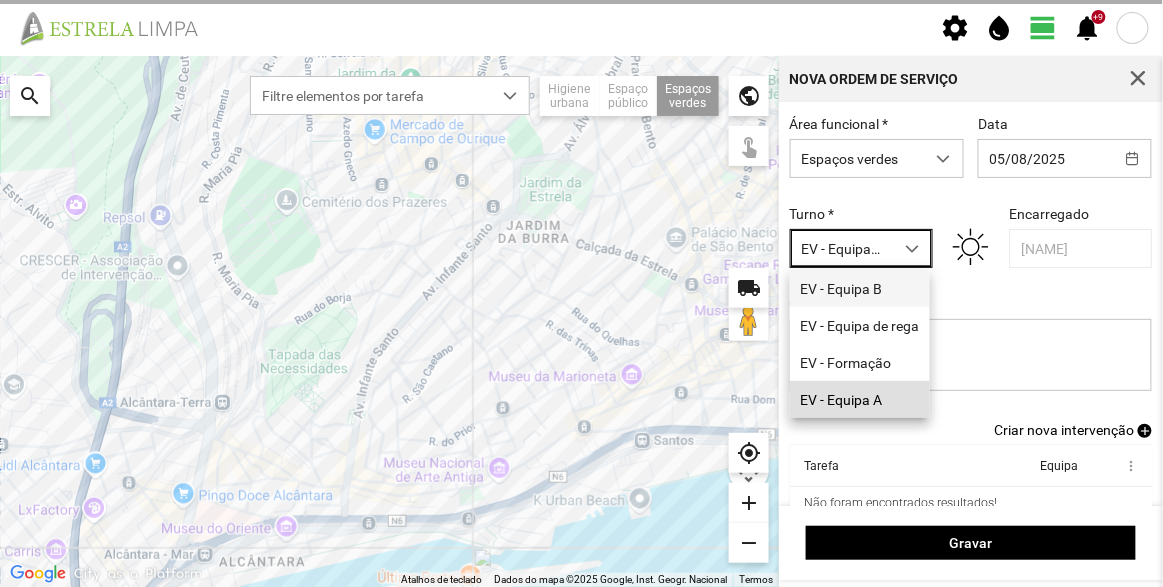 click on "EV - Equipa B" at bounding box center (860, 288) 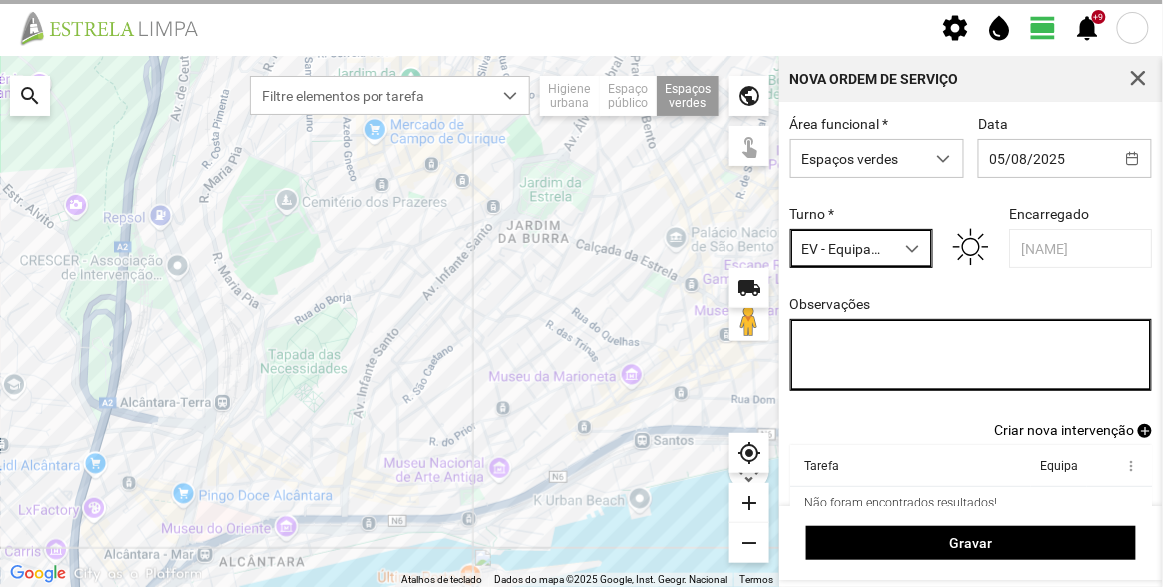 click on "Observações" at bounding box center (971, 355) 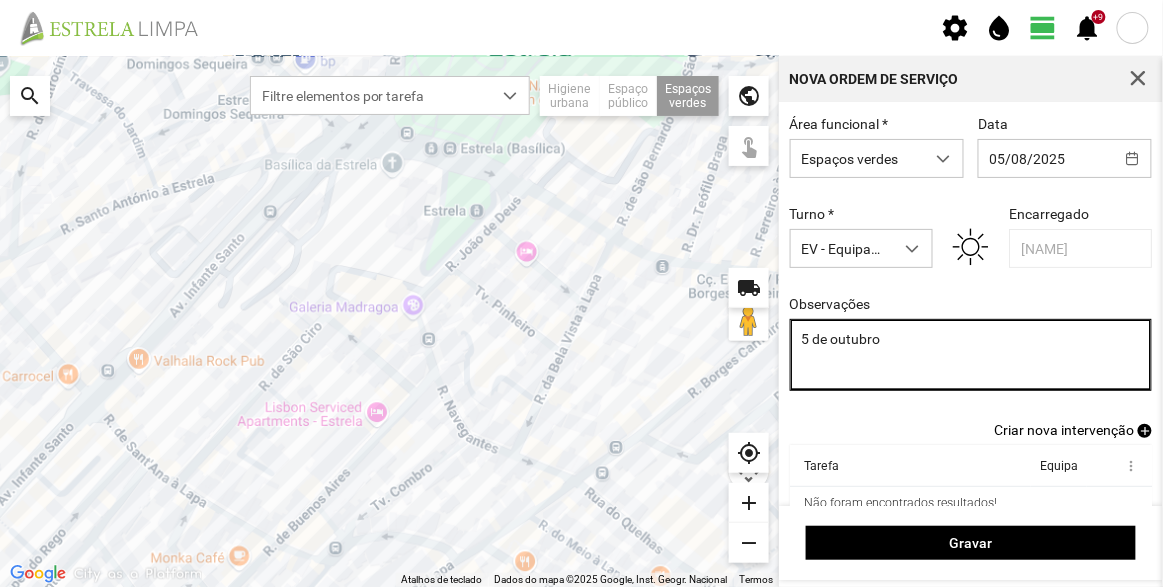 type on "5 de outubro" 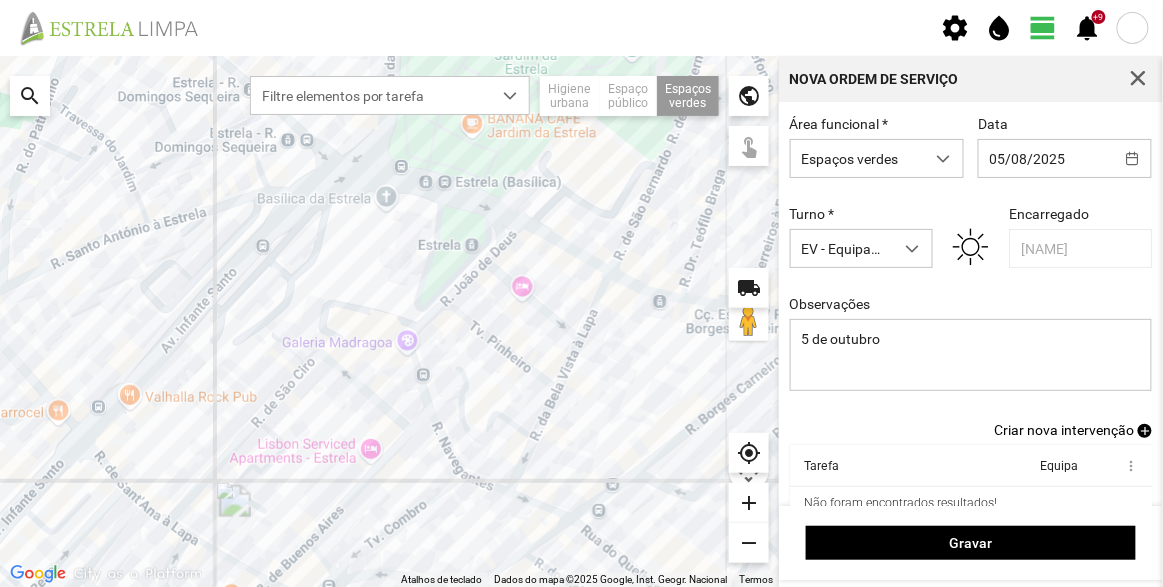 drag, startPoint x: 510, startPoint y: 244, endPoint x: 444, endPoint y: 293, distance: 82.20097 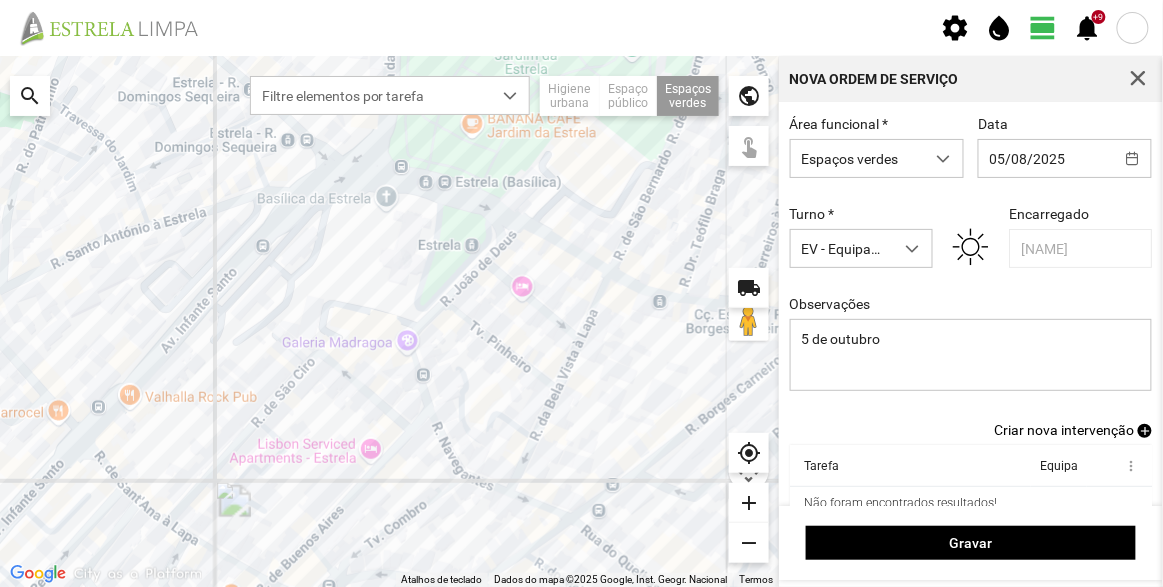 click 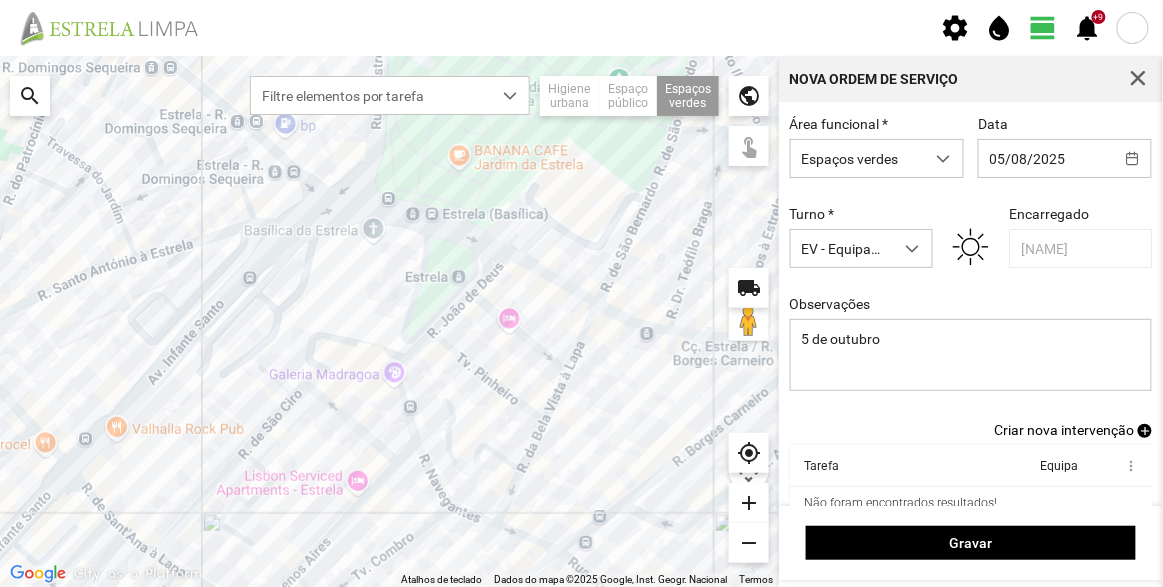 click 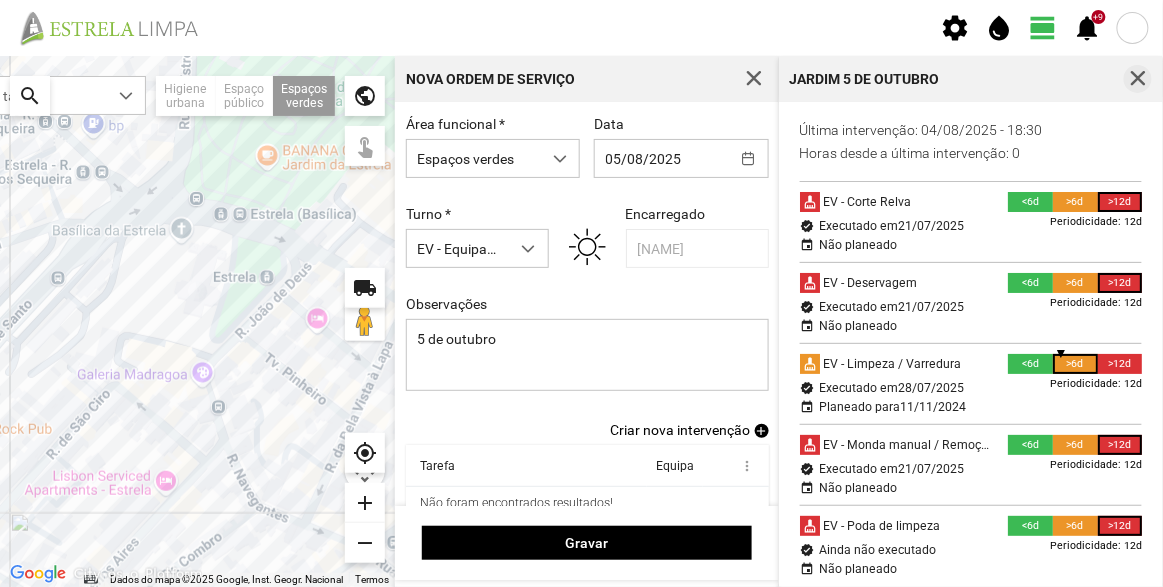 click at bounding box center [1138, 79] 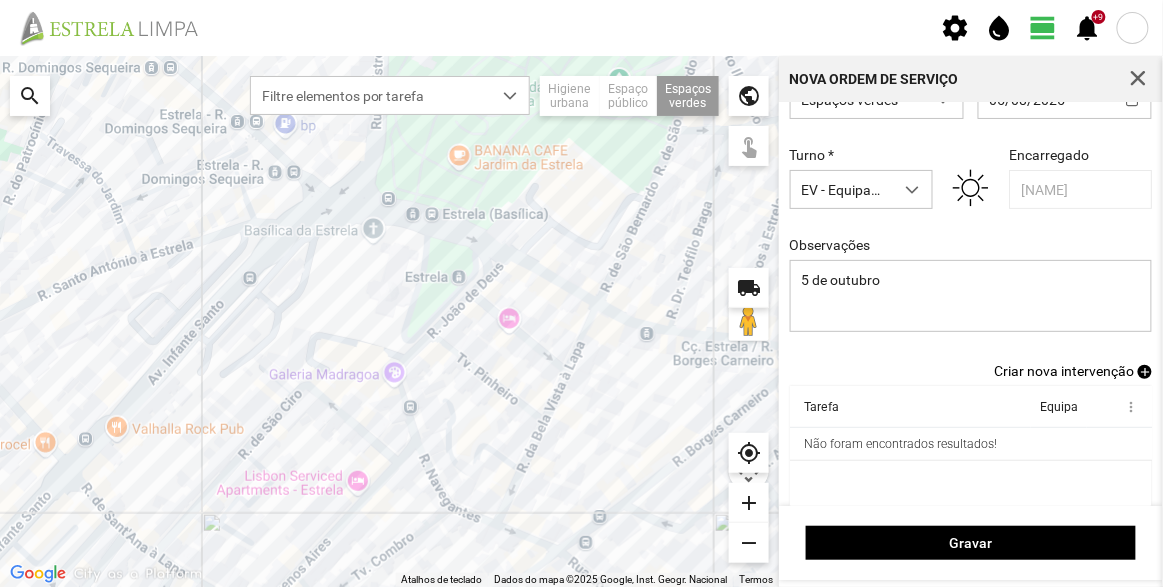 scroll, scrollTop: 83, scrollLeft: 0, axis: vertical 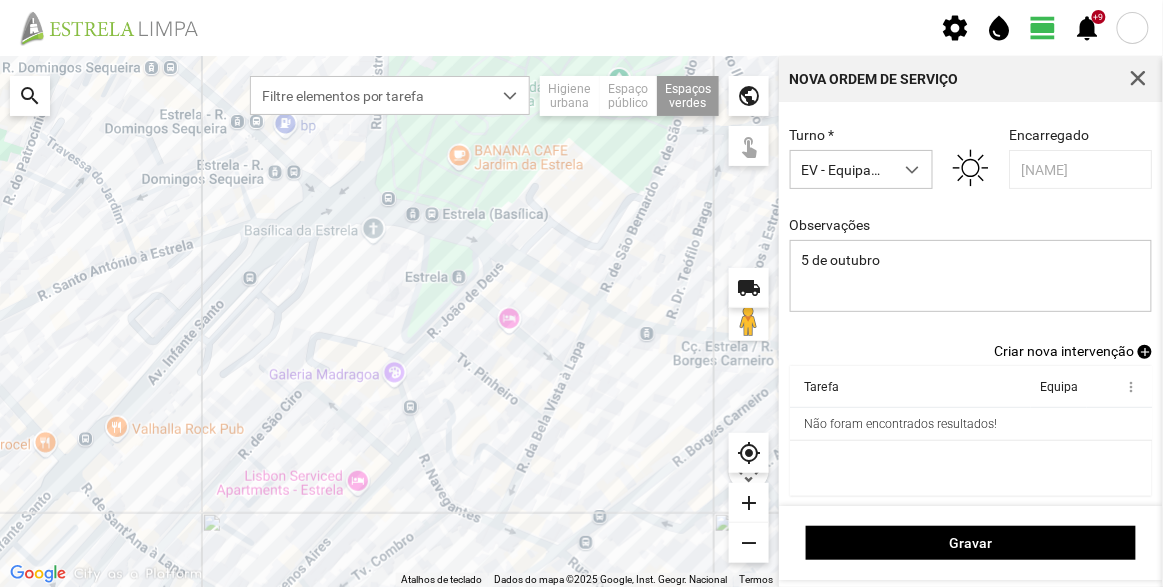 click on "Criar nova intervenção" at bounding box center [1064, 351] 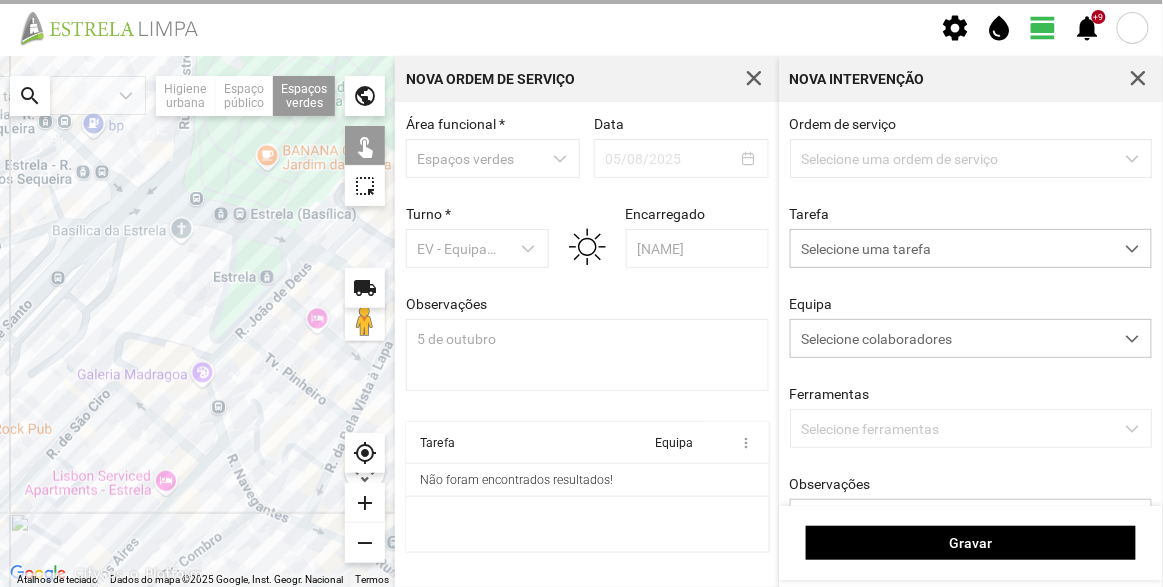 scroll, scrollTop: 0, scrollLeft: 0, axis: both 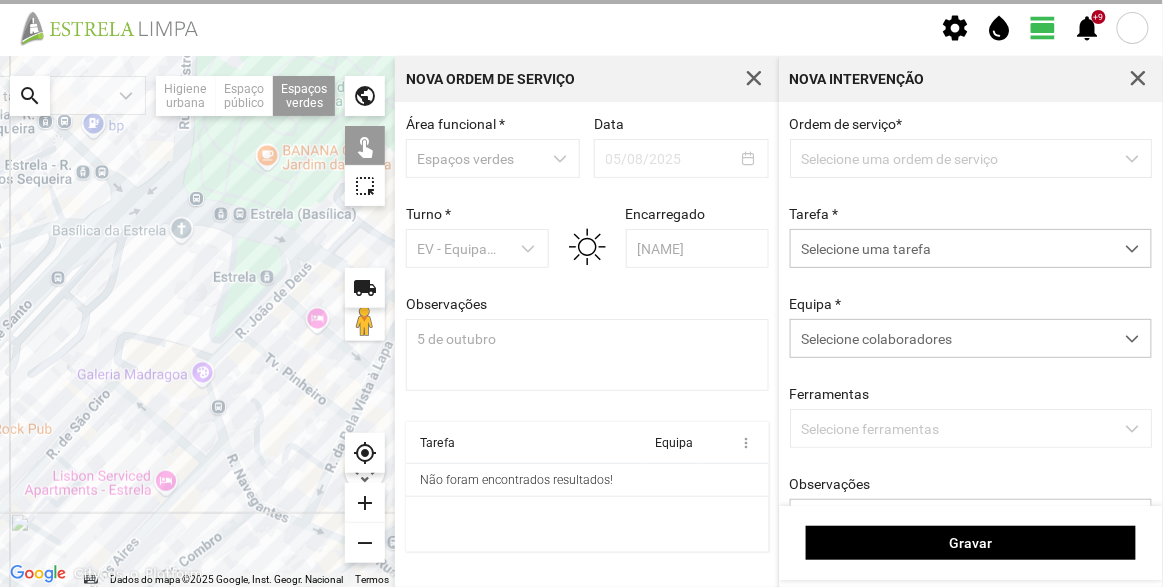 click on "Ordem de serviço  * Selecione uma ordem de serviço Tarefa * Selecione uma tarefa Equipa * Selecione colaboradores Ferramentas Selecione ferramentas Observações" at bounding box center [971, 359] 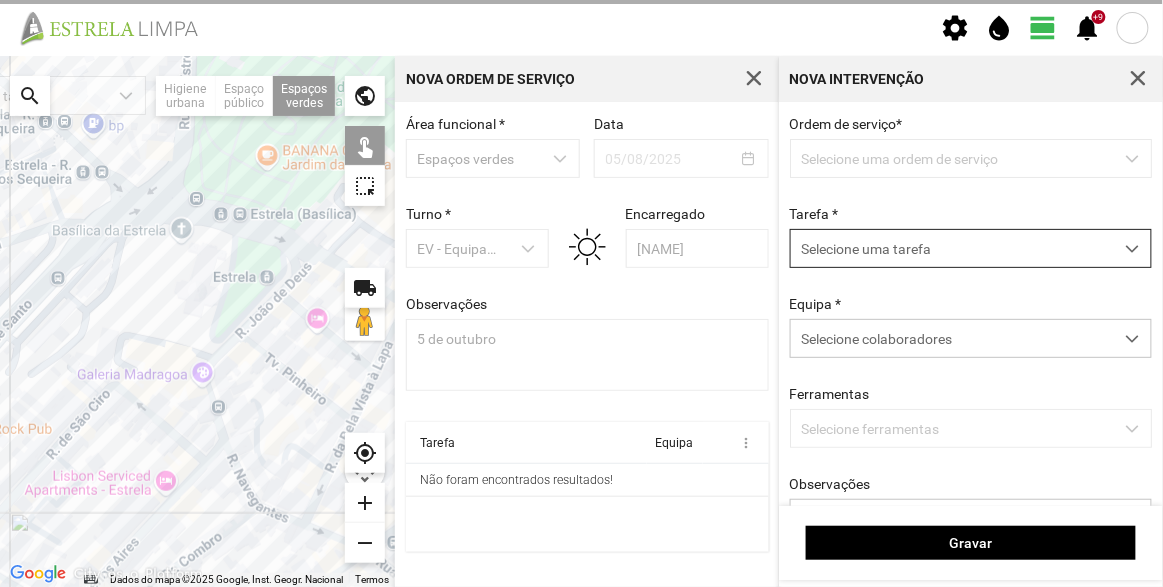 click on "Selecione uma tarefa" at bounding box center (952, 248) 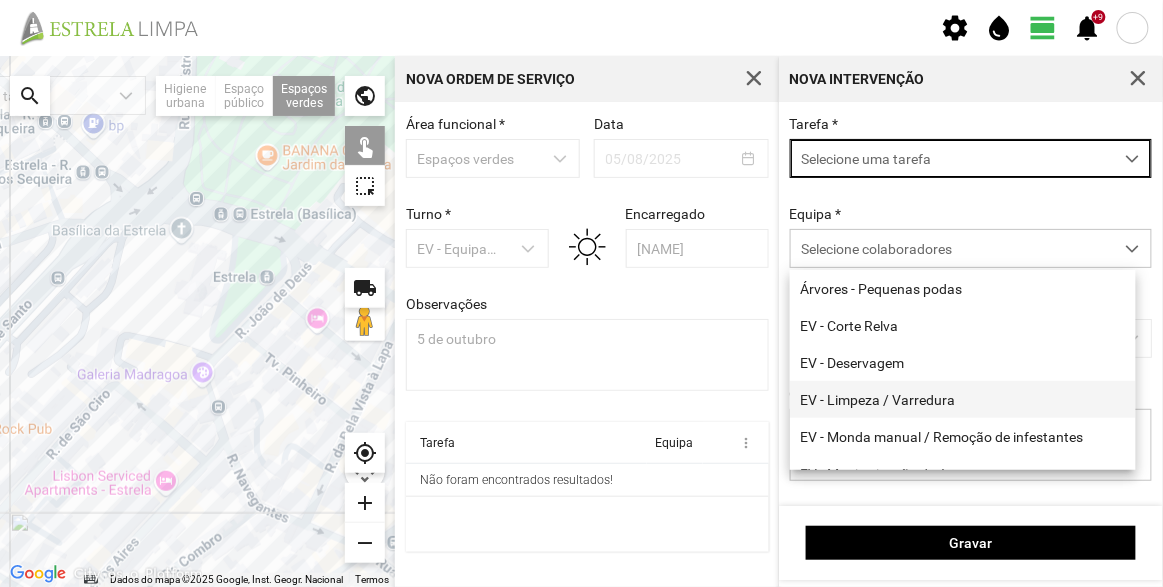 click on "EV - Limpeza / Varredura" at bounding box center [963, 399] 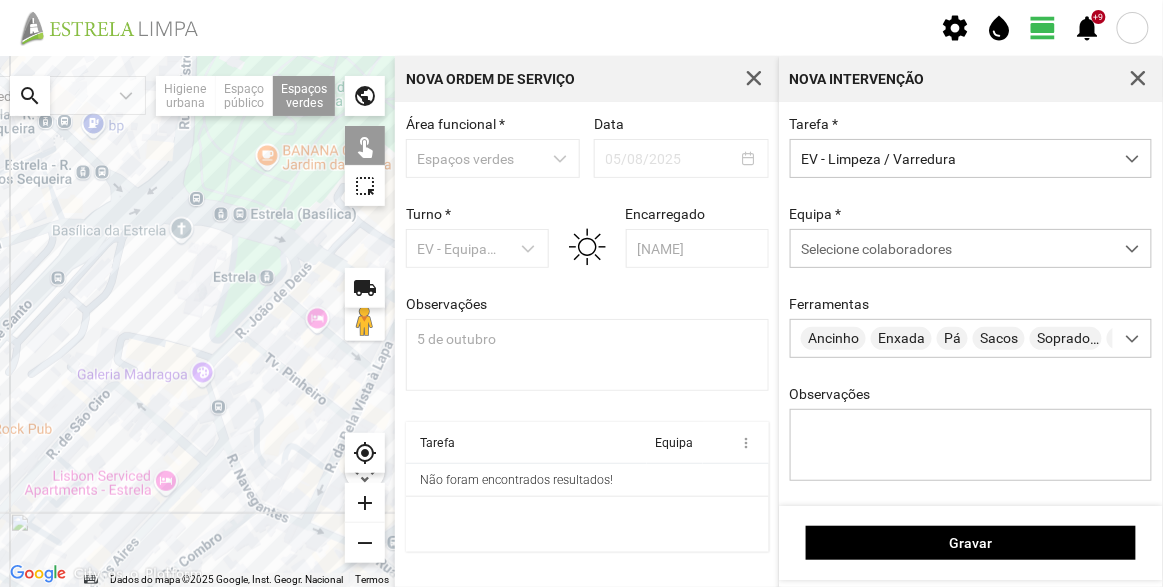 click on "Equipa * Selecione colaboradores" at bounding box center [971, 237] 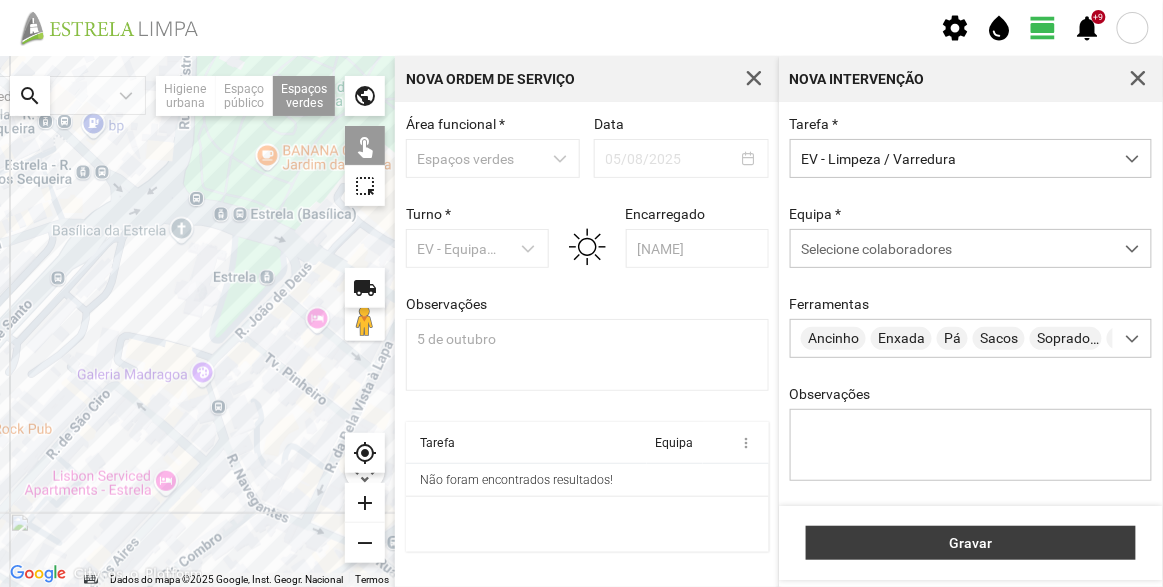 click on "Gravar" at bounding box center (971, 543) 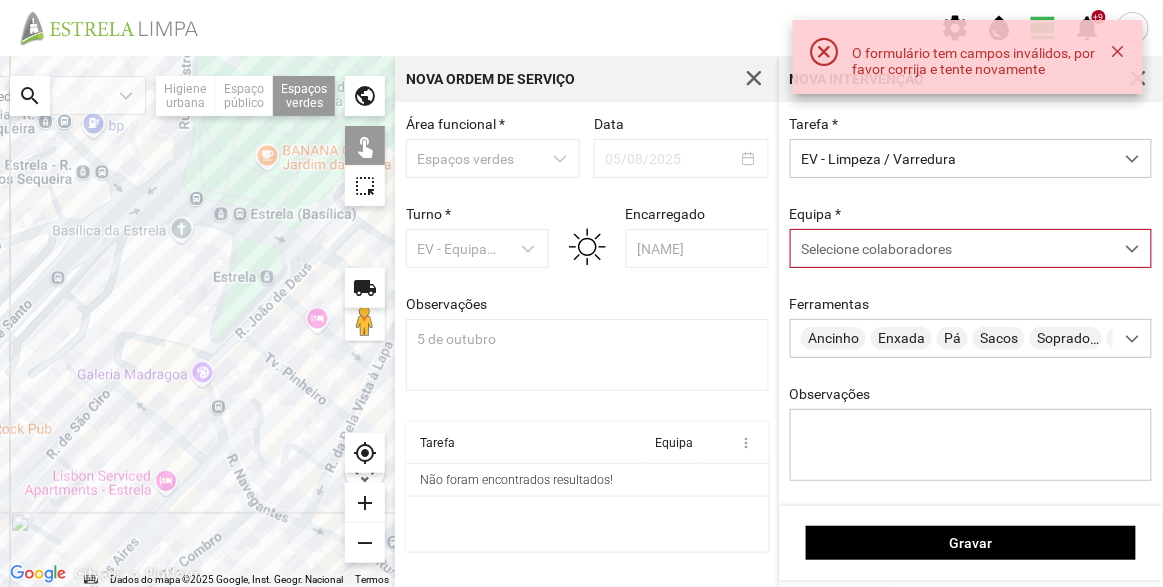 click on "Equipa * Selecione colaboradores" at bounding box center (971, 237) 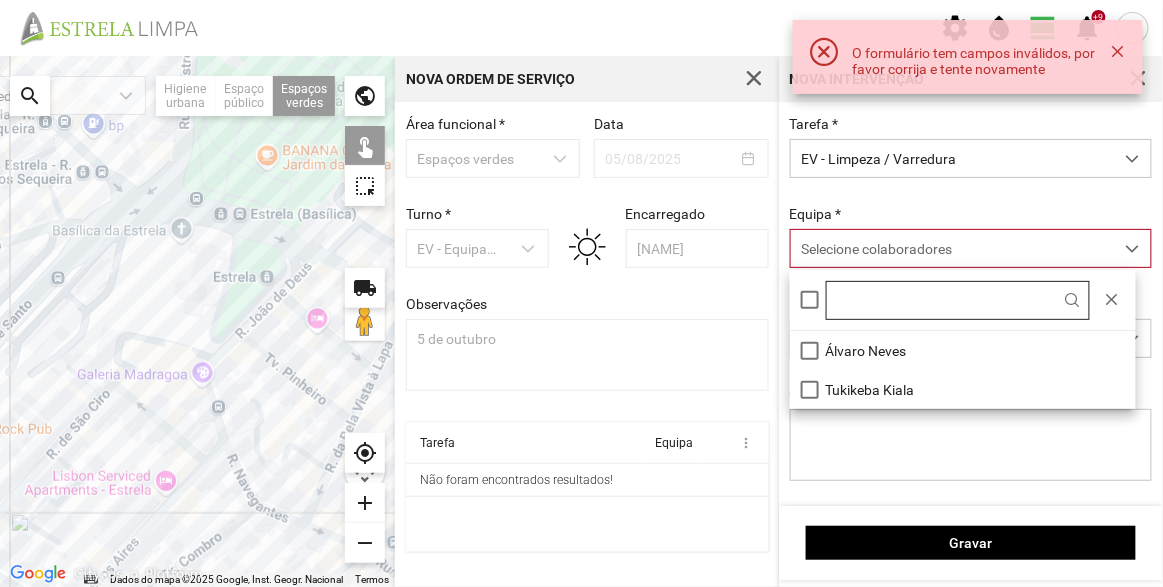 scroll, scrollTop: 10, scrollLeft: 84, axis: both 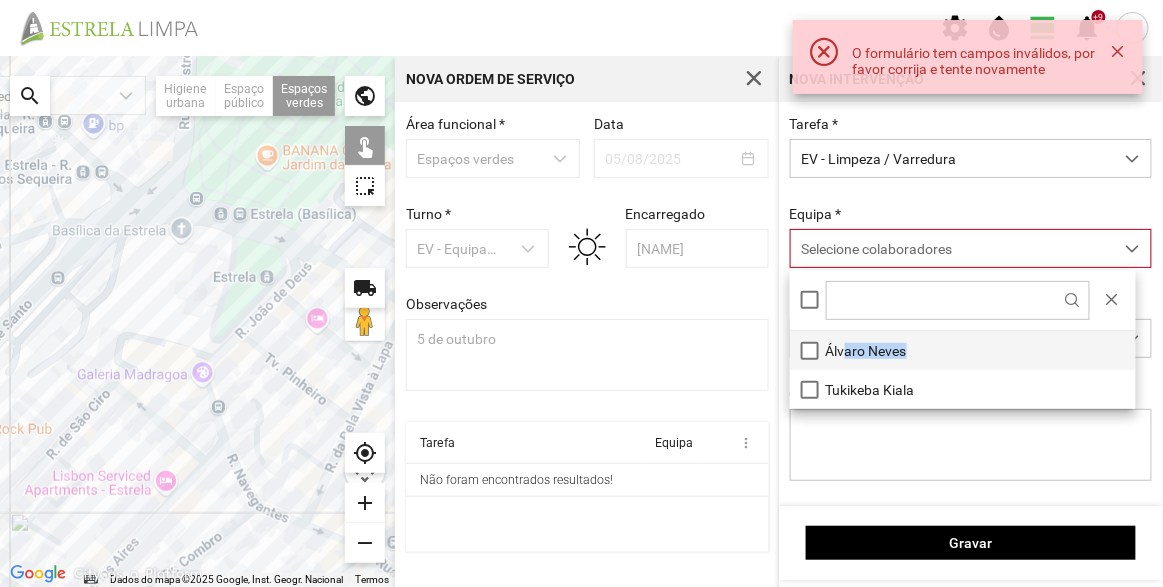 drag, startPoint x: 843, startPoint y: 346, endPoint x: 844, endPoint y: 336, distance: 10.049875 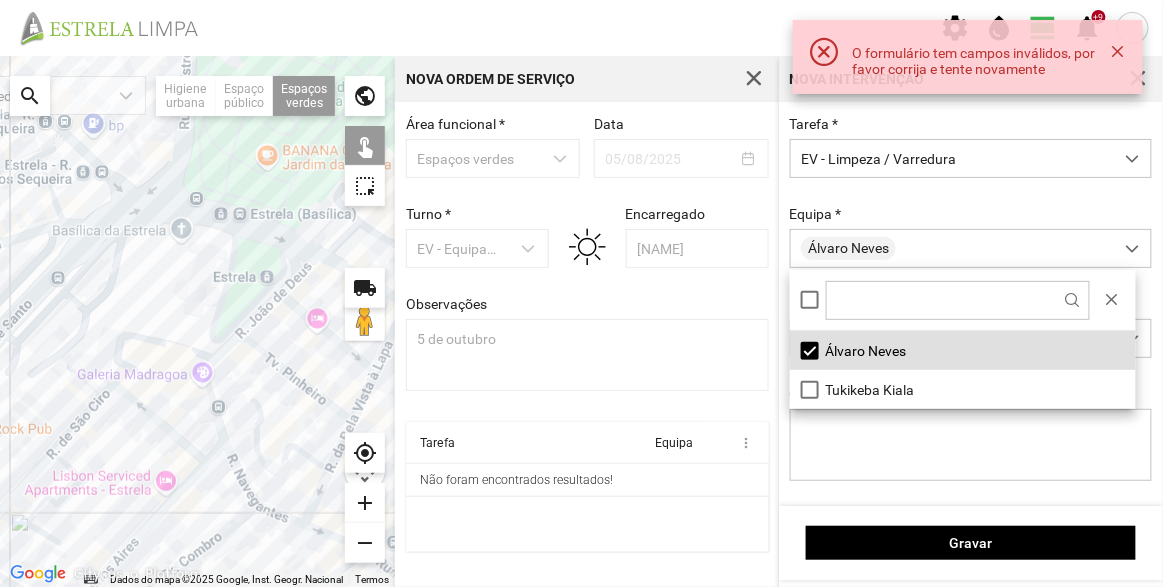 click on "Tarefa * EV - Limpeza / Varredura Equipa *  [NAME]  Ferramentas  Ancinho   Enxada   Pá   Sacos   Soprador   Telemóvel   Vassoura   Vassoura Arame  Observações" at bounding box center (971, 314) 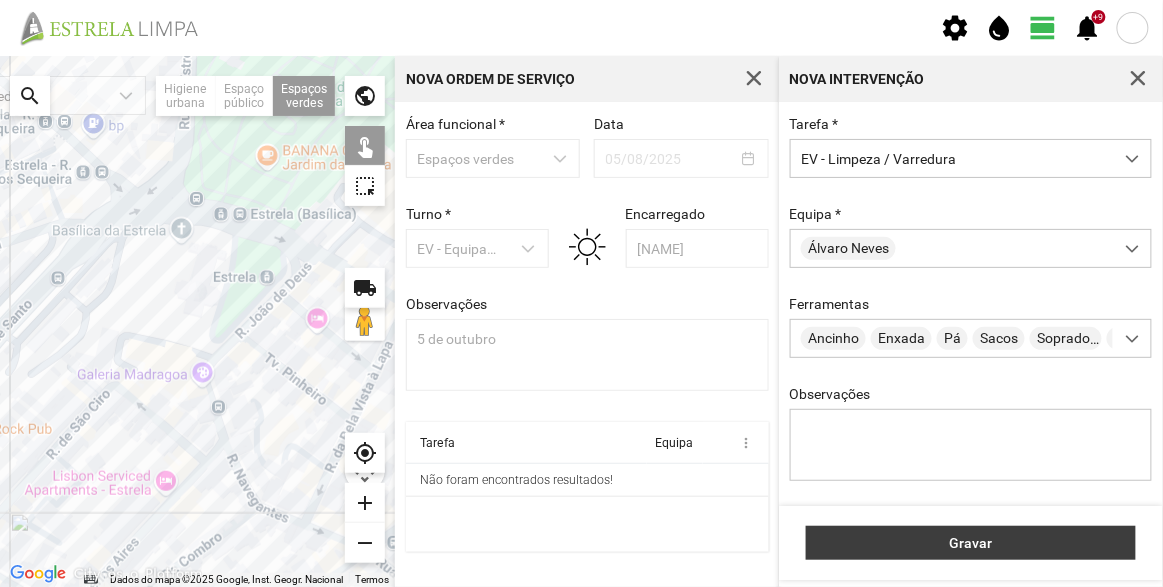 click on "Gravar" at bounding box center [971, 543] 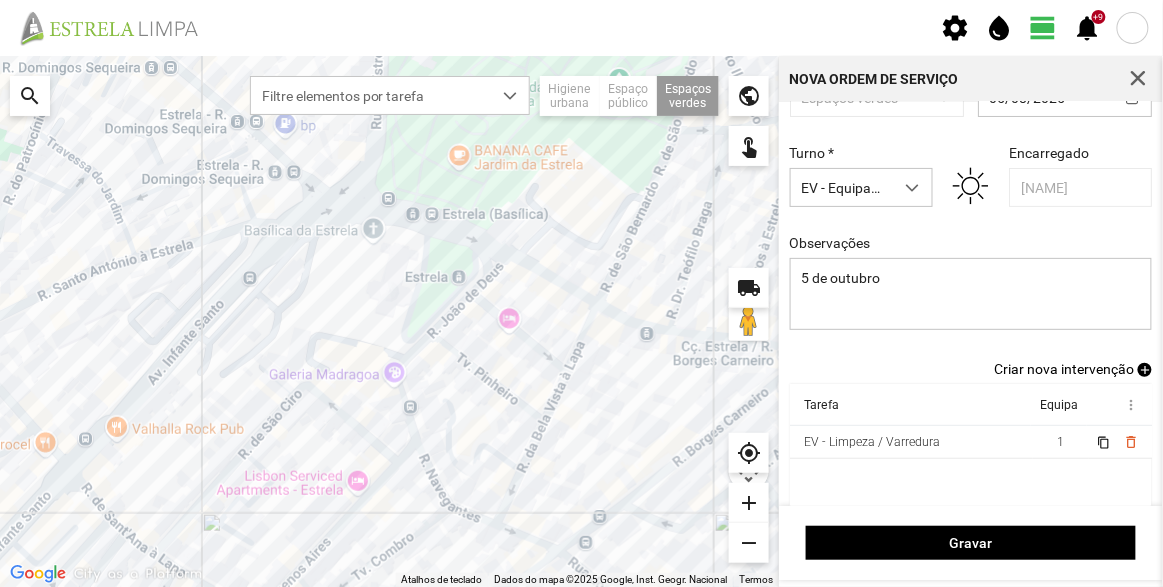 scroll, scrollTop: 83, scrollLeft: 0, axis: vertical 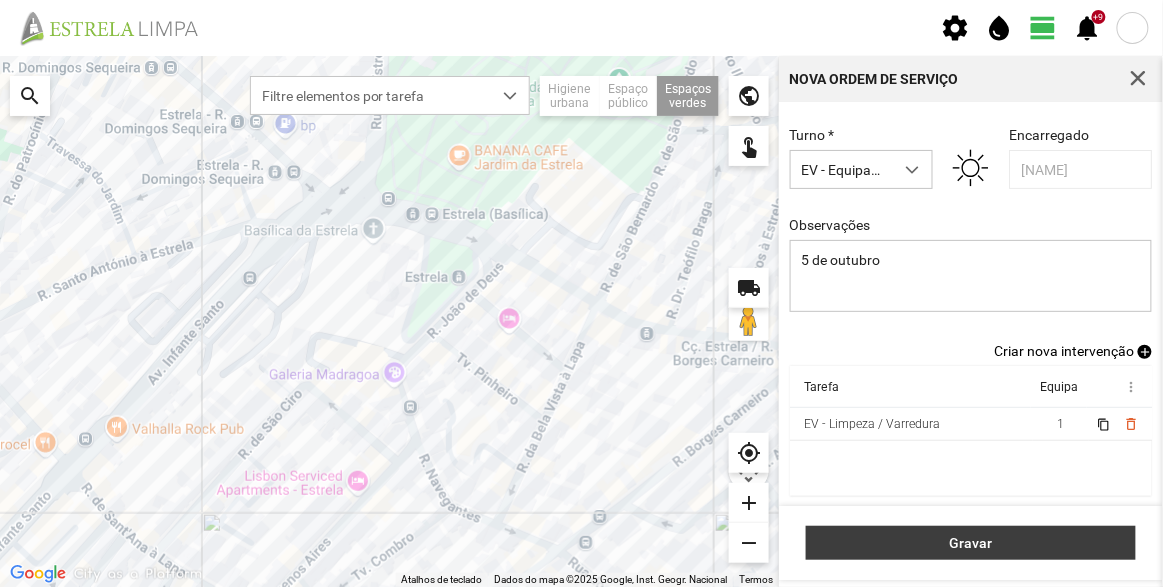 click on "Gravar" at bounding box center [971, 543] 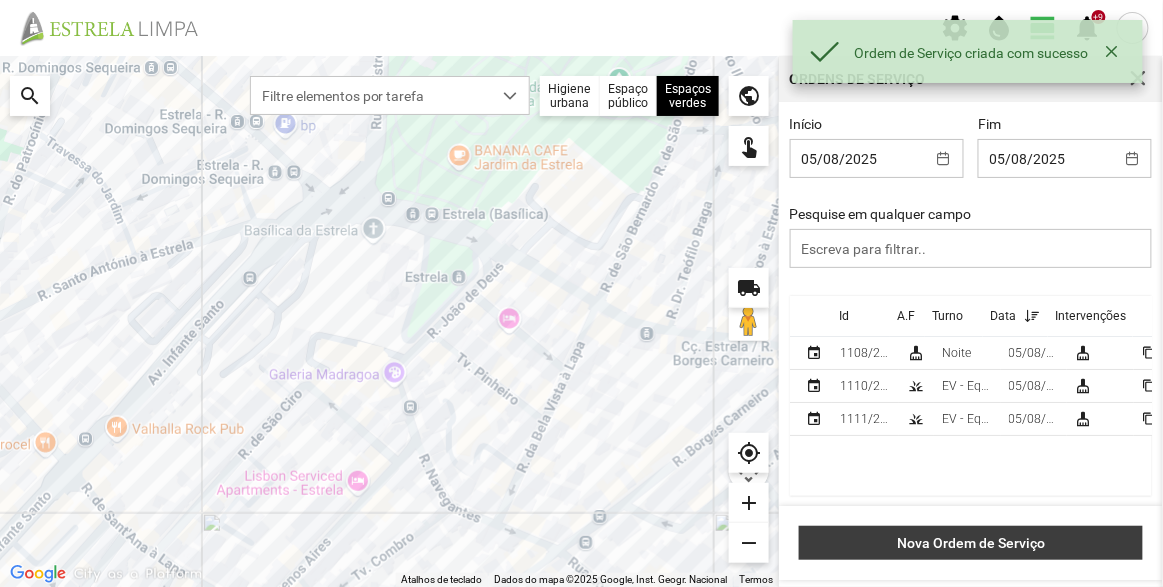 click on "Nova Ordem de Serviço" at bounding box center [971, 543] 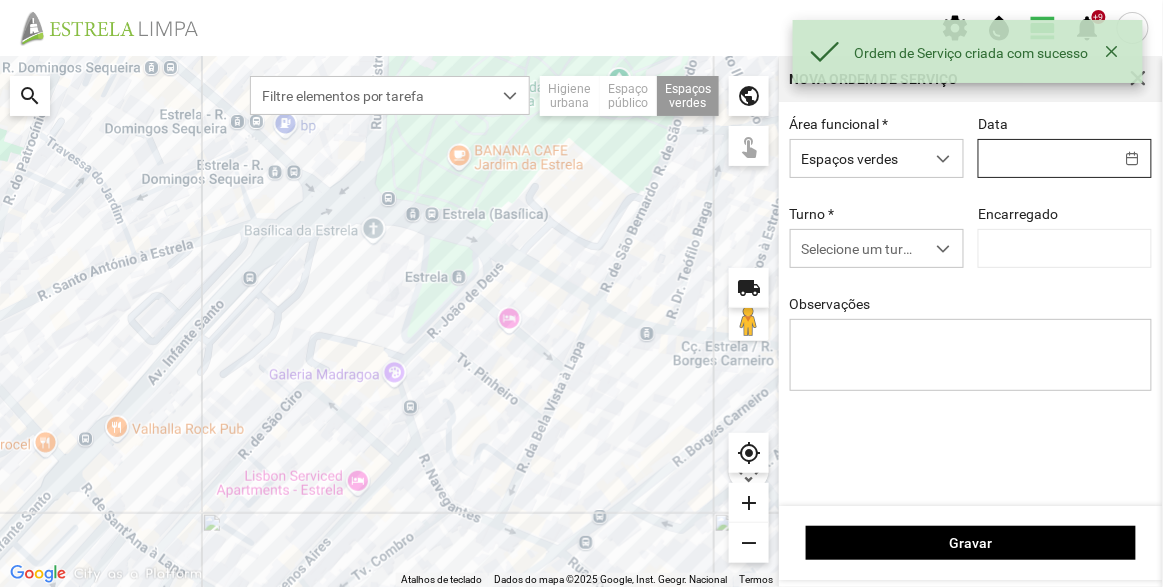 click on "Ordem de Serviço criada com sucesso settings  water_drop   view_day   +9   notifications
Para navegar no mapa com gestos de toque, toque duas vezes sem soltar no mapa e, em seguida, arraste-o. ← Mover para a esquerda → Mover para a direita ↑ Mover para cima ↓ Mover para baixo + Aumentar (zoom) - Diminuir (zoom) Casa Avançar 75% para a esquerda Fim Avançar 75% para a direita Página para cima Avançar 75% para cima Página para baixo Avançar 75% para baixo Atalhos de teclado Dados do mapa Dados do mapa ©2025 Google, Inst. Geogr. Nacional Dados do mapa ©2025 Google, Inst. Geogr. Nacional 50 m  Clique no botão para alternar entre as unidades métricas e imperiais Termos Comunicar um erro no mapa local_shipping  search
Filtre elementos por tarefa  Higiene urbana   Espaço público   Espaços verdes  Árvores  Espaços verdes  public  touch_app  my_location add remove Nova Ordem de Serviço Área funcional * Espaços verdes Data   Turno * Selecione um turno Encarregado Observações Gravar" at bounding box center (581, 293) 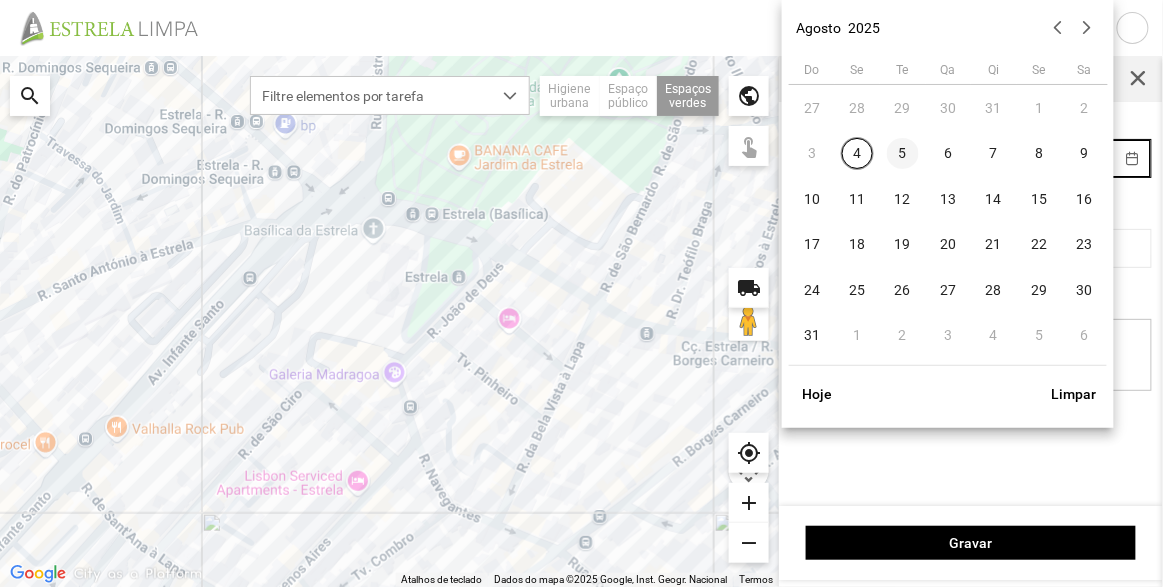 click on "5" at bounding box center (903, 154) 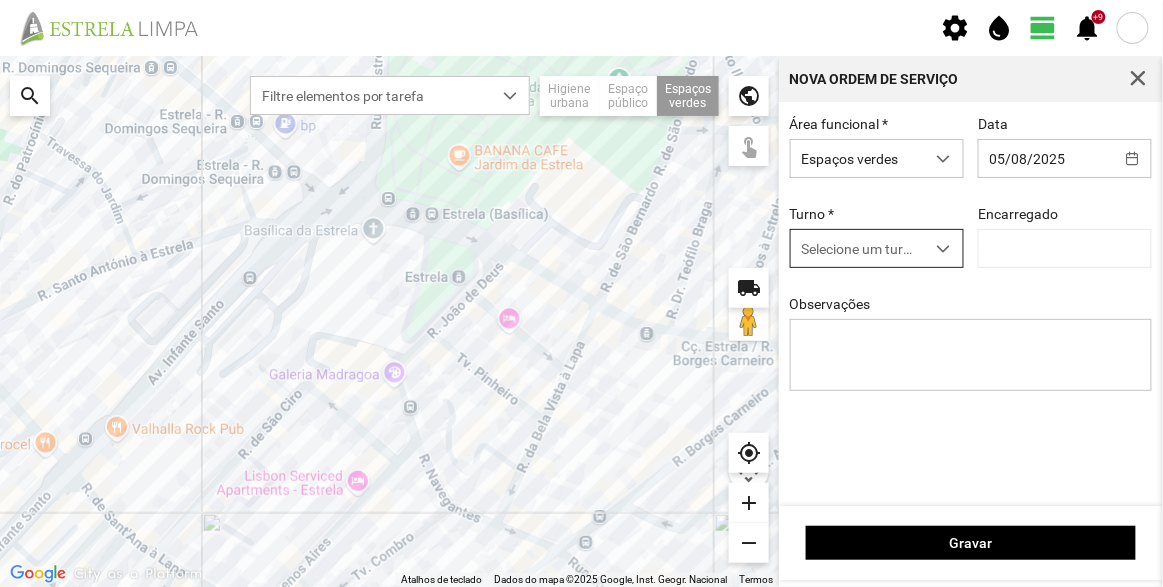 click on "Selecione um turno" at bounding box center [858, 248] 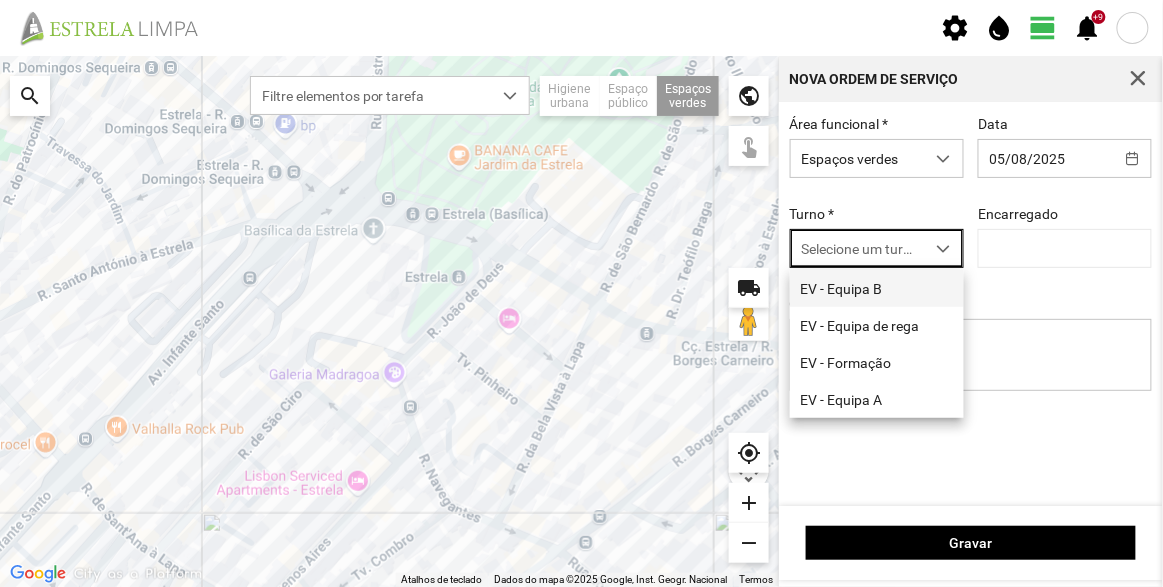 scroll, scrollTop: 10, scrollLeft: 84, axis: both 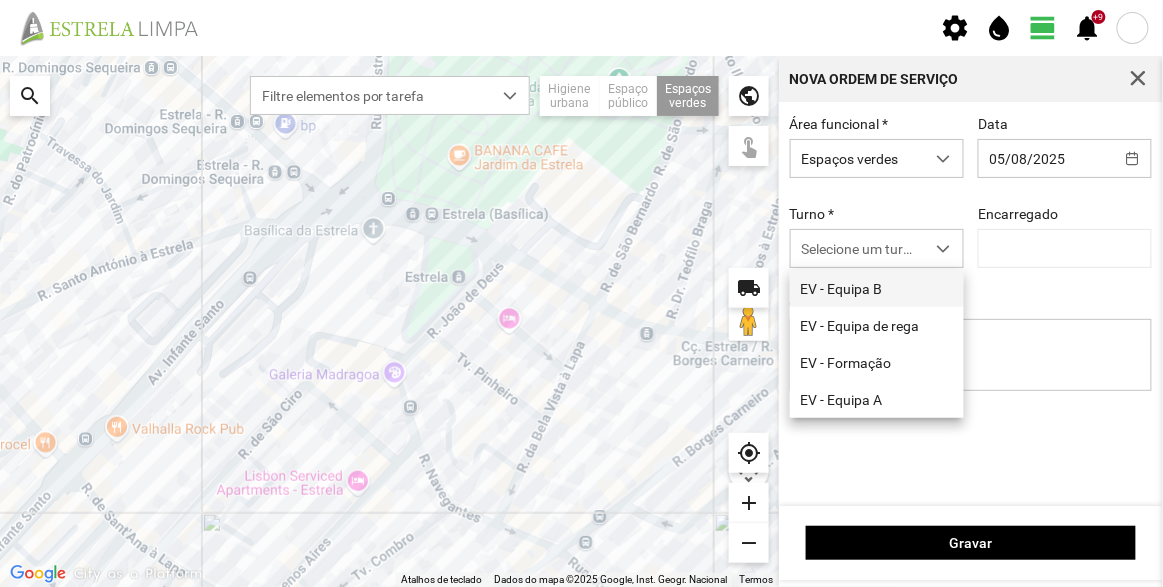 click on "EV - Equipa B" at bounding box center [877, 288] 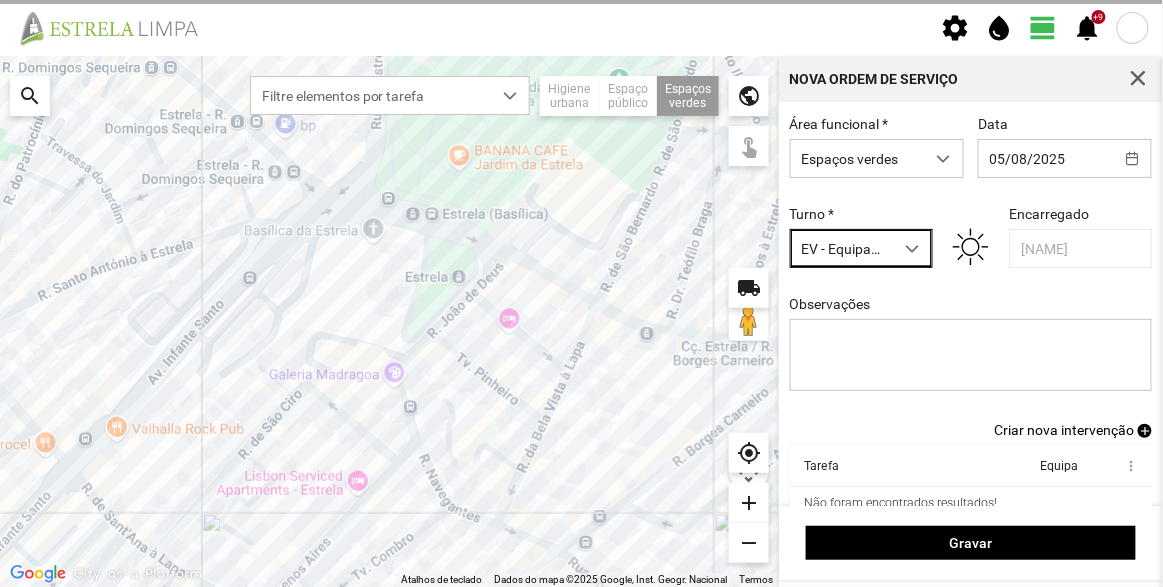 click on "Criar nova intervenção" at bounding box center [1064, 430] 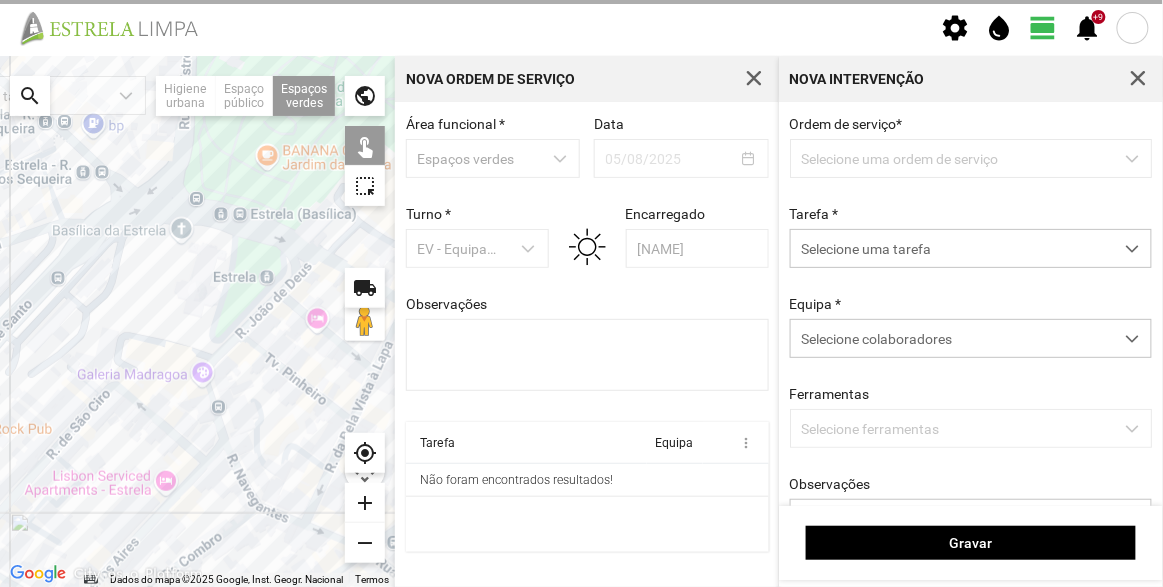 click on "Selecione uma ordem de serviço" at bounding box center (971, 158) 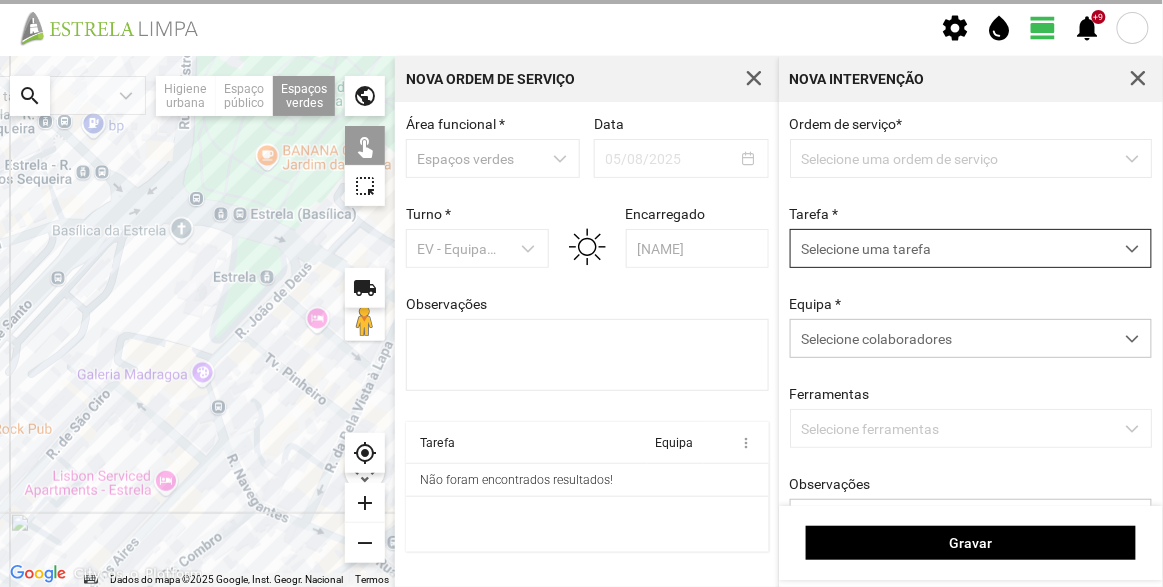 click on "Selecione uma tarefa" at bounding box center (952, 248) 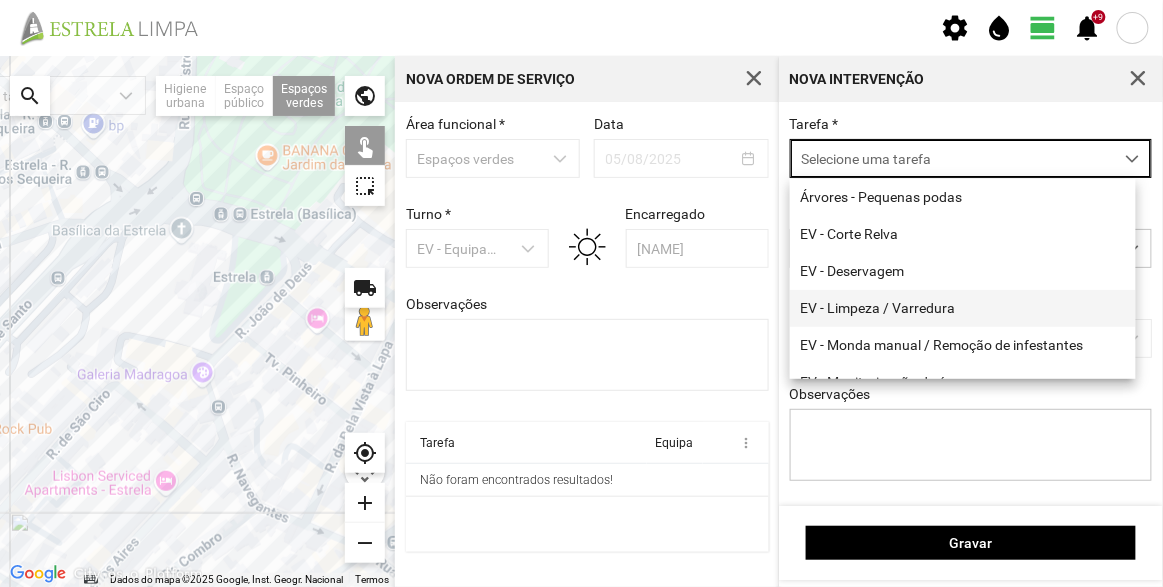 click on "EV - Limpeza / Varredura" at bounding box center (963, 308) 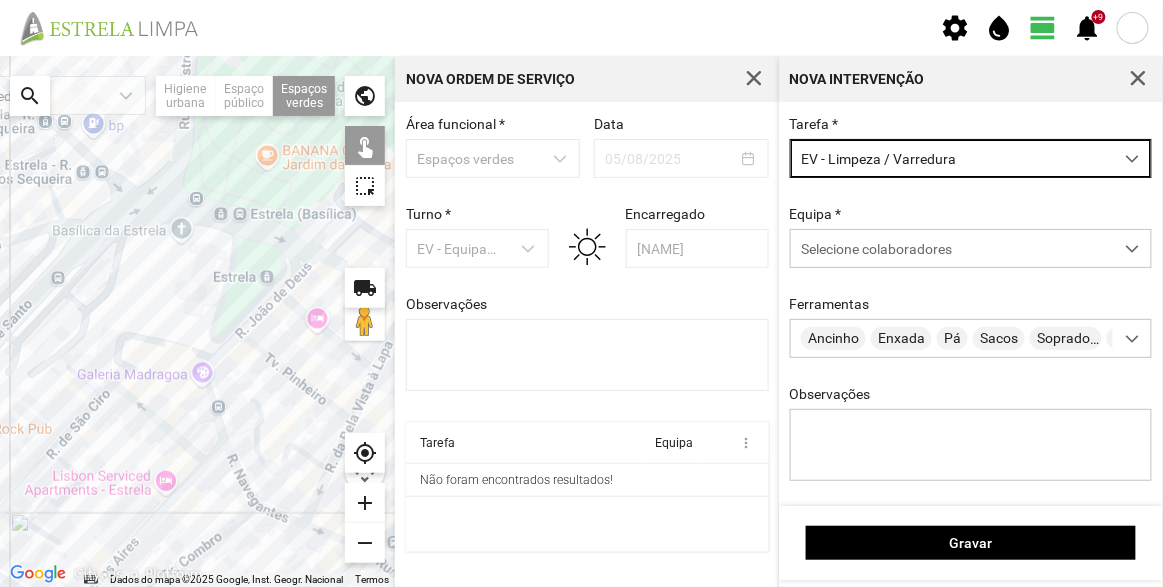 click on "Tarefa * EV - Limpeza / Varredura Equipa * Selecione colaboradores Ferramentas  Ancinho   Enxada   Pá   Sacos   Soprador   Telemóvel   Vassoura   Vassoura Arame  Observações" at bounding box center [971, 314] 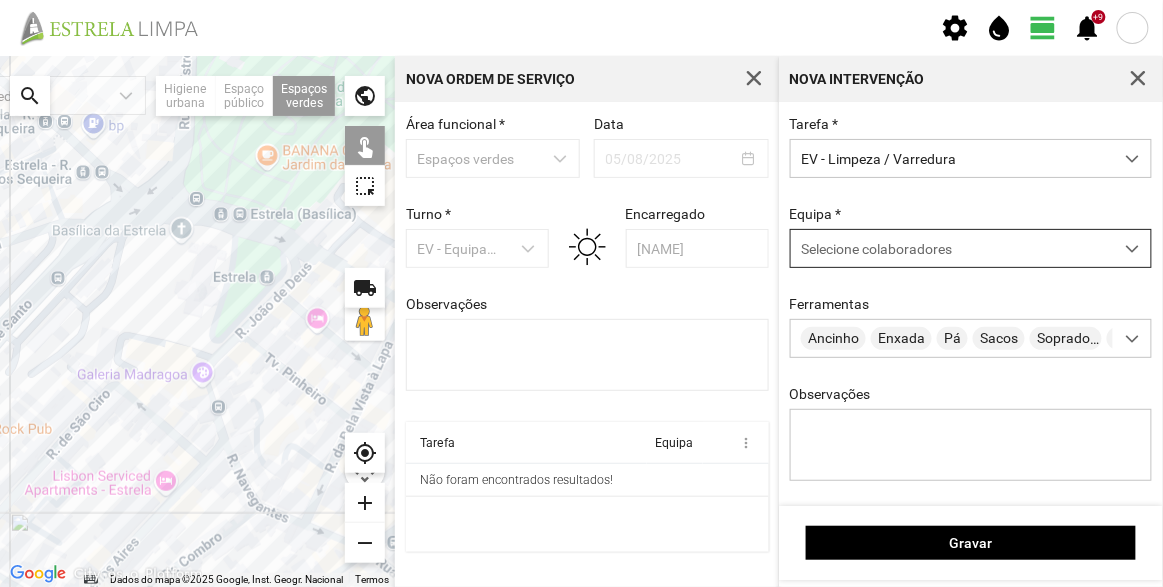 click on "Selecione colaboradores" at bounding box center (952, 248) 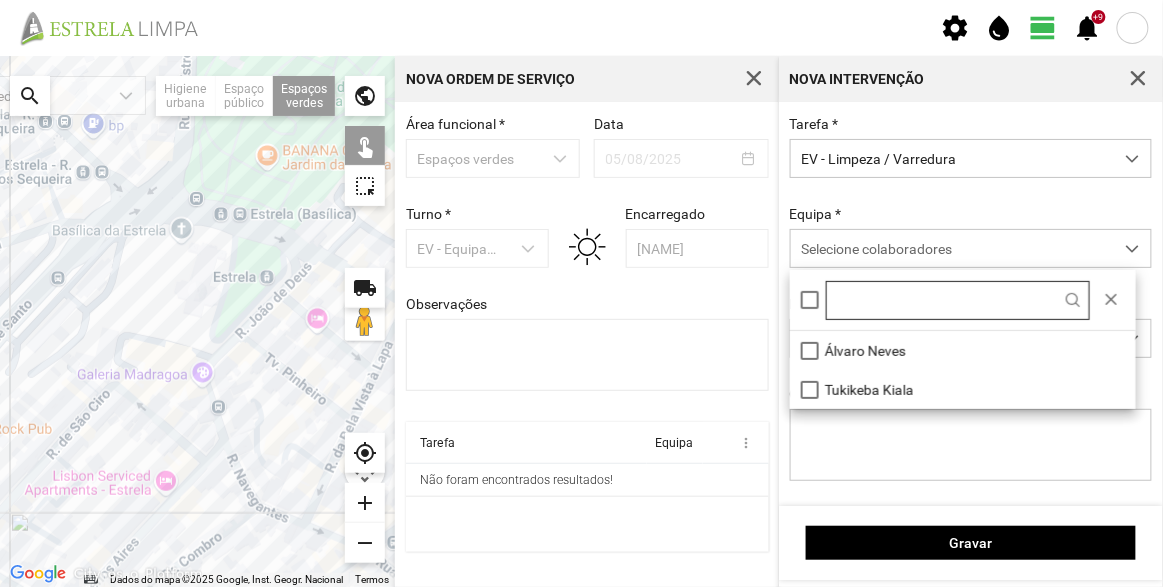 scroll, scrollTop: 10, scrollLeft: 84, axis: both 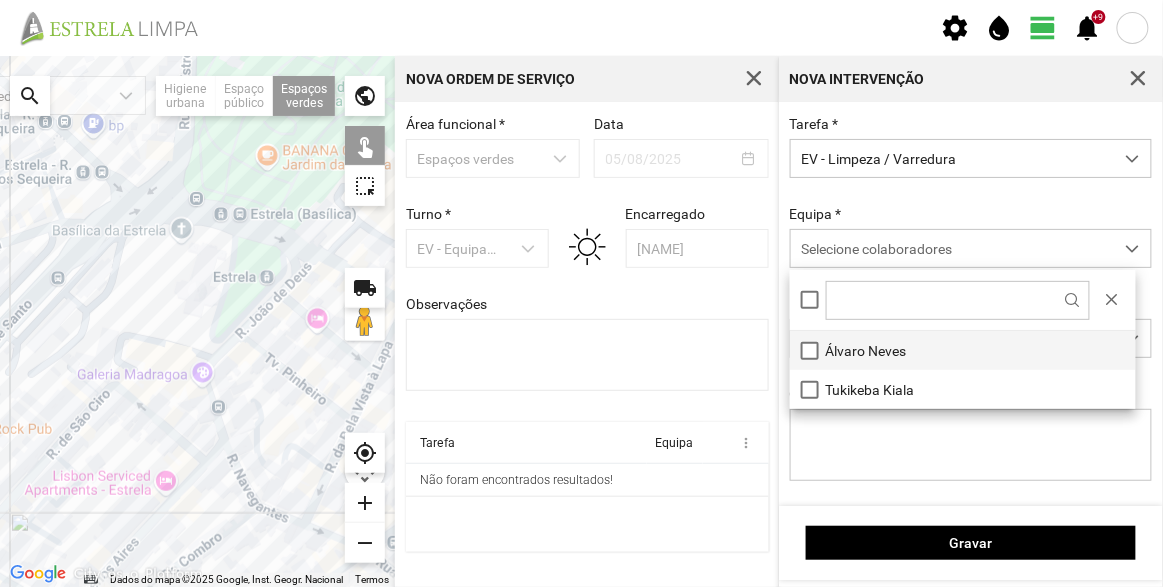 click on "Álvaro Neves" at bounding box center (963, 350) 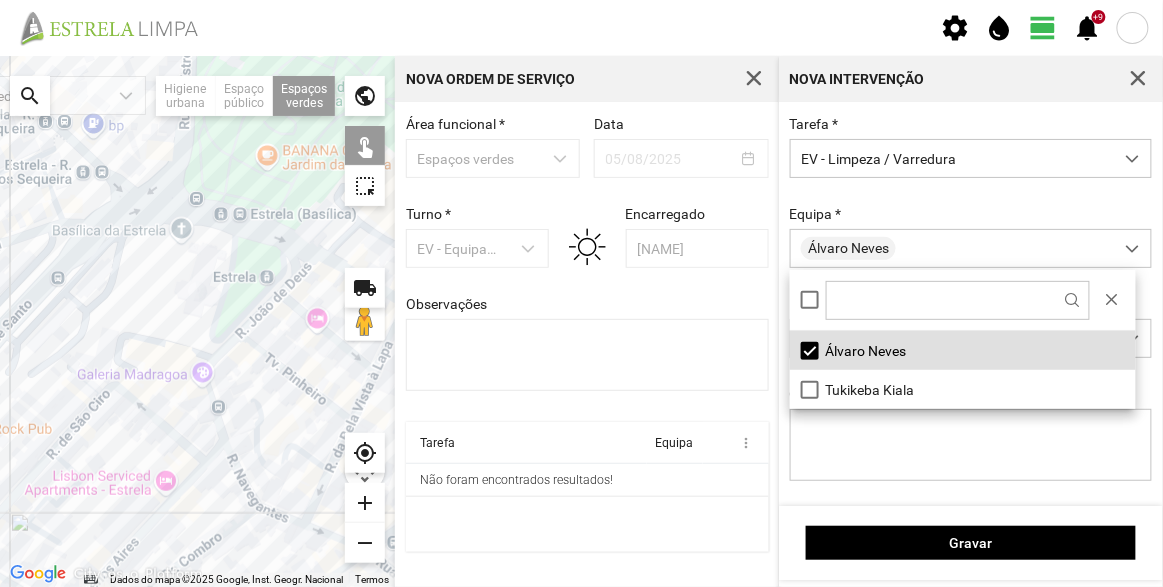 click on "Equipa *  [NAME]" at bounding box center [971, 237] 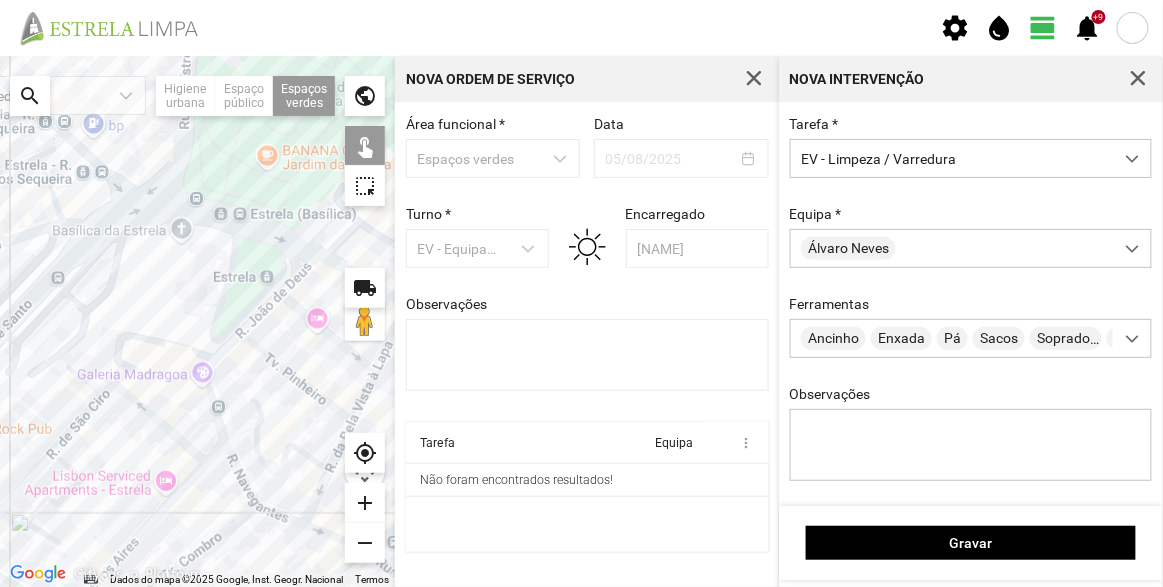 click 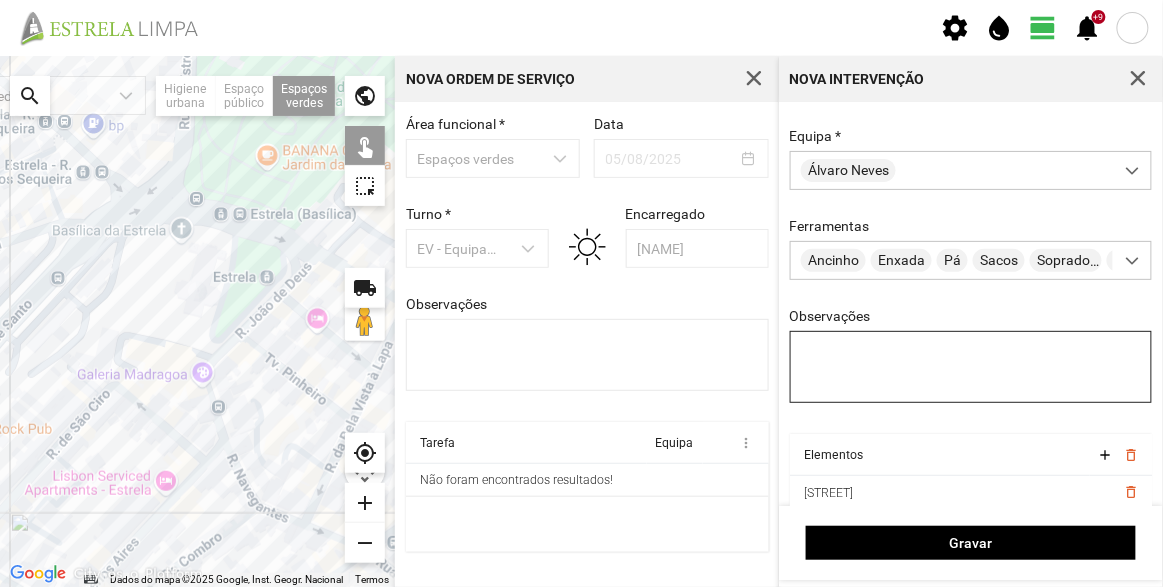scroll, scrollTop: 150, scrollLeft: 0, axis: vertical 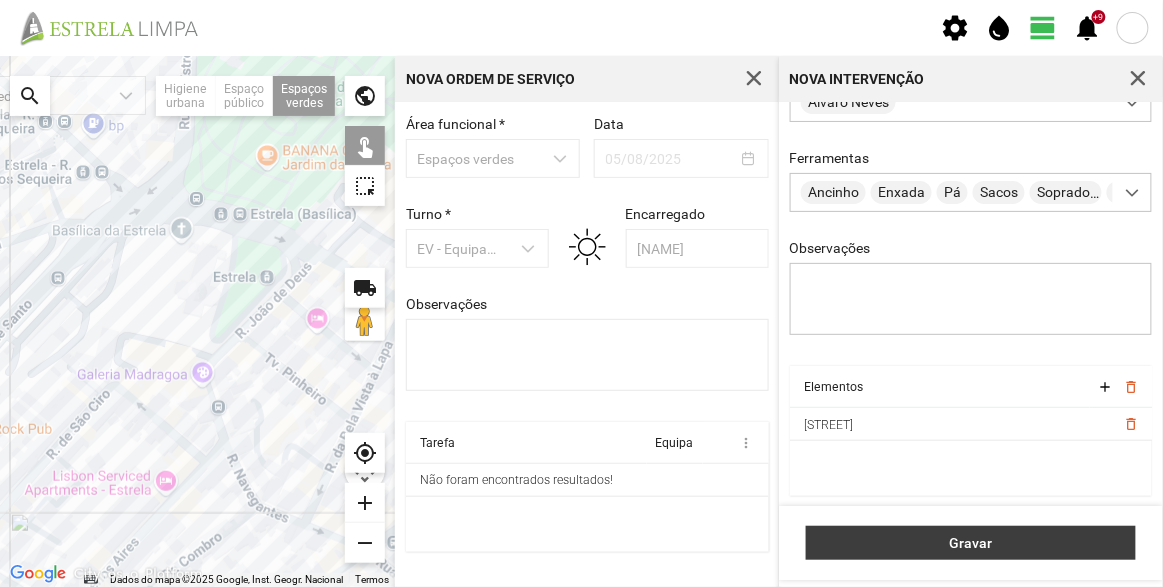 click on "Gravar" at bounding box center [971, 543] 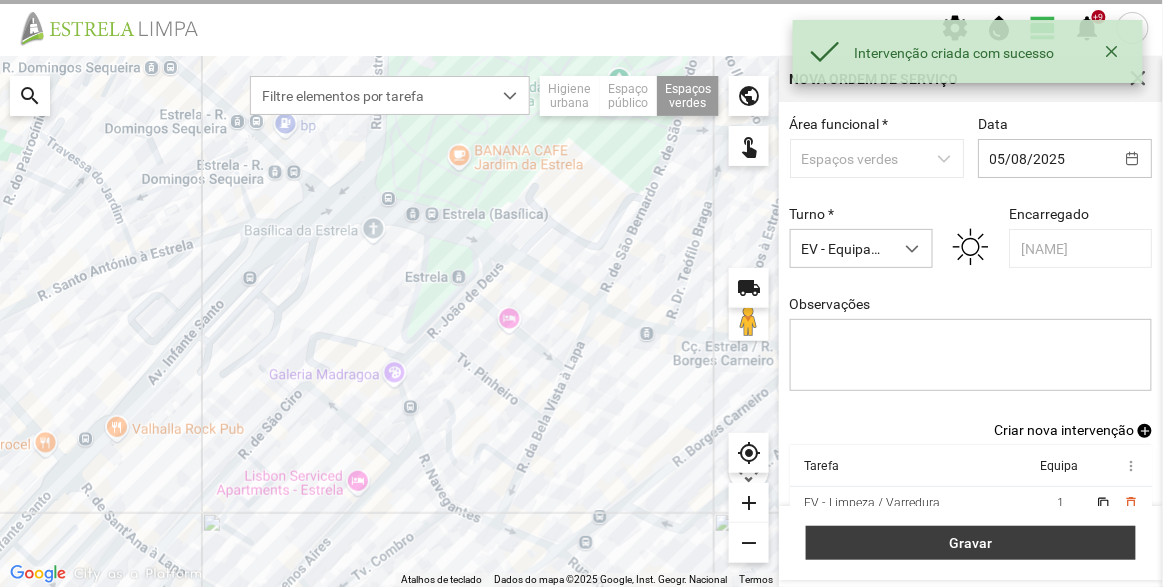 click on "Gravar" at bounding box center (971, 543) 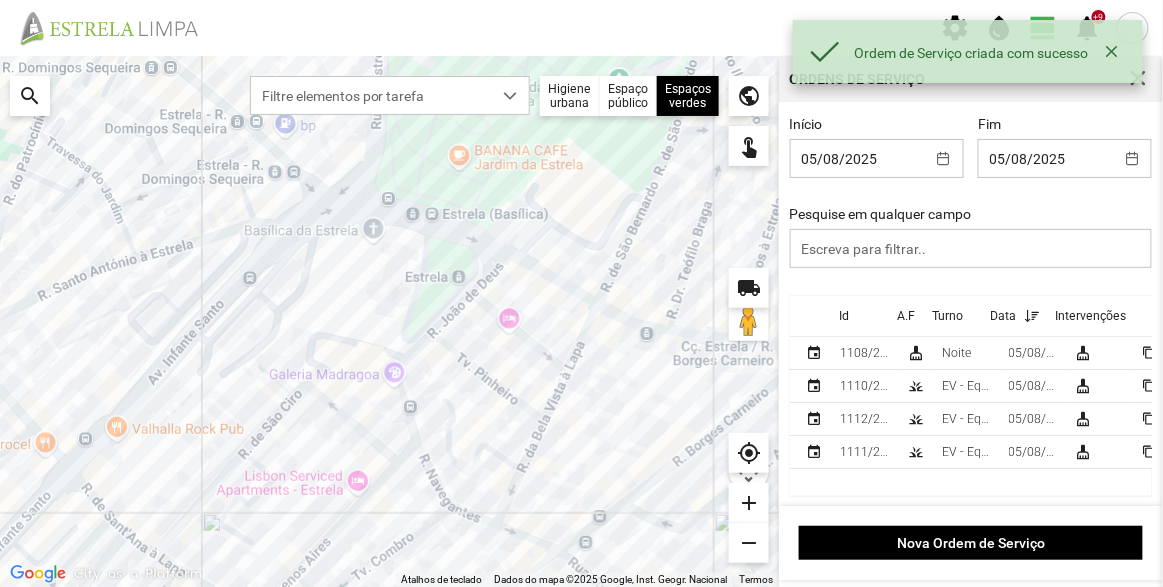 click on "Início 05/08/2025   Fim 05/08/2025   Pesquise em qualquer campo" at bounding box center [971, 206] 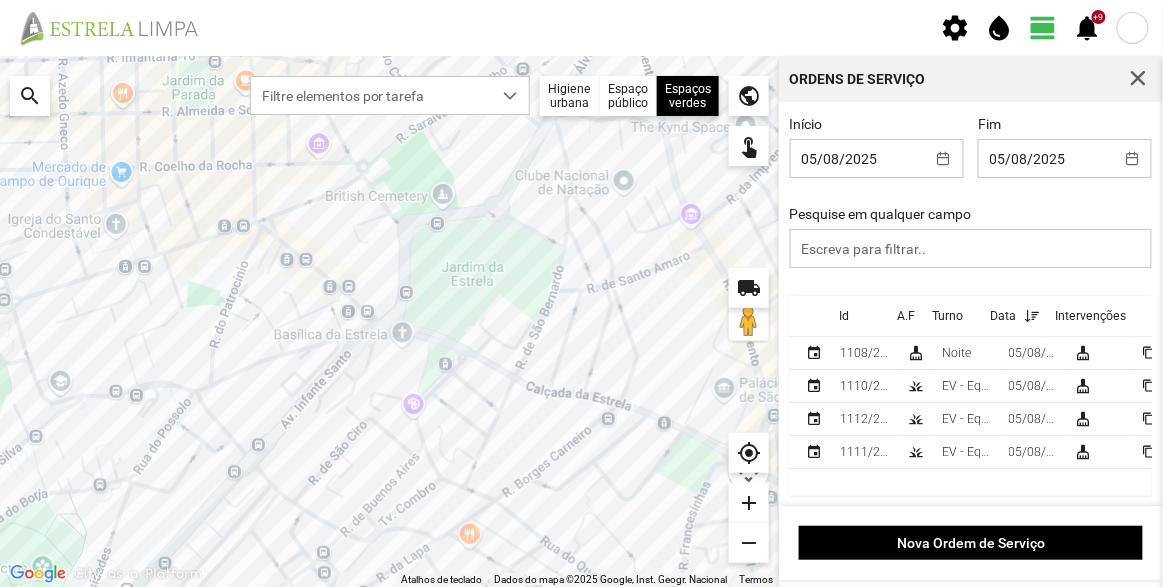 drag, startPoint x: 390, startPoint y: 327, endPoint x: 382, endPoint y: 309, distance: 19.697716 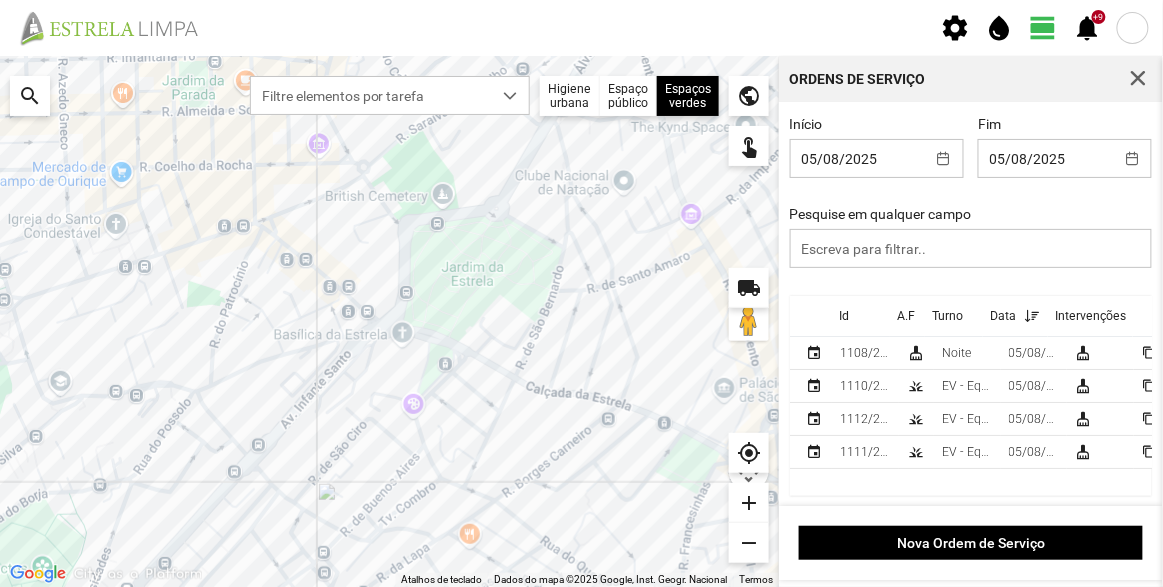 click 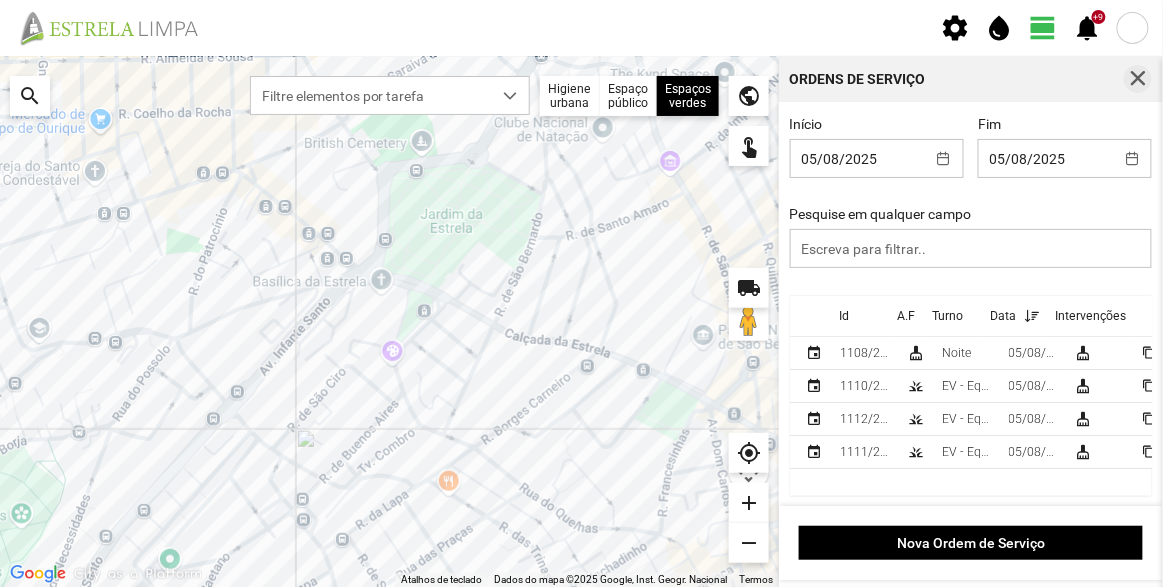click at bounding box center (1138, 79) 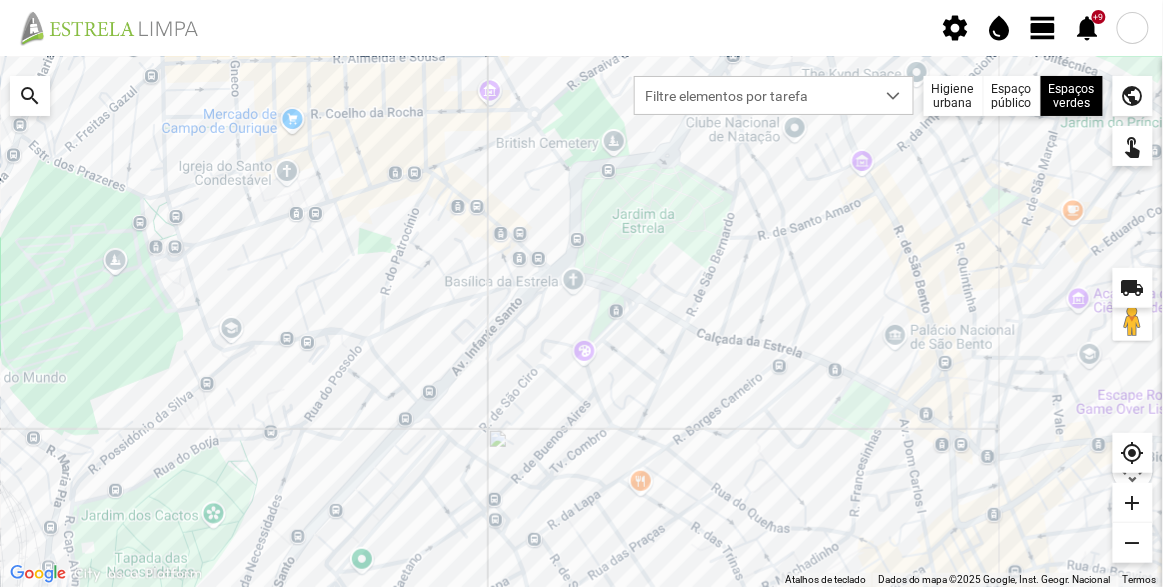 click on "view_day" 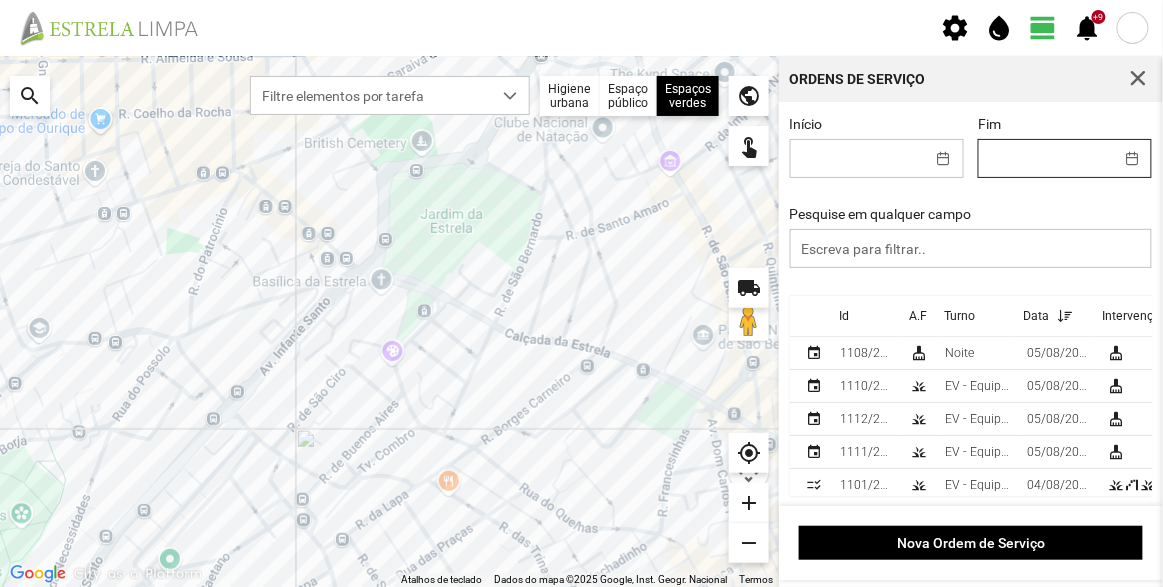 click on "settings  water_drop   view_day   +9   notifications
Para navegar no mapa com gestos de toque, toque duas vezes sem soltar no mapa e, em seguida, arraste-o. ← Mover para a esquerda → Mover para a direita ↑ Mover para cima ↓ Mover para baixo + Aumentar (zoom) - Diminuir (zoom) Casa Avançar 75% para a esquerda Fim Avançar 75% para a direita Página para cima Avançar 75% para cima Página para baixo Avançar 75% para baixo Atalhos de teclado Dados do mapa Dados do mapa ©2025 Google, Inst. Geogr. Nacional Dados do mapa ©2025 Google, Inst. Geogr. Nacional 100 m  Clique no botão para alternar entre as unidades métricas e imperiais Termos Comunicar um erro no mapa local_shipping  search
Filtre elementos por tarefa  Higiene urbana   Espaço público   Espaços verdes  Árvores  Espaços verdes  public  touch_app  my_location add remove Ordens de Serviço Início   Fim   Pesquise em qualquer campo Id  A.F  Turno Data Intervenções  event   1108/2025   cleaning_services   Noite   05/08/2025" at bounding box center (581, 293) 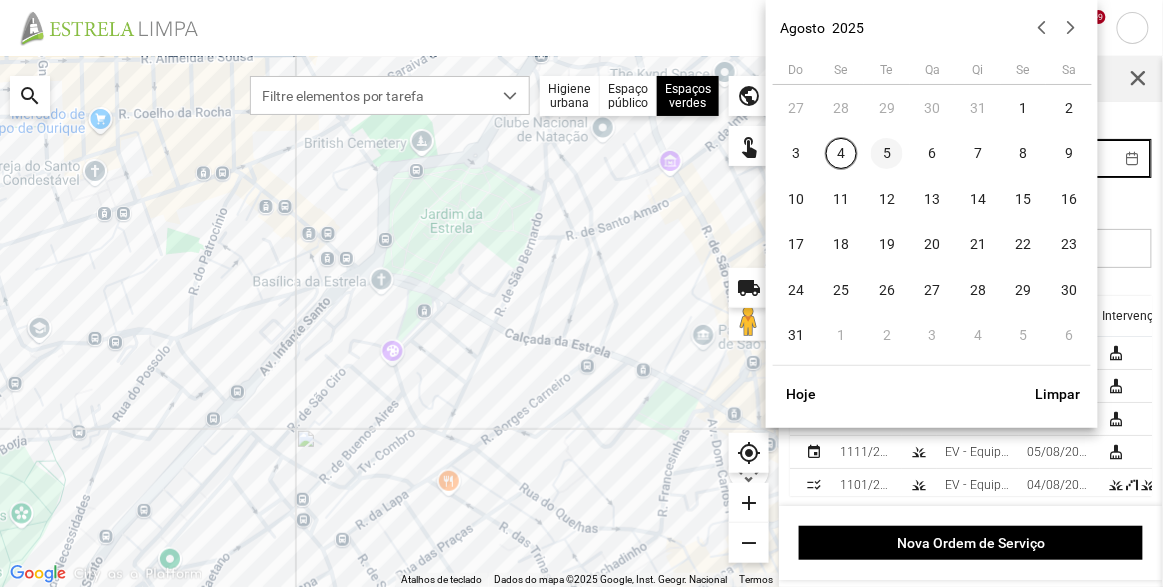 click on "5" at bounding box center (887, 154) 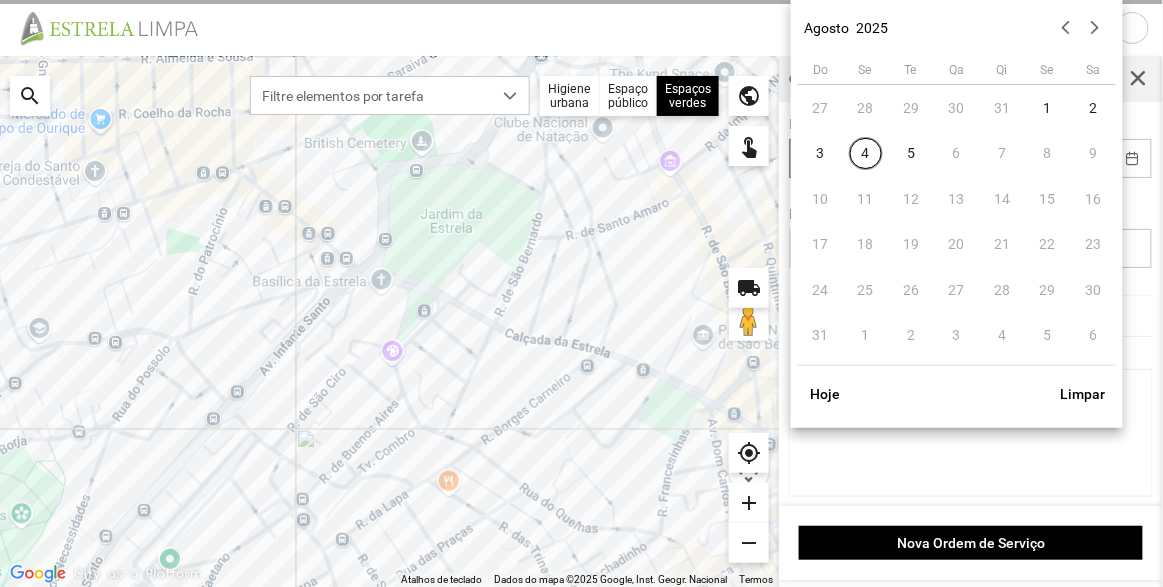drag, startPoint x: 894, startPoint y: 157, endPoint x: 905, endPoint y: 179, distance: 24.596748 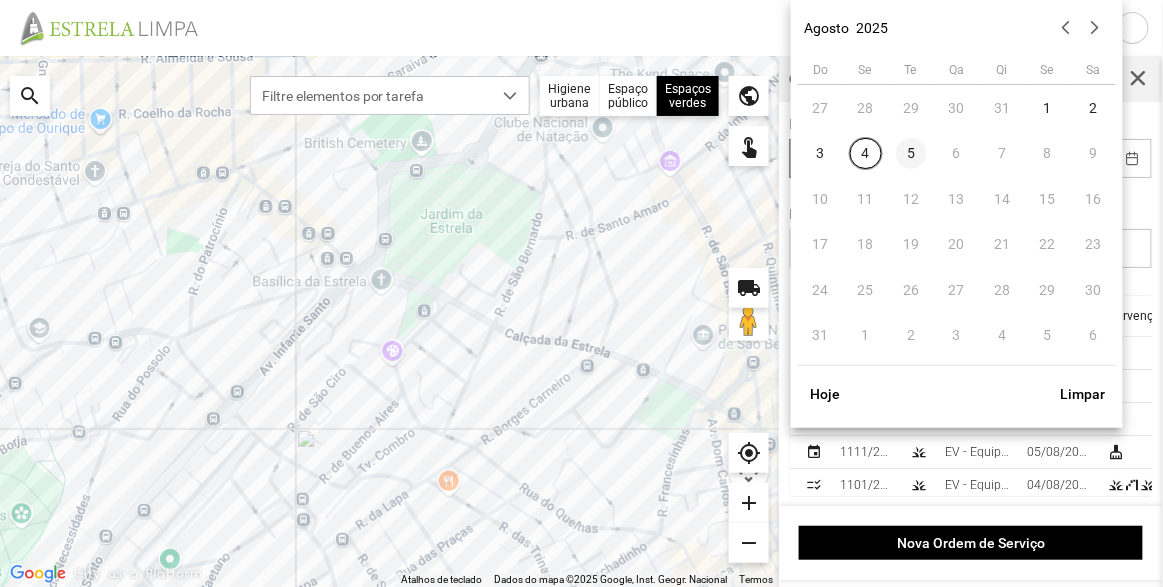 click on "5" at bounding box center [912, 154] 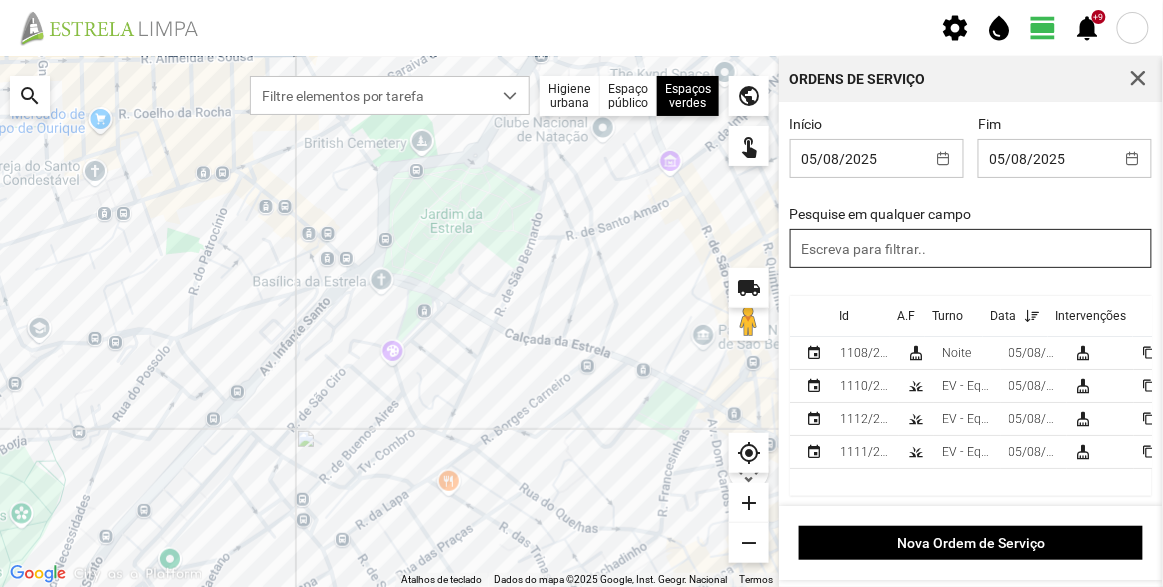 scroll, scrollTop: 2, scrollLeft: 0, axis: vertical 